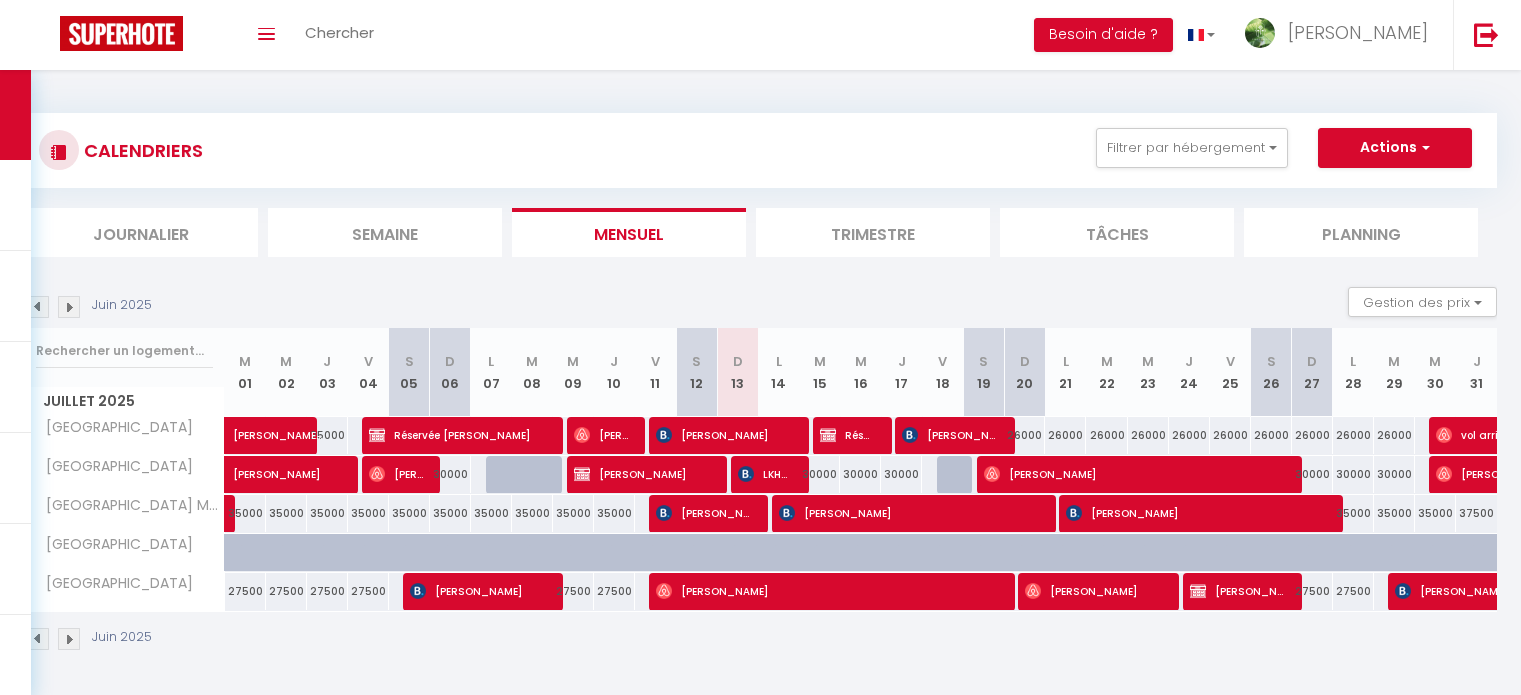 scroll, scrollTop: 0, scrollLeft: 0, axis: both 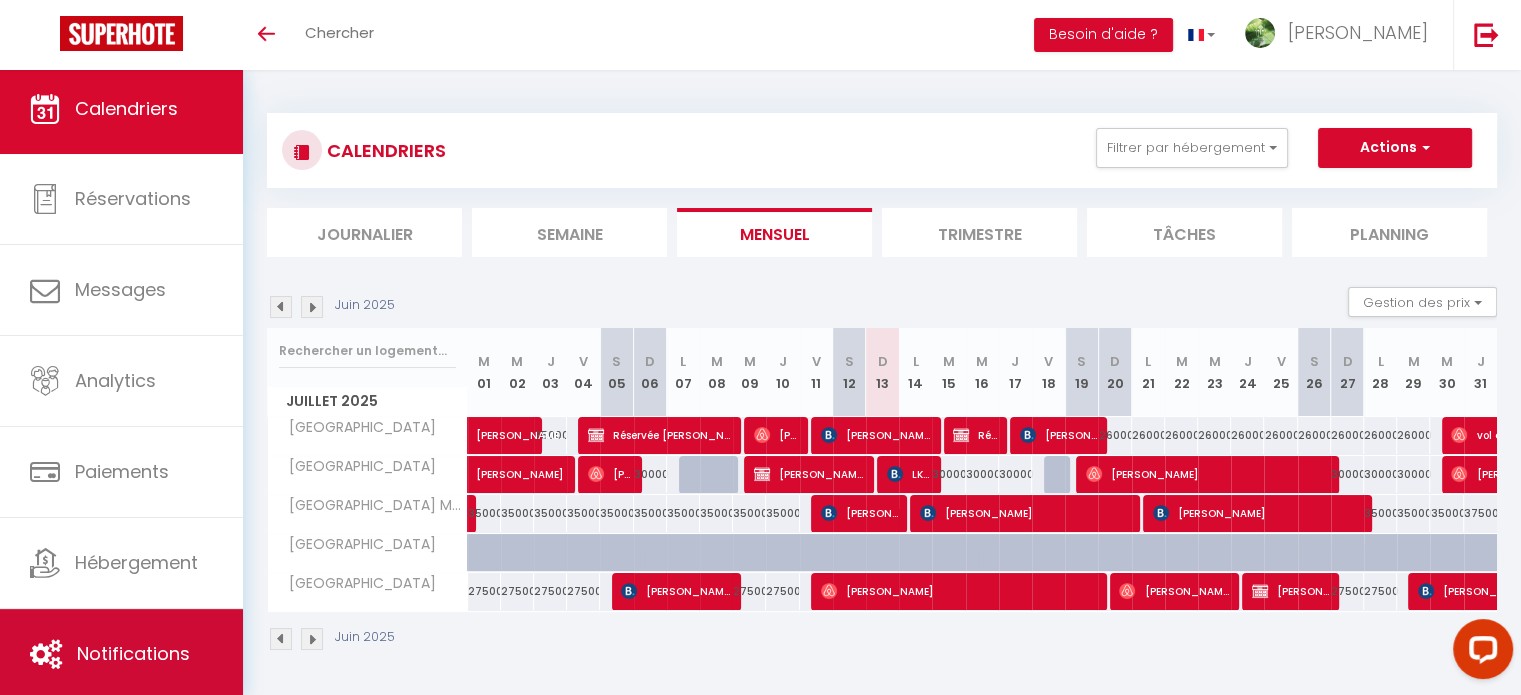 click on "Notifications" at bounding box center [121, 654] 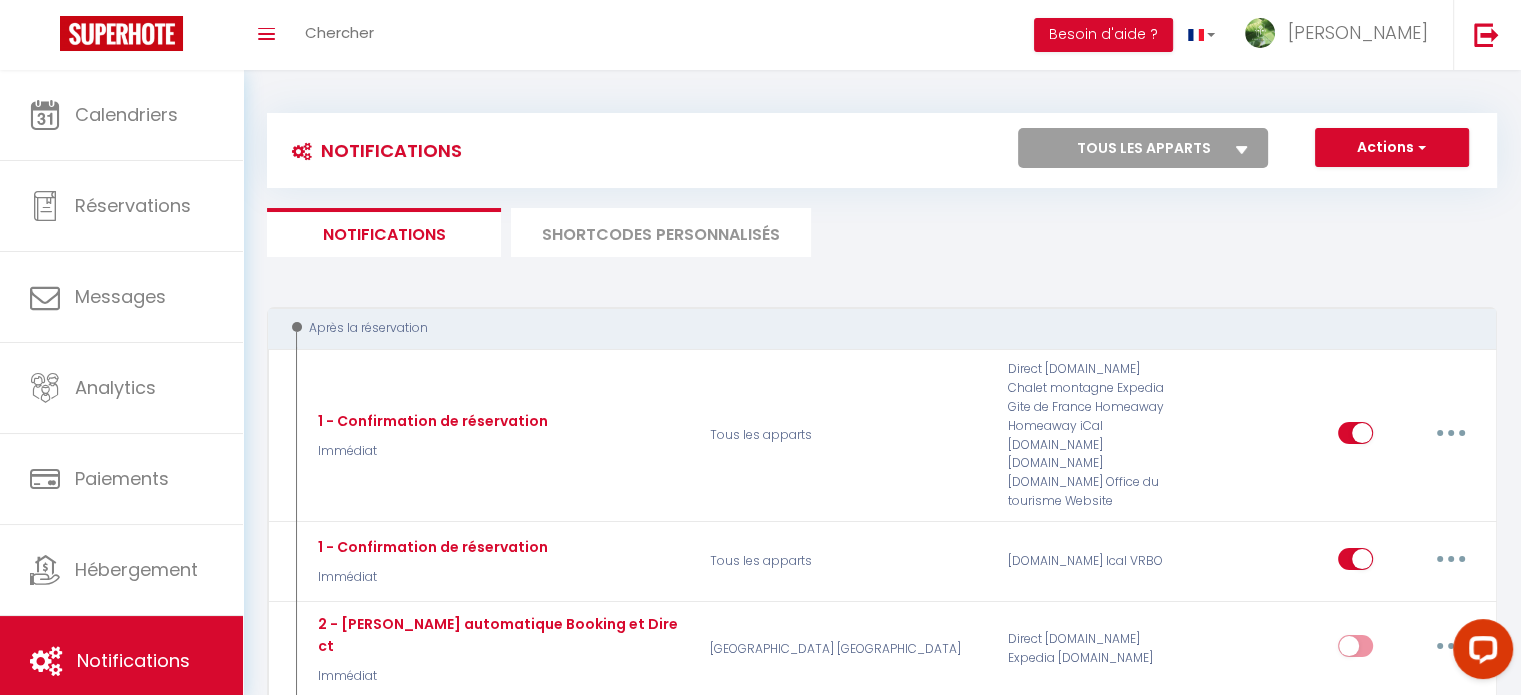 click on "SHORTCODES PERSONNALISÉS" at bounding box center (661, 232) 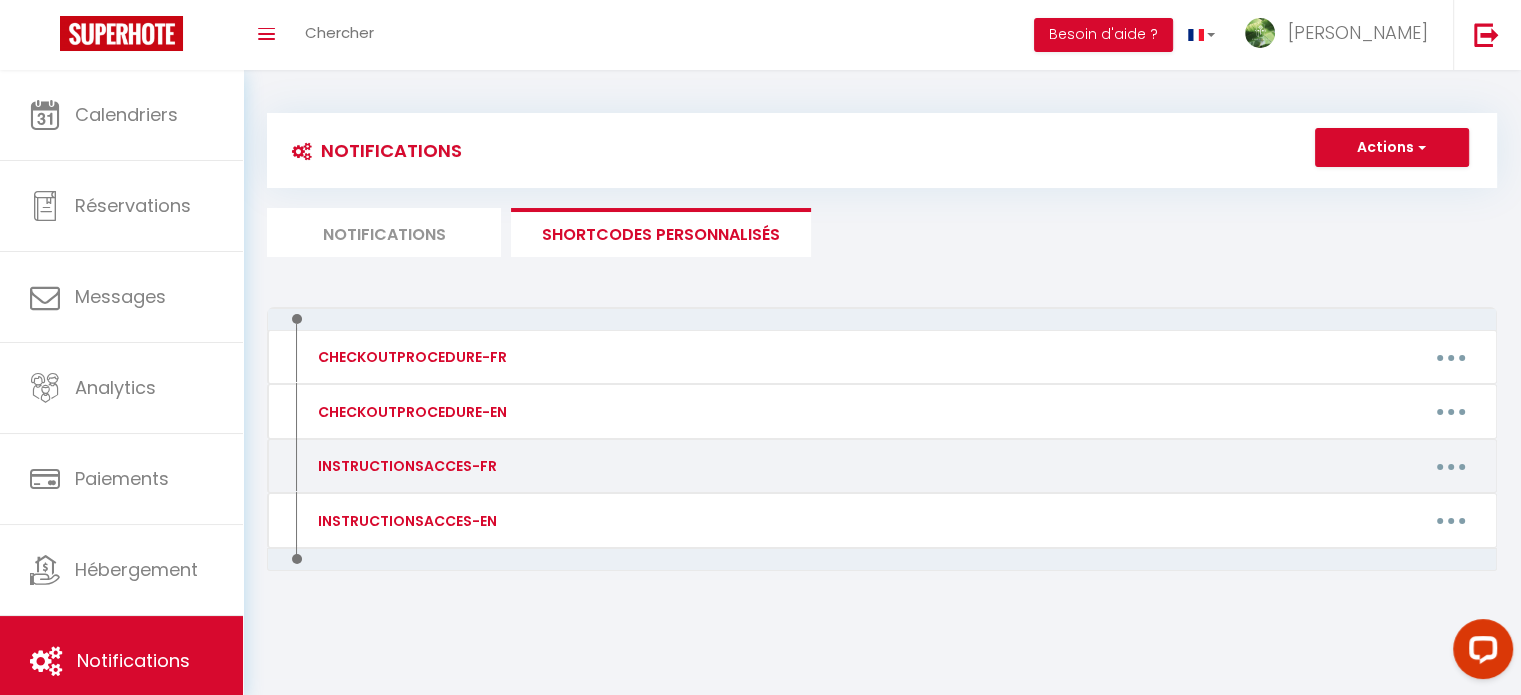 click at bounding box center (1451, 466) 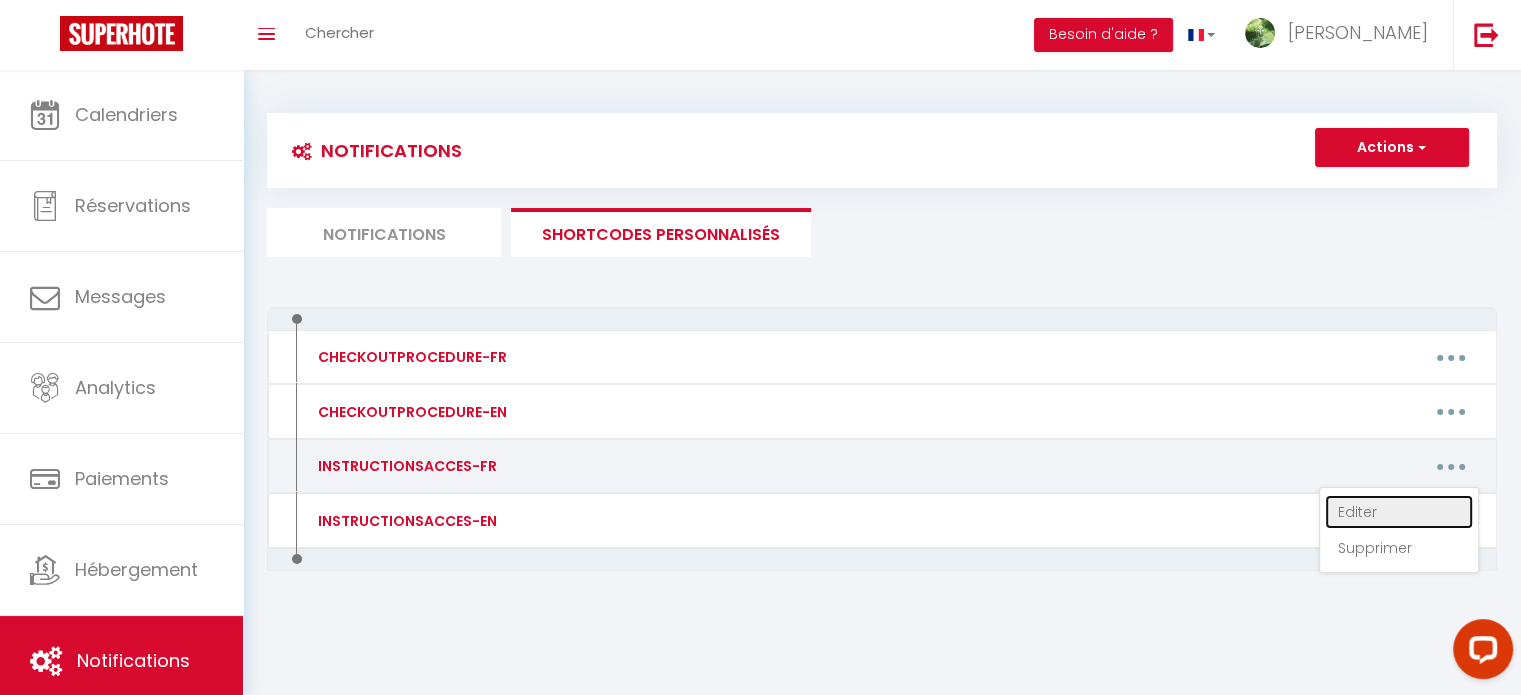click on "Editer" at bounding box center (1399, 512) 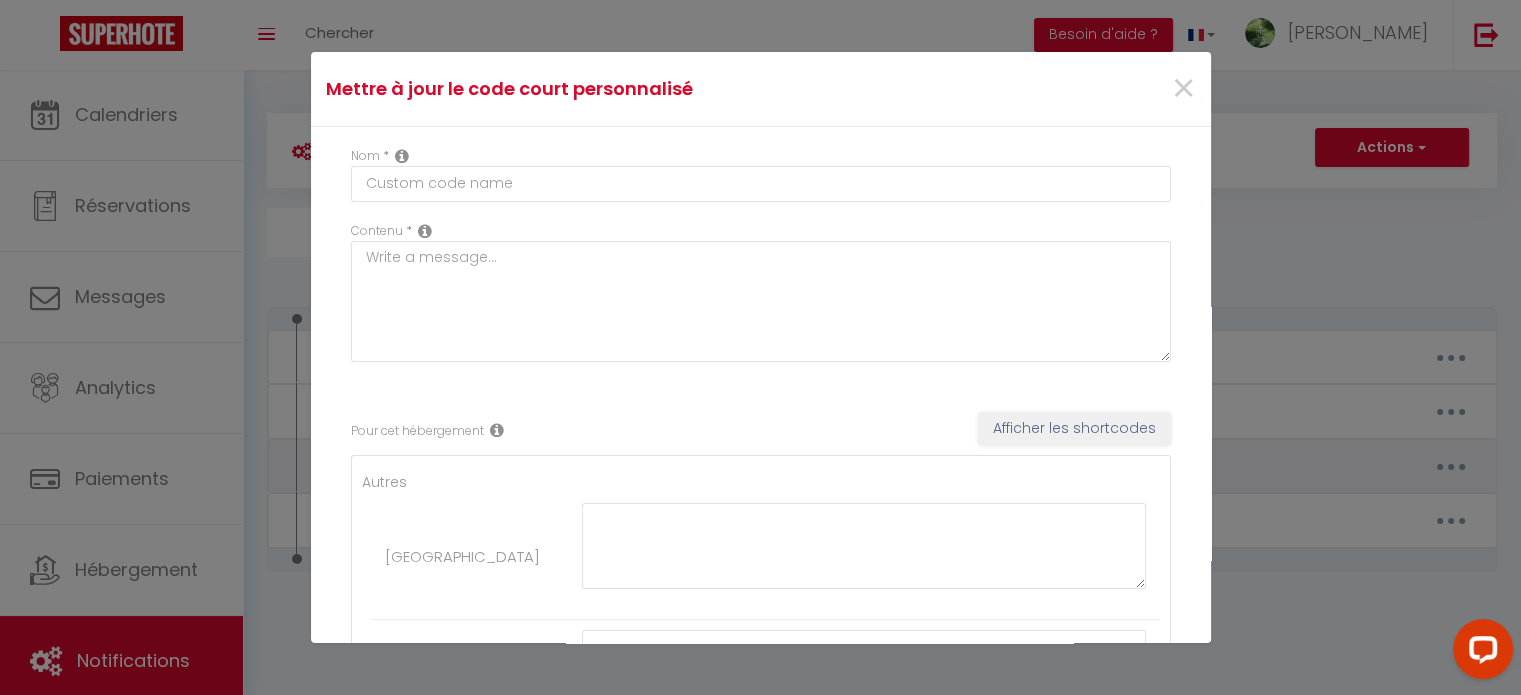 type on "INSTRUCTIONSACCES-FR" 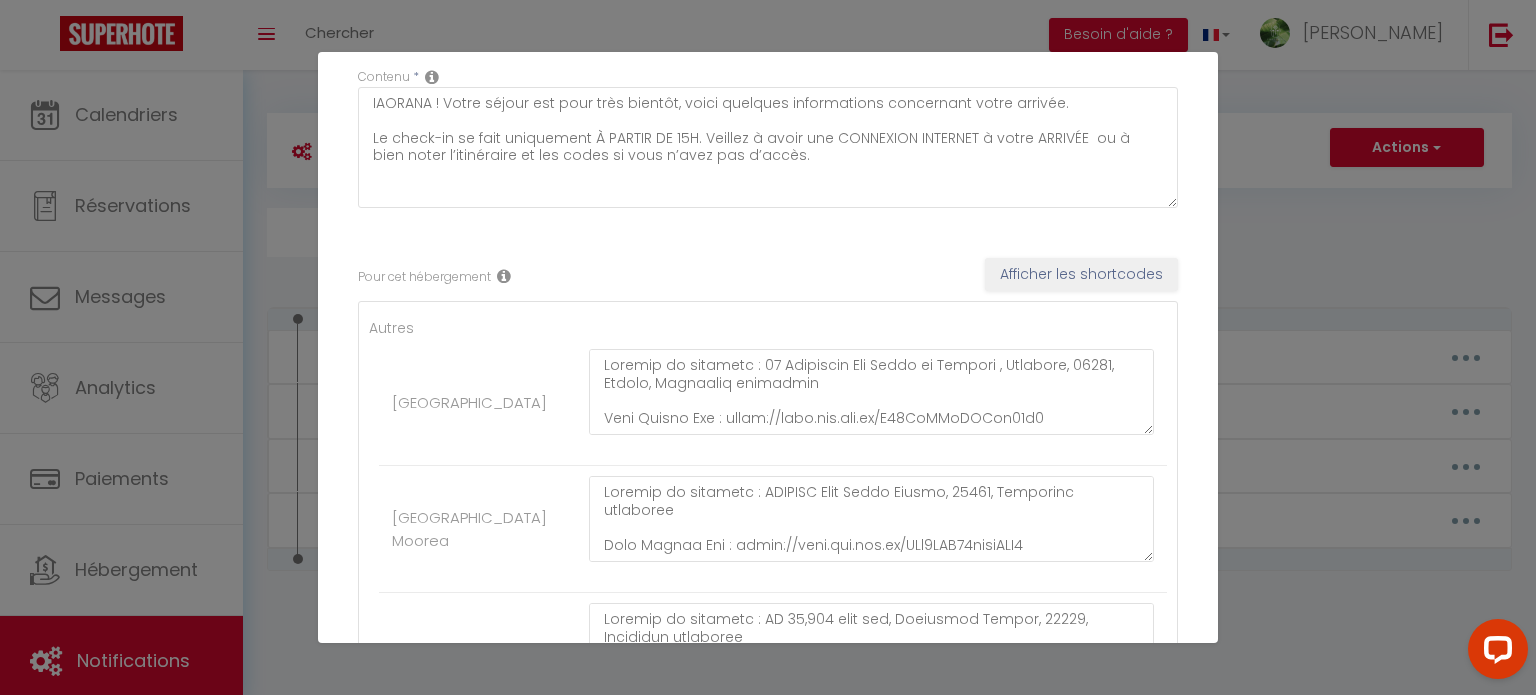 scroll, scrollTop: 156, scrollLeft: 0, axis: vertical 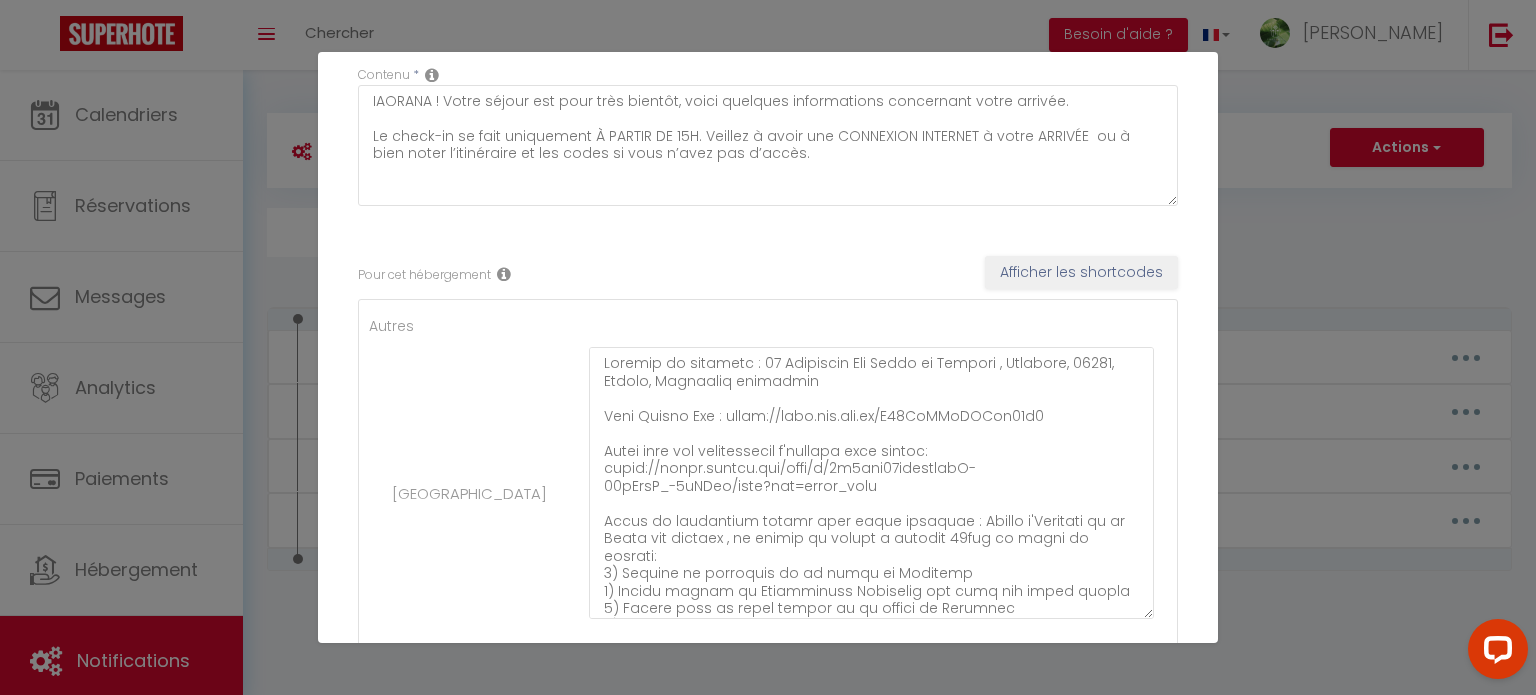 drag, startPoint x: 1133, startPoint y: 430, endPoint x: 1101, endPoint y: 622, distance: 194.6484 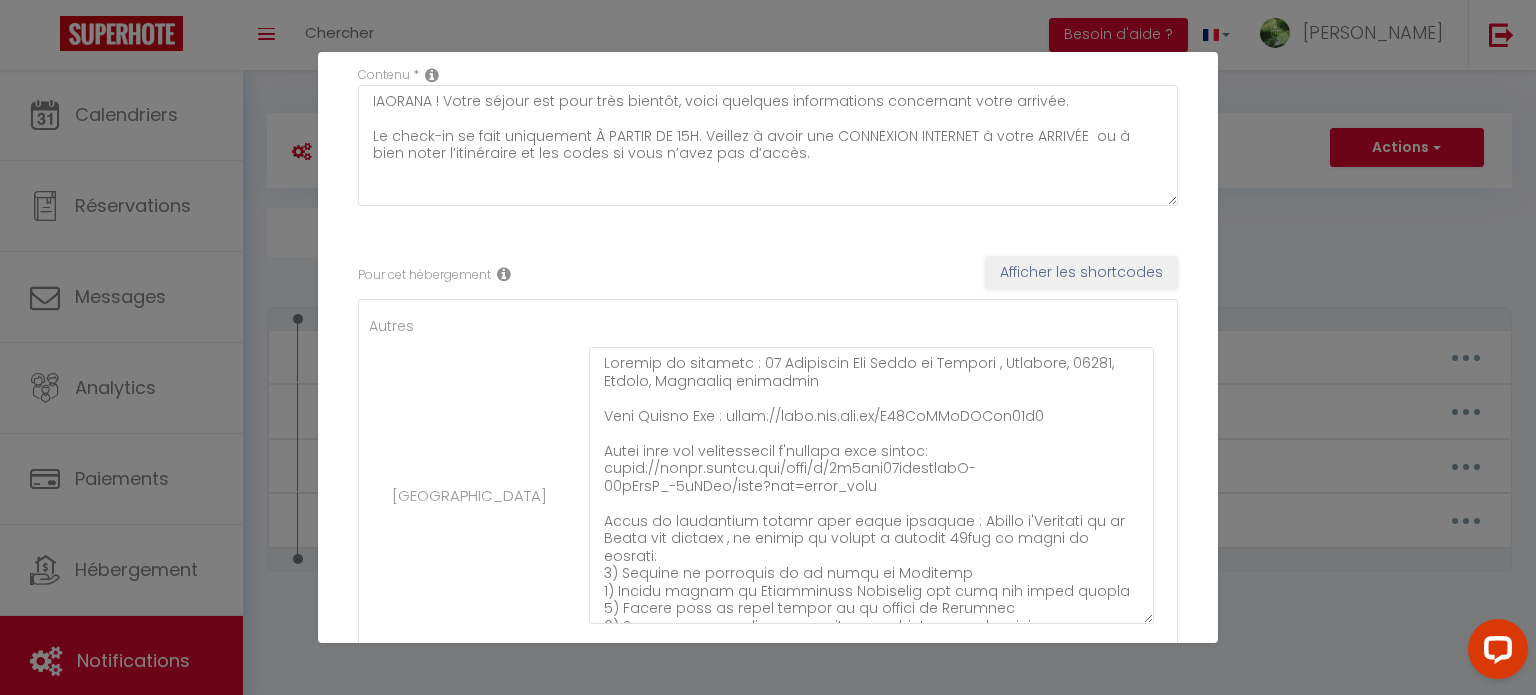 scroll, scrollTop: 264, scrollLeft: 0, axis: vertical 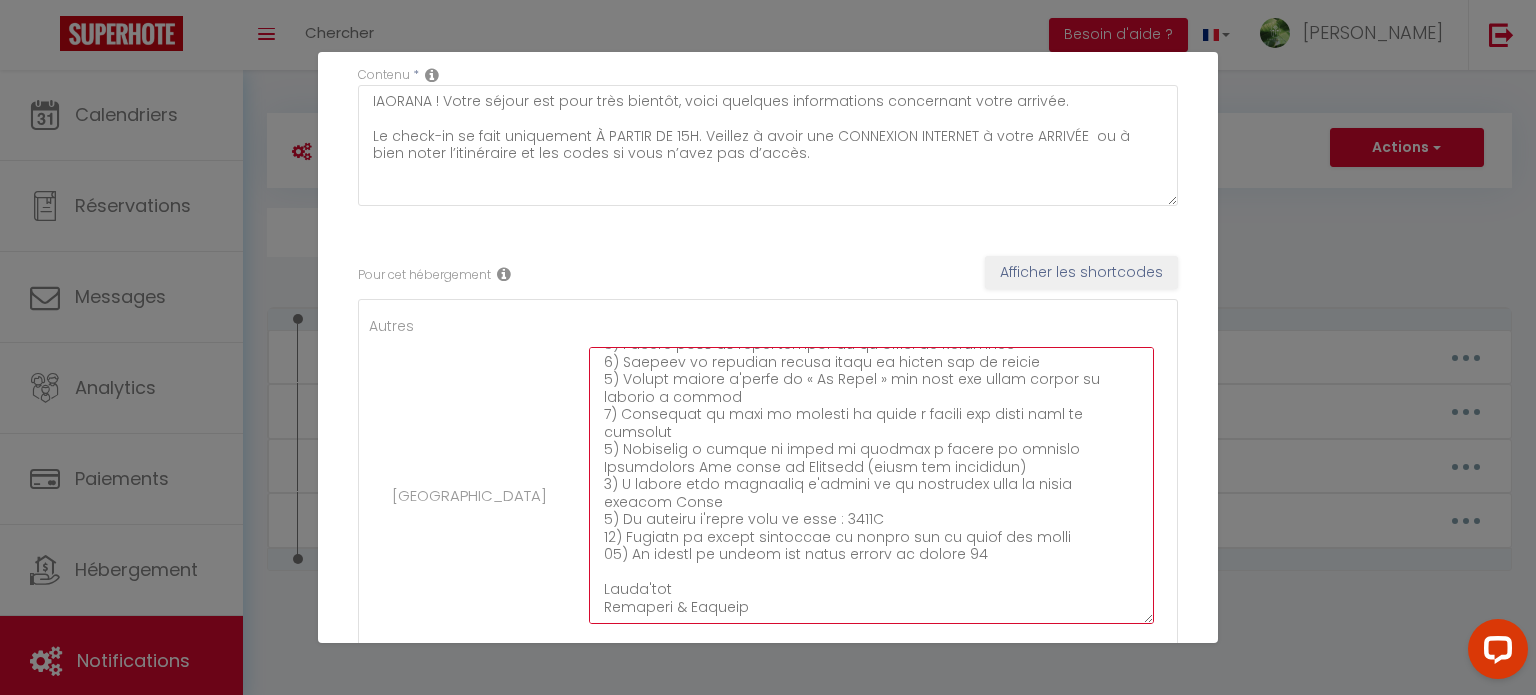 click at bounding box center (871, 485) 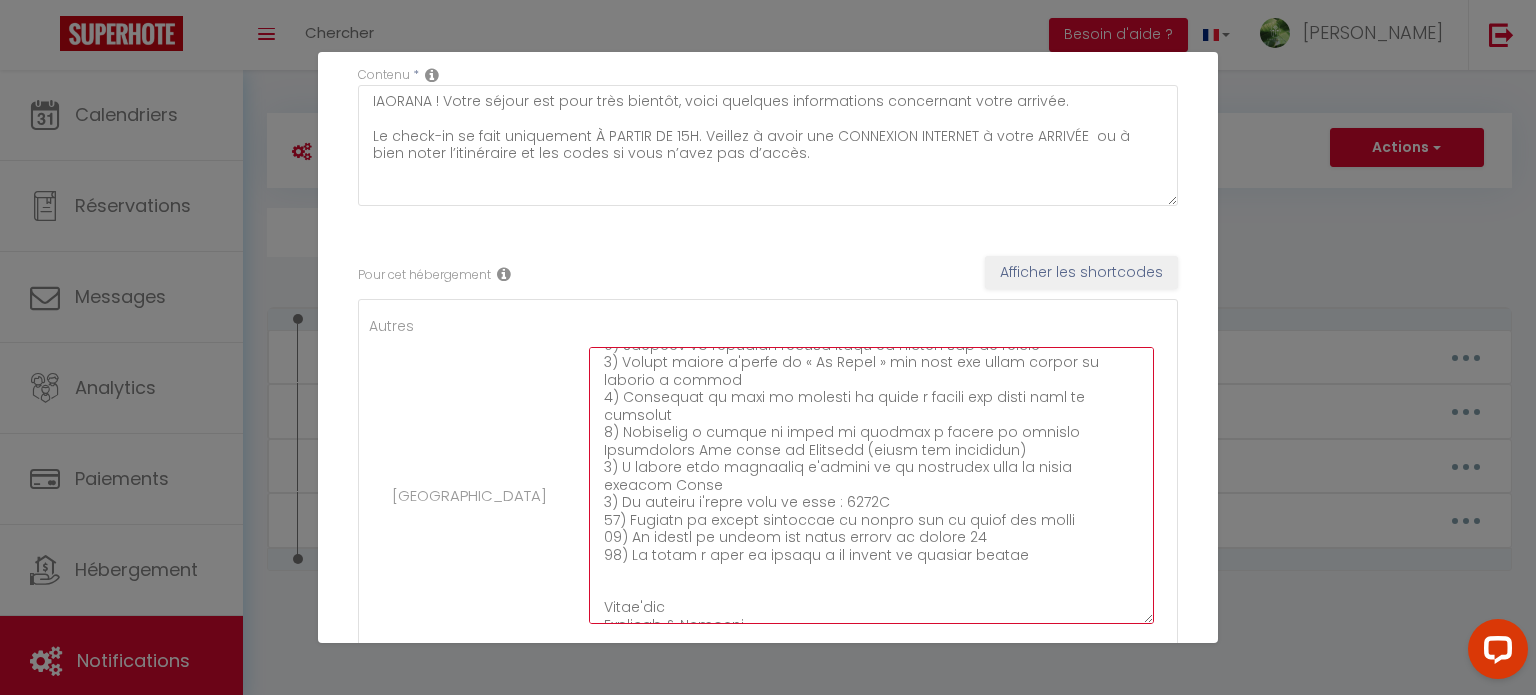 scroll, scrollTop: 298, scrollLeft: 0, axis: vertical 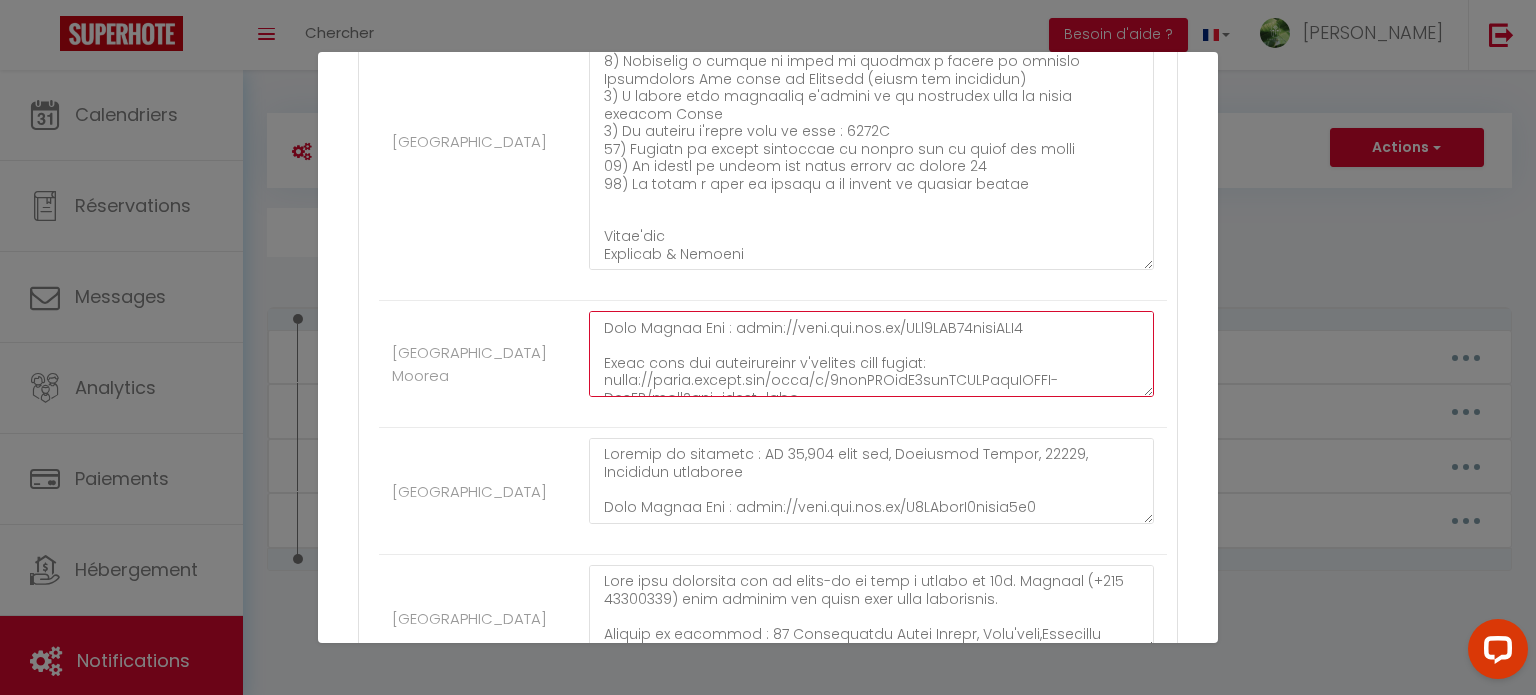drag, startPoint x: 820, startPoint y: 378, endPoint x: 660, endPoint y: 381, distance: 160.02812 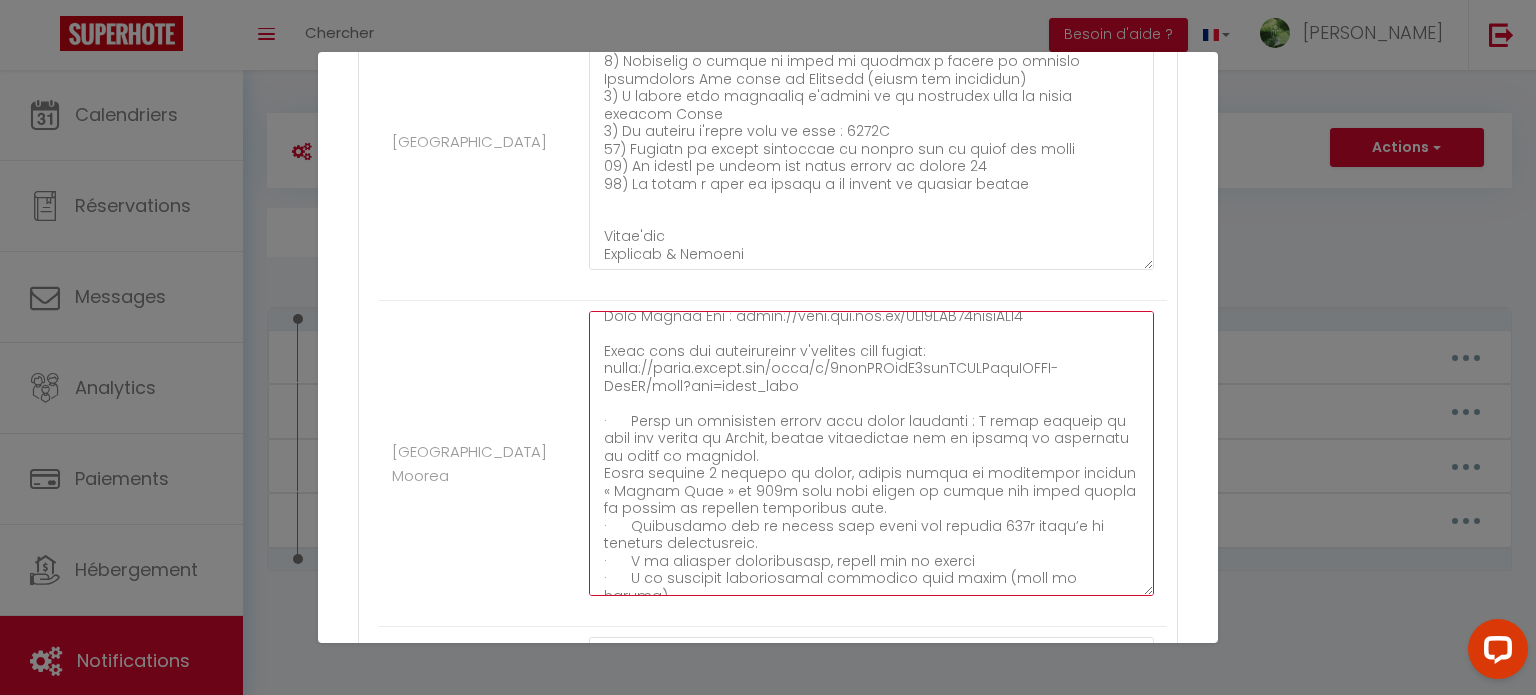 drag, startPoint x: 1129, startPoint y: 393, endPoint x: 1086, endPoint y: 587, distance: 198.70833 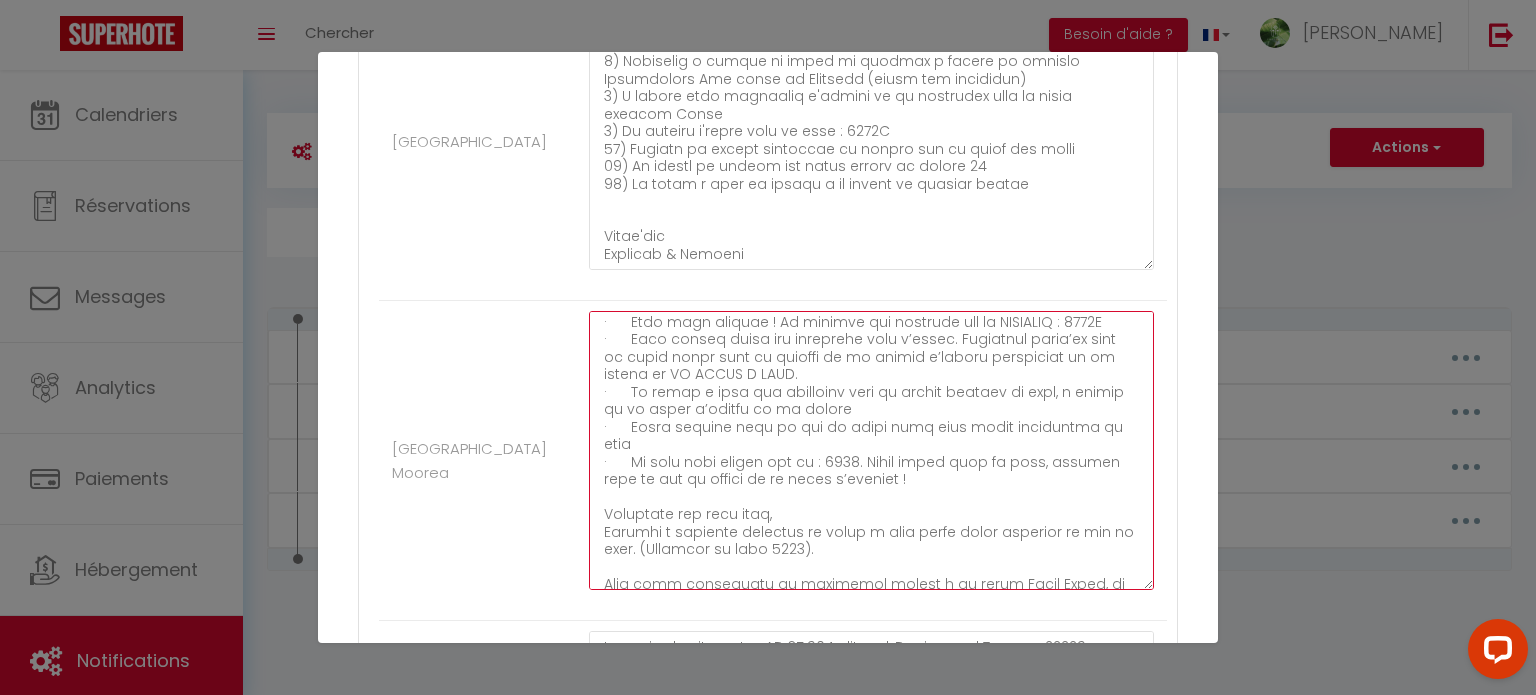 scroll, scrollTop: 409, scrollLeft: 0, axis: vertical 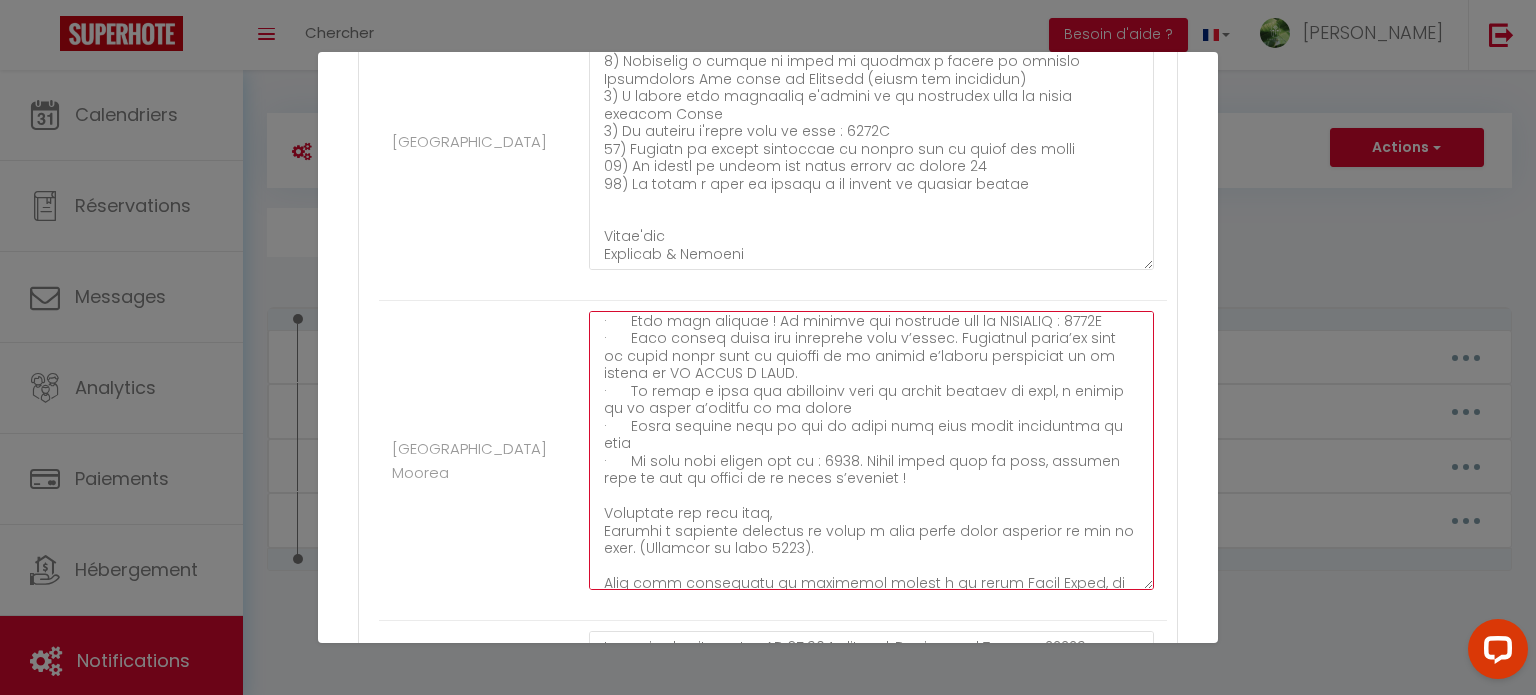 click at bounding box center (871, 450) 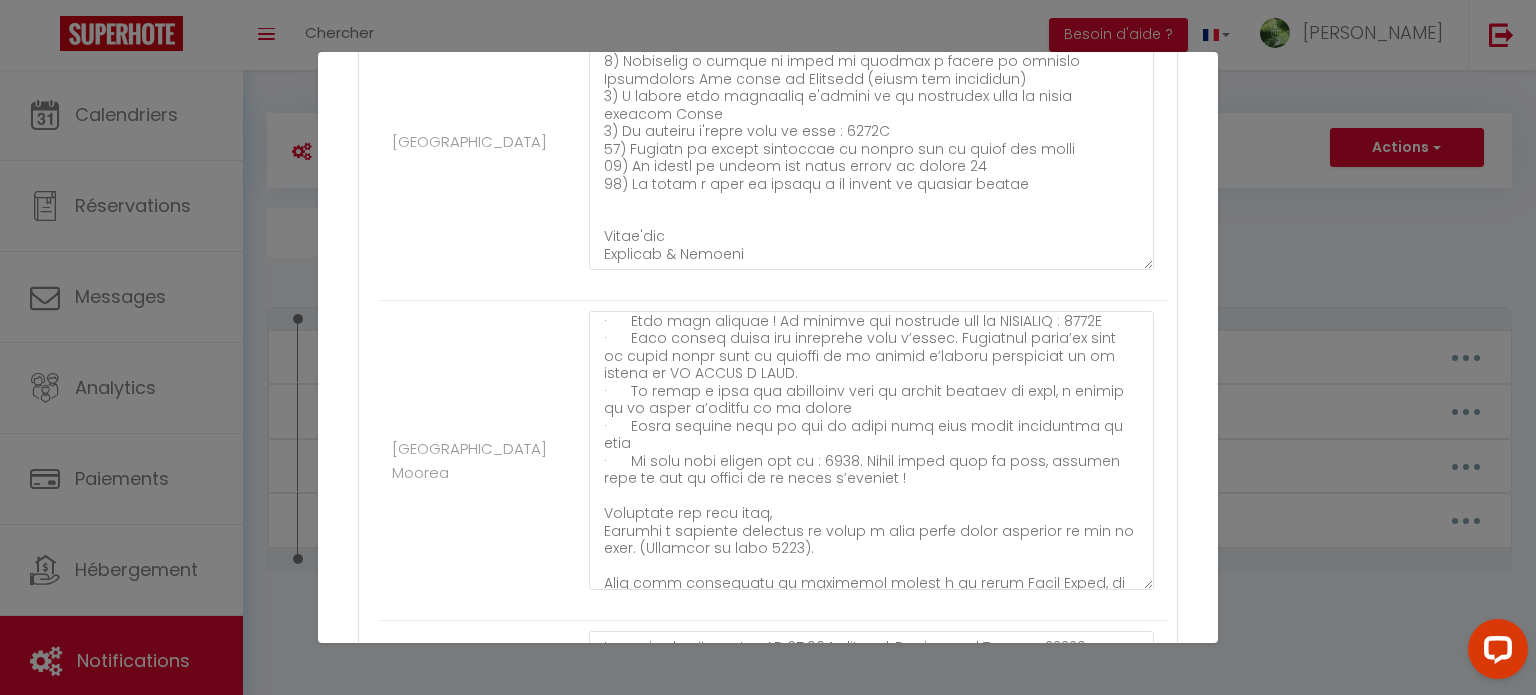 click on "Mettre à jour le code court personnalisé   ×   Nom   *     INSTRUCTIONSACCES-FR   Contenu   *     IAORANA ! Votre séjour est pour très bientôt, voici quelques informations concernant votre arrivée.
Le check-in se fait uniquement À PARTIR DE 15H. Veillez à avoir une CONNEXION INTERNET à votre ARRIVÉE  ou à bien noter l’itinéraire et les codes si vous n’avez pas d’accès.   Pour cet hébergement     Afficher les shortcodes   Autres   Villa Kauiki     Villa Hoama Lodge Moorea     Villa Nuupure     Villa Green     Iaorana Lodge       Annuler
Mettre à jour" at bounding box center [768, 347] 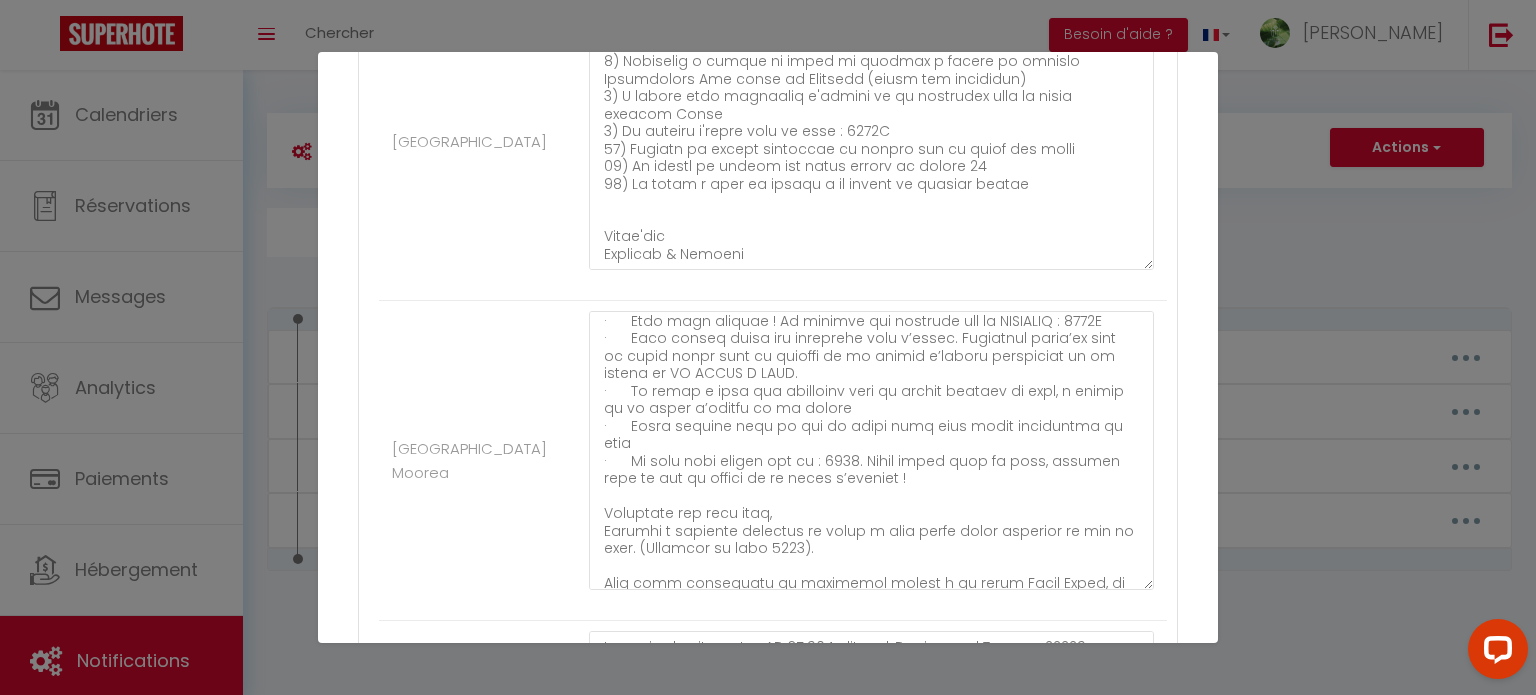 scroll, scrollTop: 0, scrollLeft: 0, axis: both 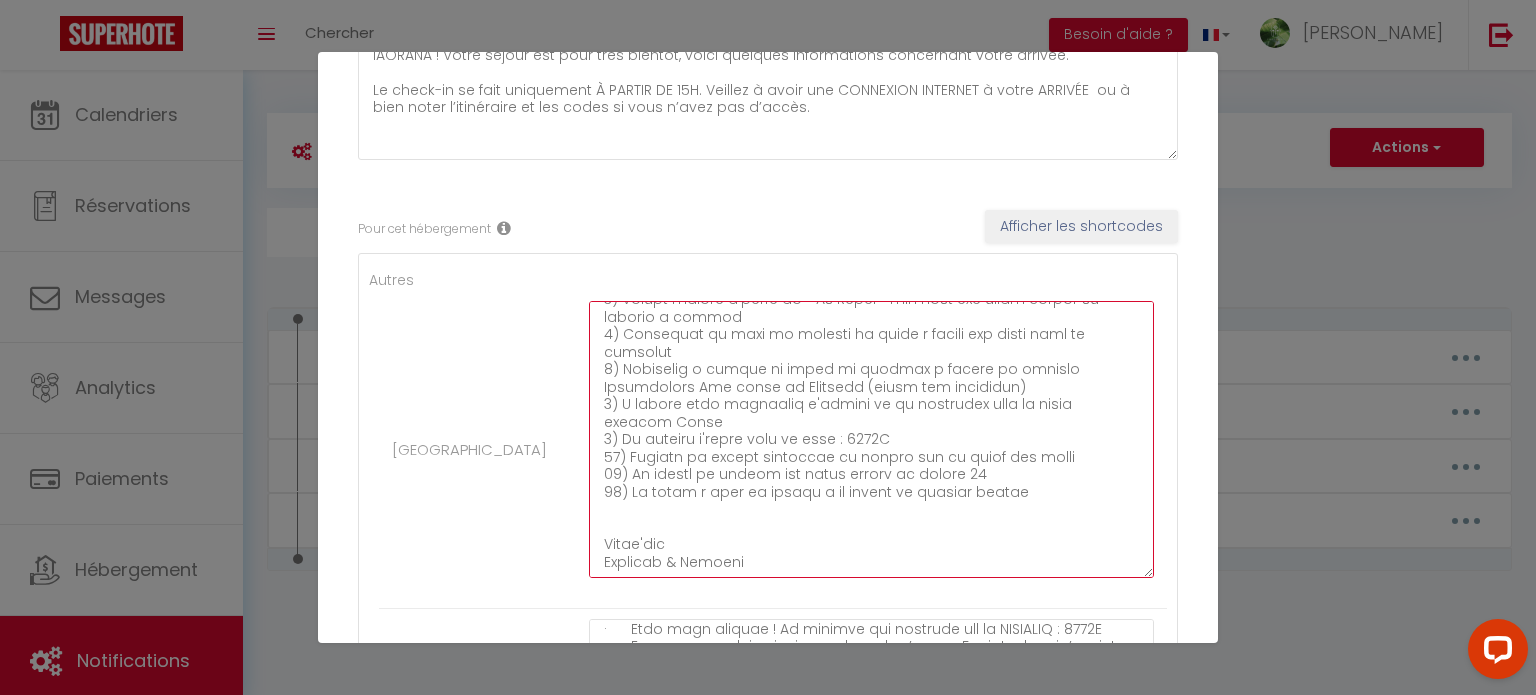 click at bounding box center [871, 439] 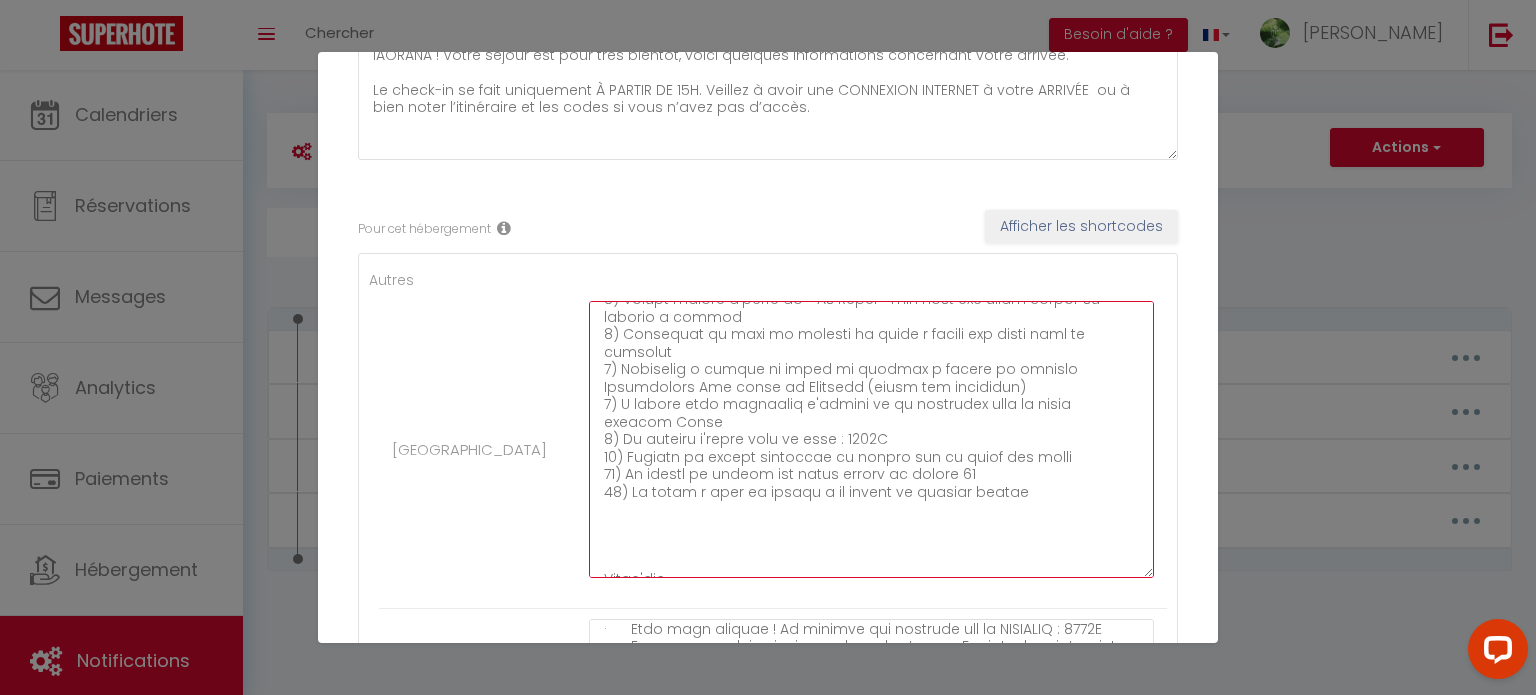 paste on "La boîte à clés est accrochée sous la grande étagère en bois, à gauche de la porte d’entrée de la maison
·      Faire glisser vers le bas le volet noir pour faire apparaitre le code
·      Le code pour ouvrir est le : 2601. Après avoir fait le code, poussez vers le bas le loquet et la boîte s’ouvrira !
Récupérer les deux clés,
Veillez à toujours refermer la boîte à clés après avoir récupéré le jeu de clés. (Remettre le code 0000)." 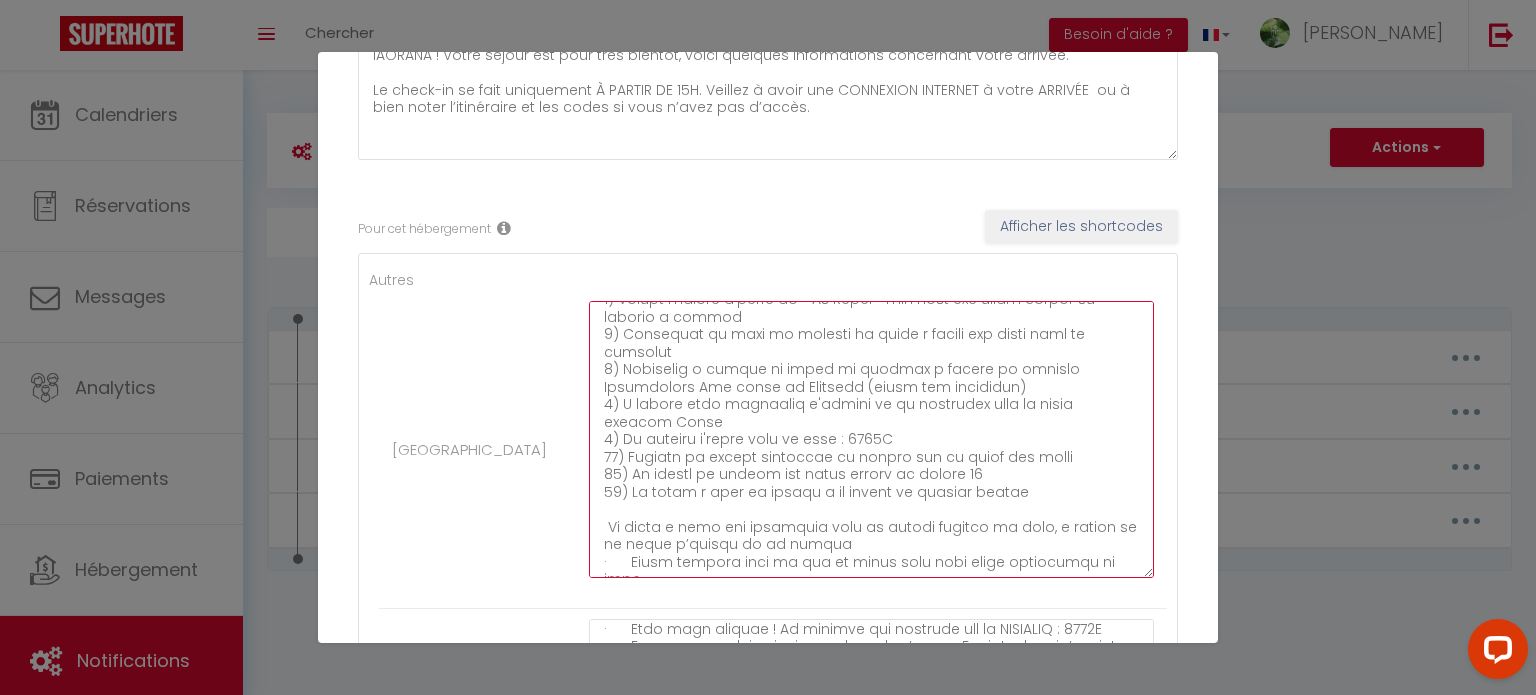 scroll, scrollTop: 396, scrollLeft: 0, axis: vertical 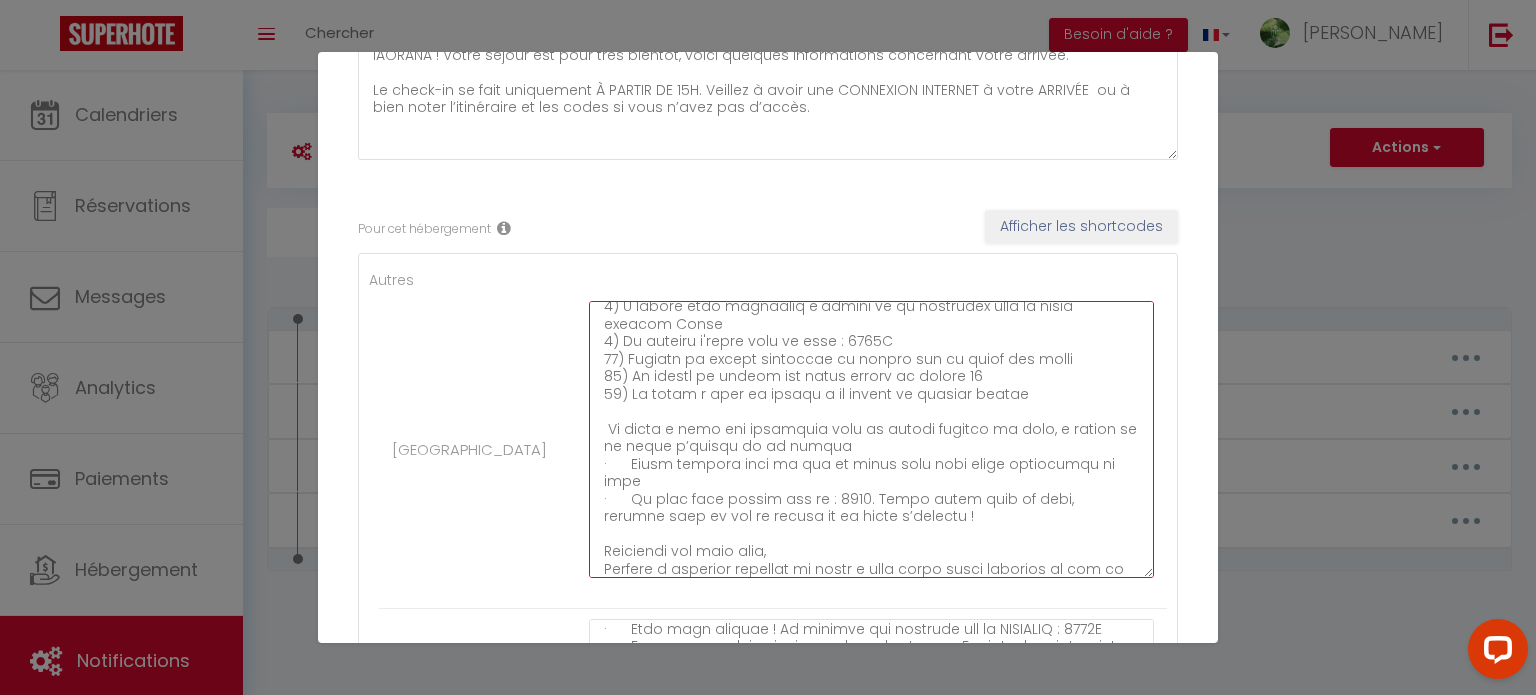 click at bounding box center (871, 439) 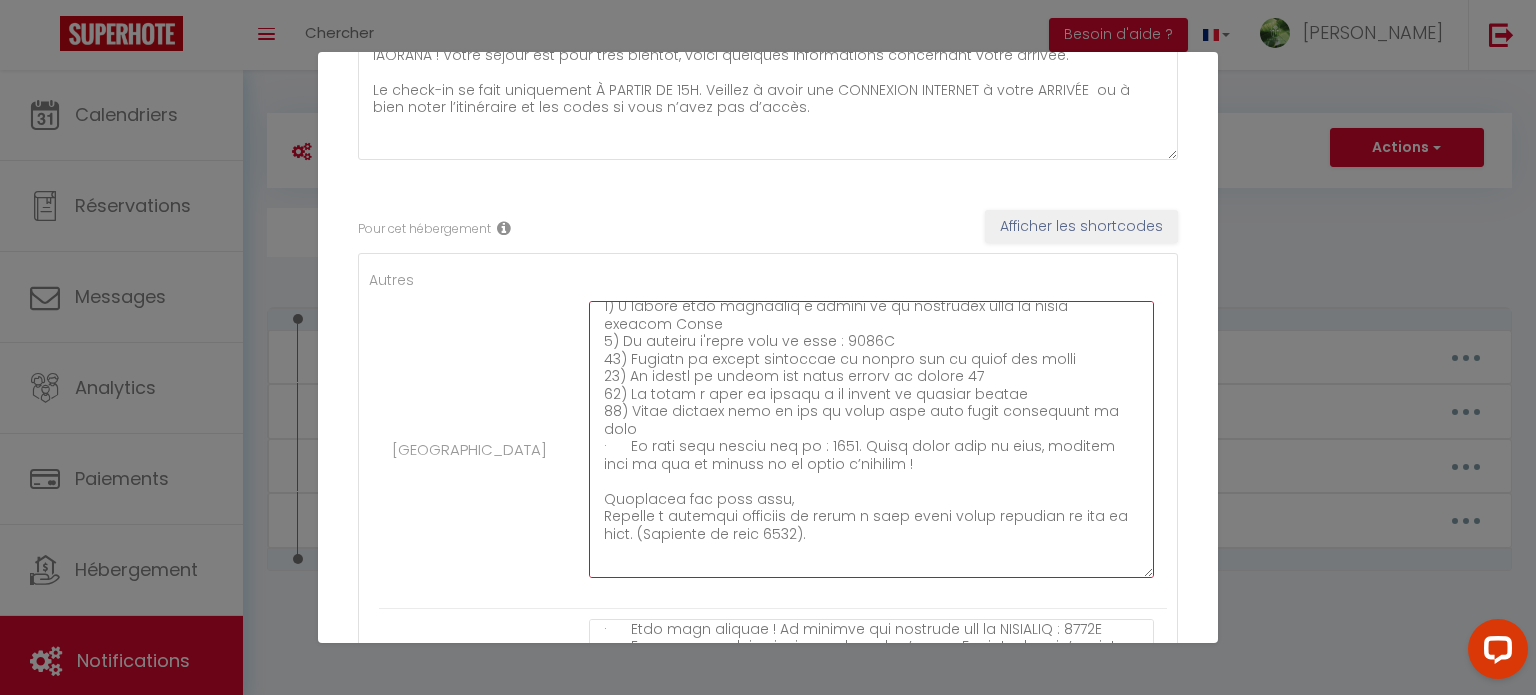 click at bounding box center [871, 439] 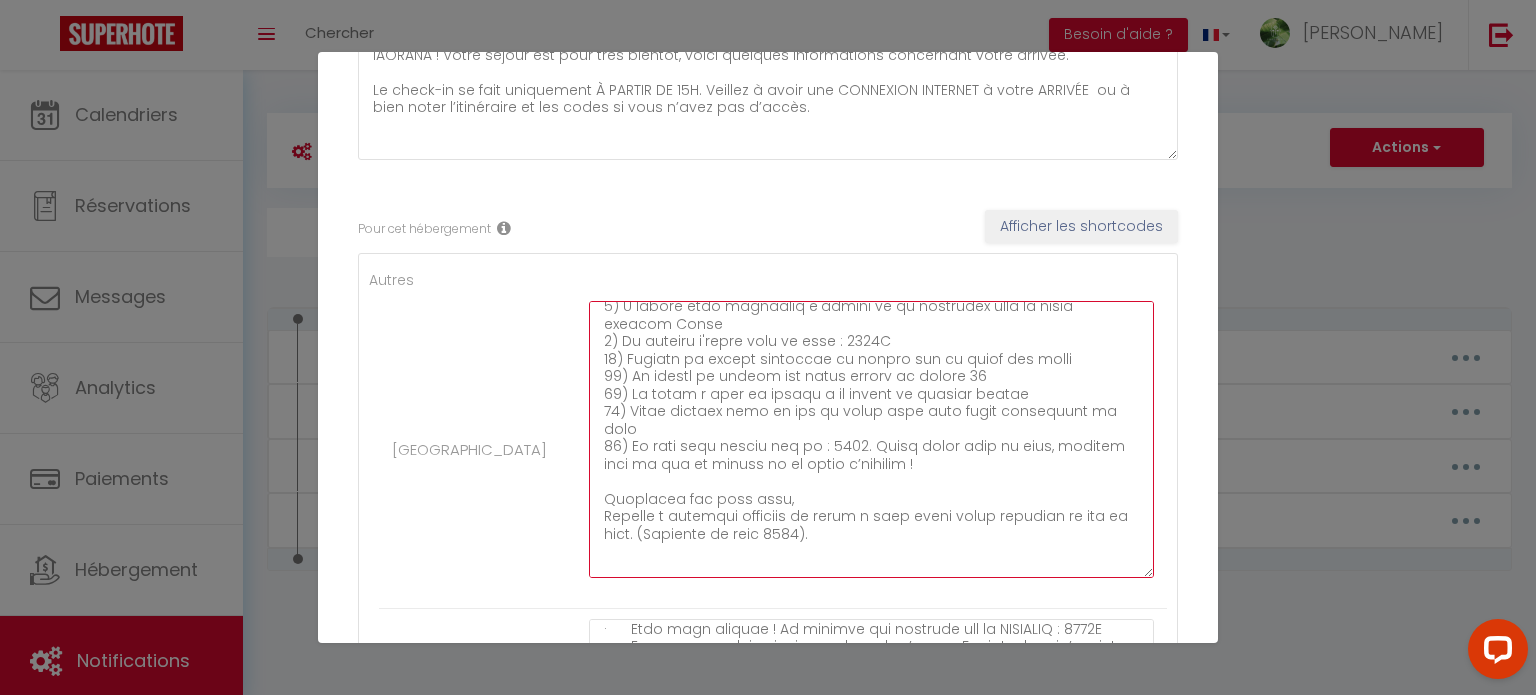click at bounding box center (871, 439) 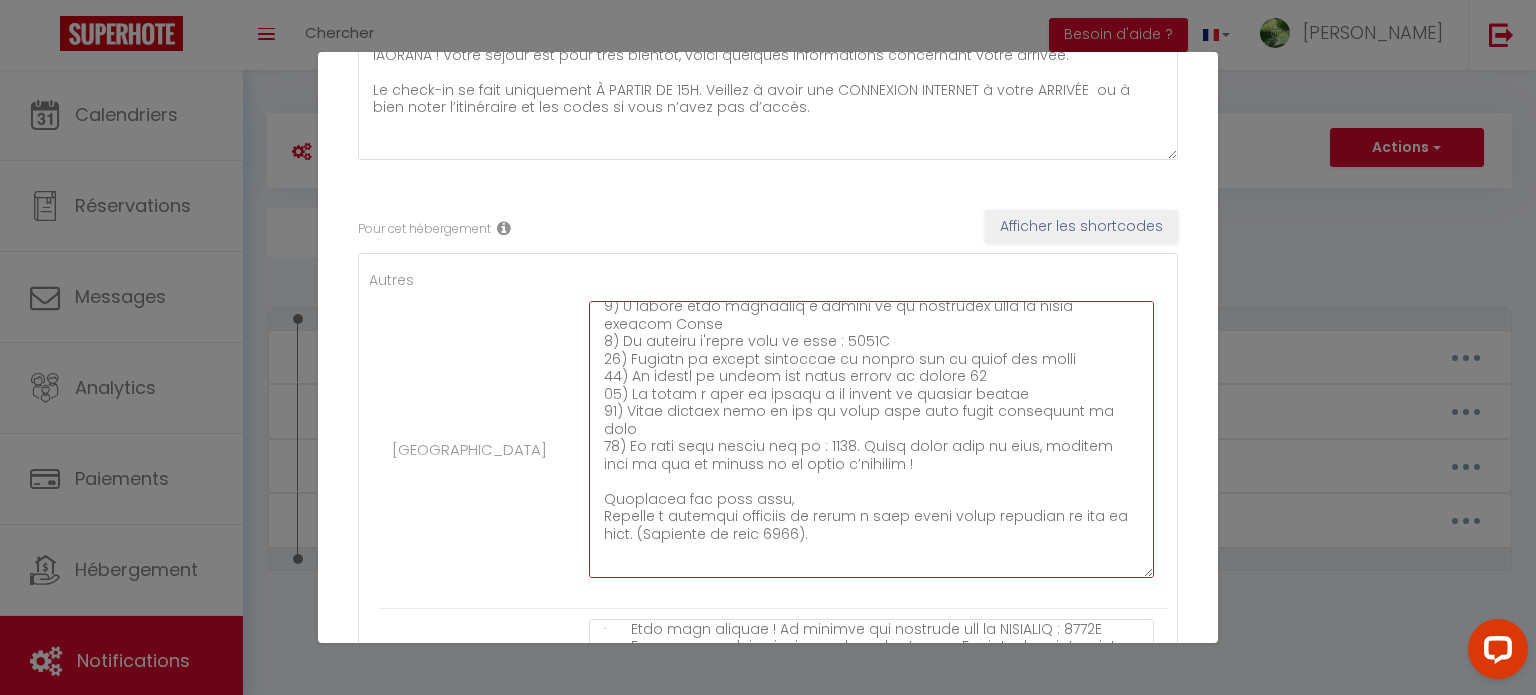 click at bounding box center [871, 439] 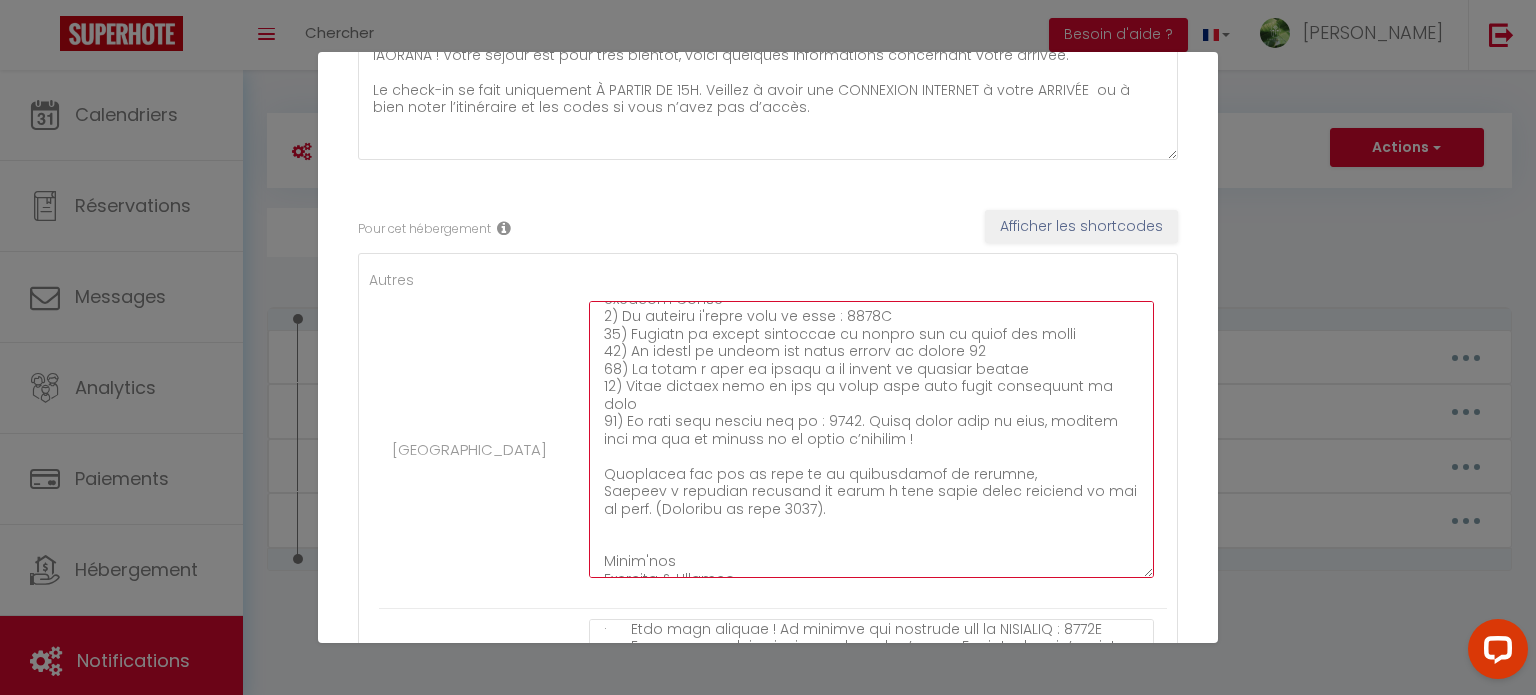 scroll, scrollTop: 384, scrollLeft: 0, axis: vertical 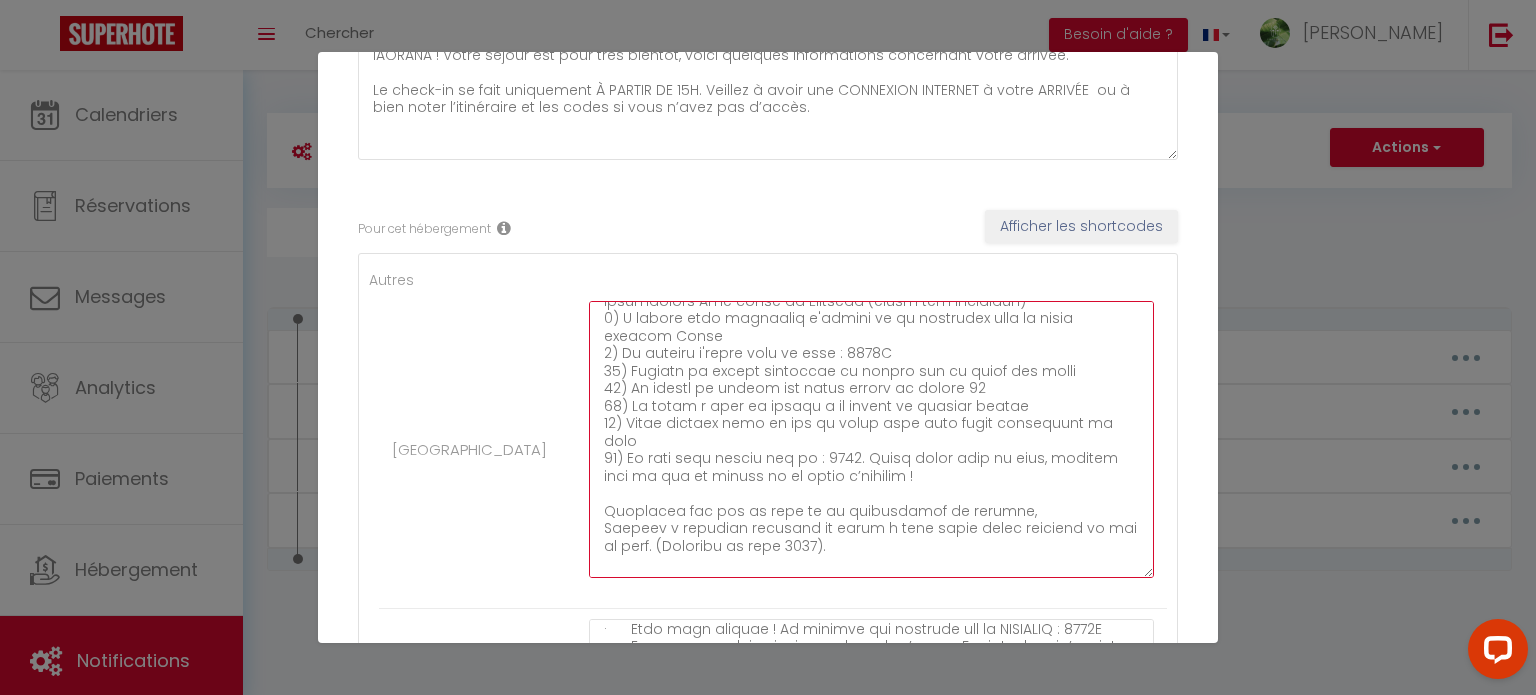 drag, startPoint x: 601, startPoint y: 407, endPoint x: 821, endPoint y: 530, distance: 252.04959 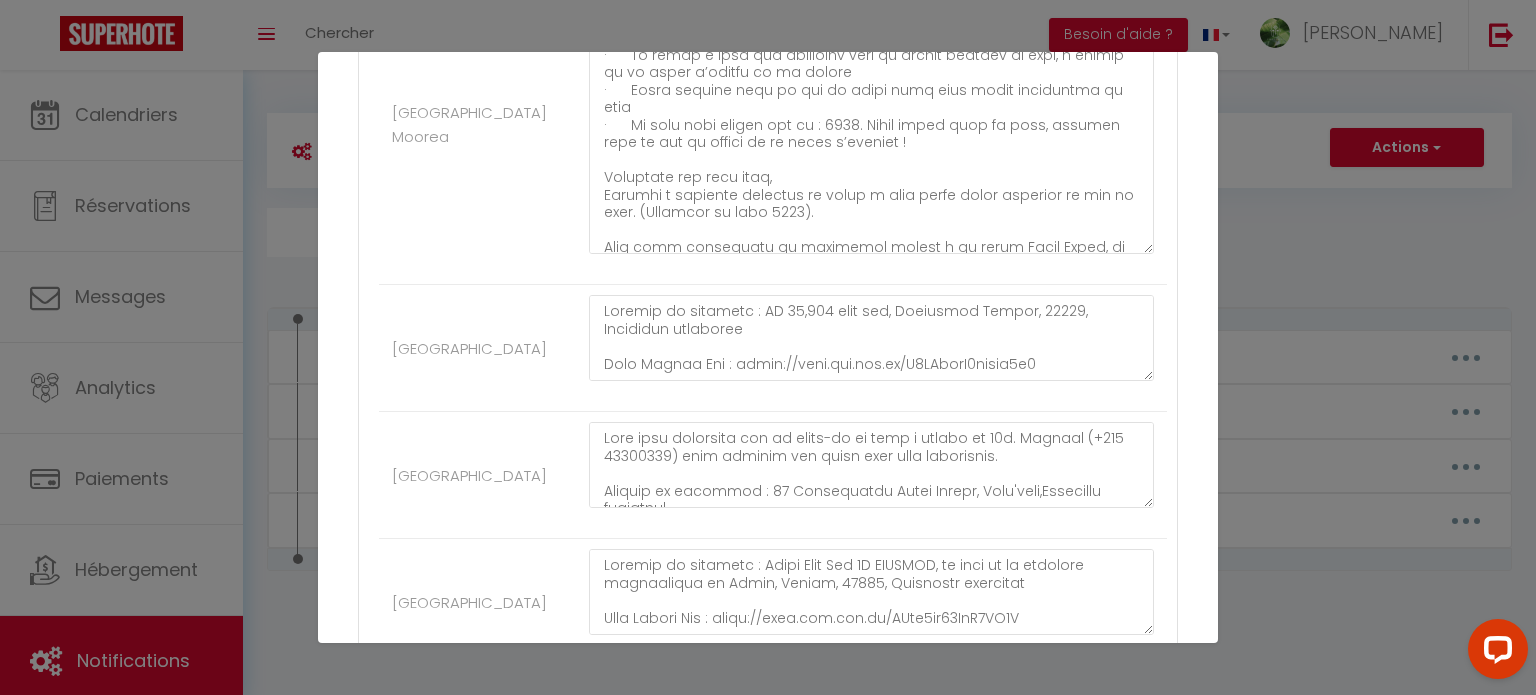 scroll, scrollTop: 1006, scrollLeft: 0, axis: vertical 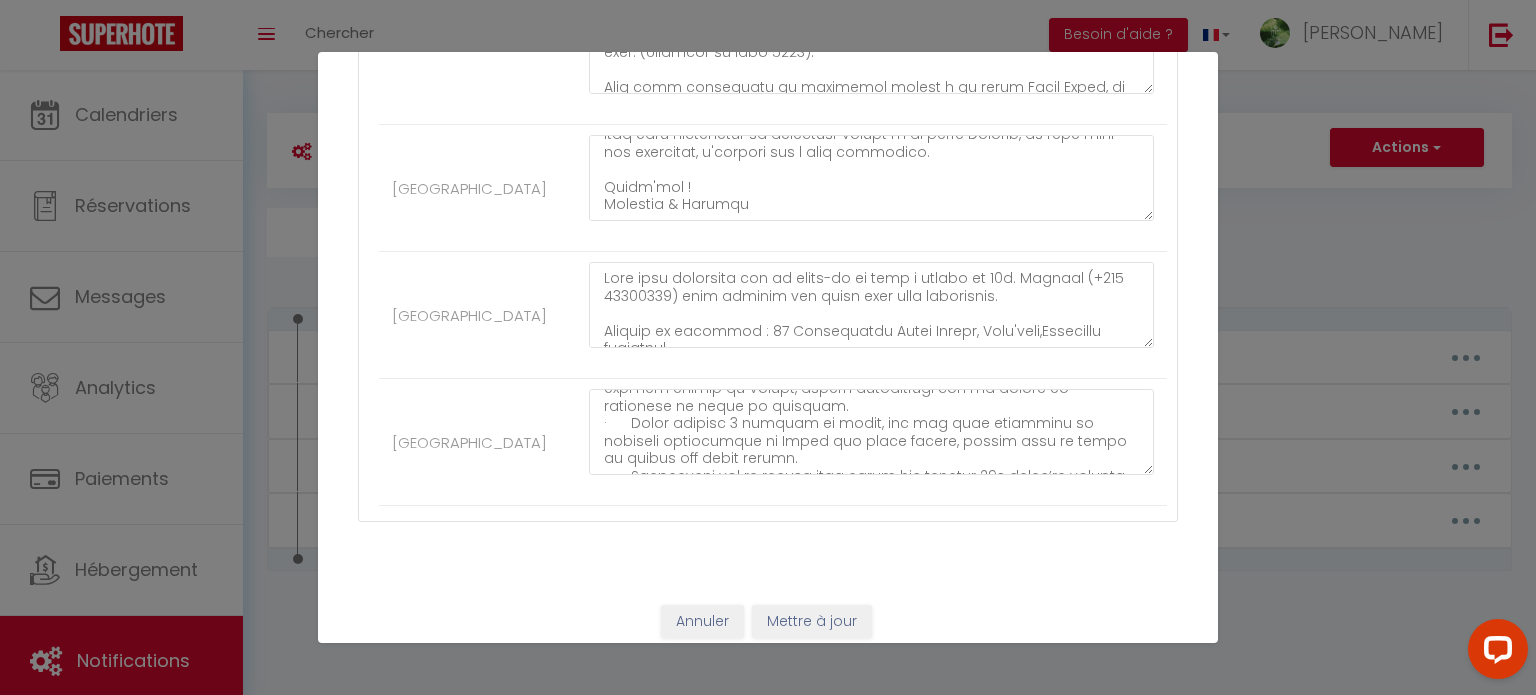 type on "Adresse du logement : 28 Résidence Les Hauts de Matatia , Punaauia, 98718, Tahiti, Polynésie française
Lien Google Map : https://maps.app.goo.gl/C77SqUEgBLDnt14w7
Guide pour les instructions d'arrivée avec photos: https://drive.google.com/file/d/1y2lxr93yknstxcsZ-25hYknH_-7kFNyi/view?usp=drive_link
Voici un itinéraire précis vers notre logement : Depuis l'Aéroport ou le Ferry des bateaux , la maison se trouve à environ 15min de route en voiture:
1) Prendre en direction de la ville de Punaauia
2) Passer devant le Supermarché Carrefour qui sera sur votre droite
3) Passer sous le petit tunnel de la mairie de Punaauia
4) Prendre la première sortie après ce tunnel sur la droite
5) Passer devant l'hôtel le « Te Moana » qui sera sur votre droite et prendre à gauche
6) Traverser le pont et prendre la route à droite qui monte dans la montagne
7) Continuer à monter la route et prendre à droite au panneau Lotissement Les hauts de Punaauia (route qui redescend)
8) A droite vous trouverez l'entrée de la résidence ..." 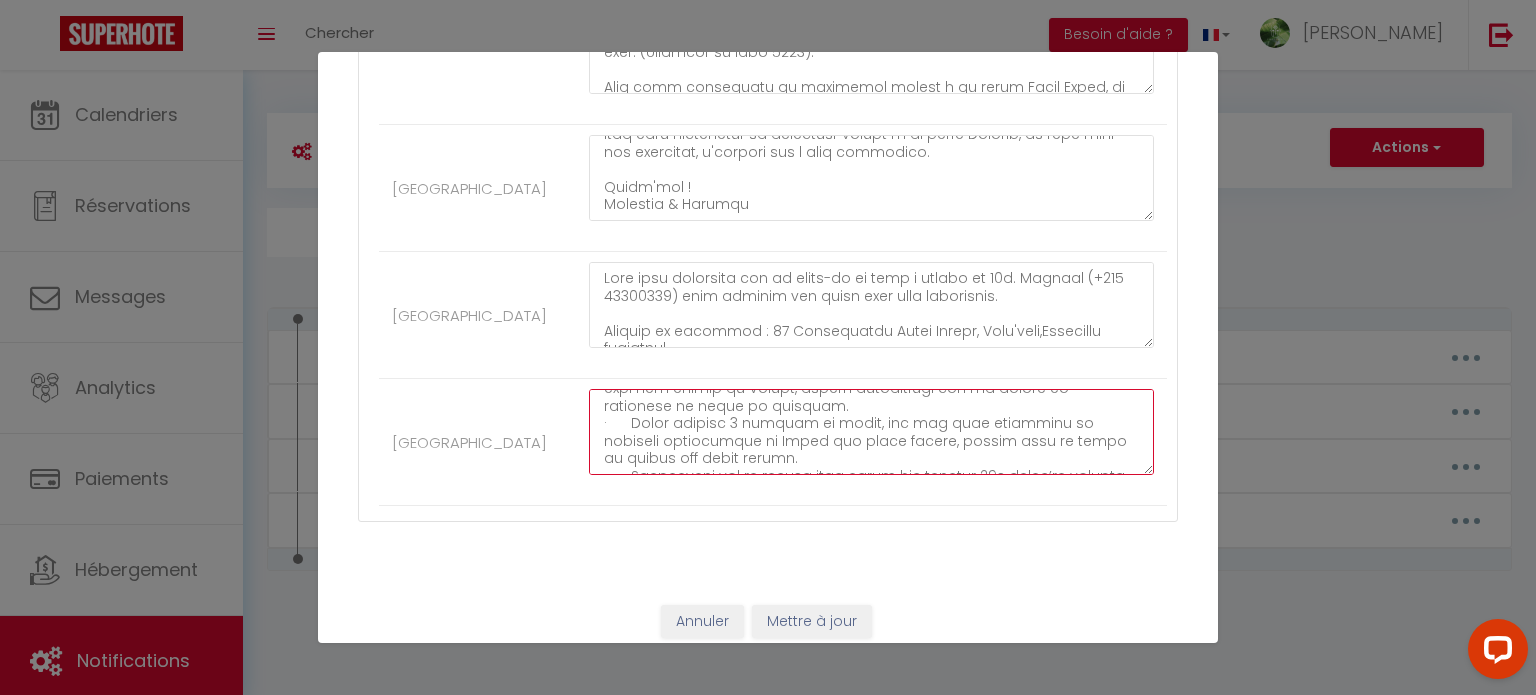 click at bounding box center (871, 432) 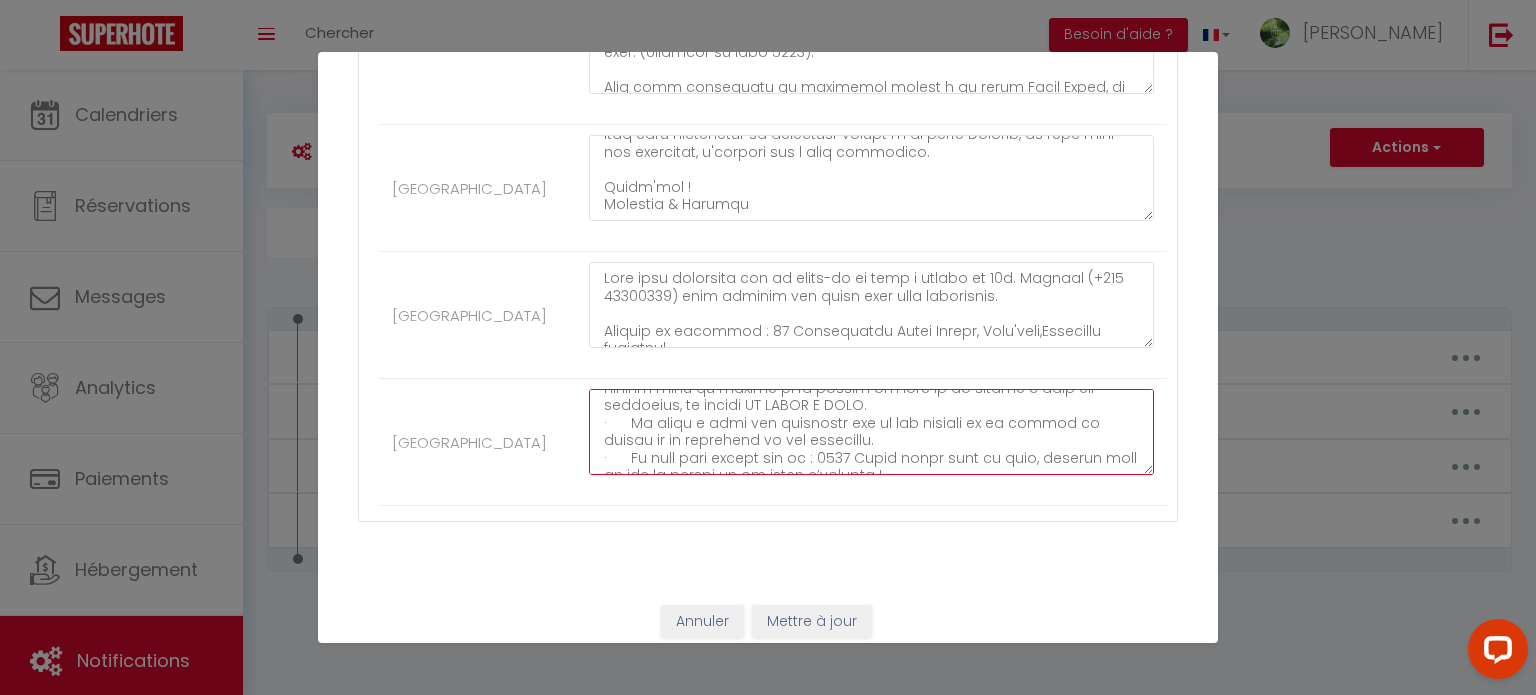 scroll, scrollTop: 352, scrollLeft: 0, axis: vertical 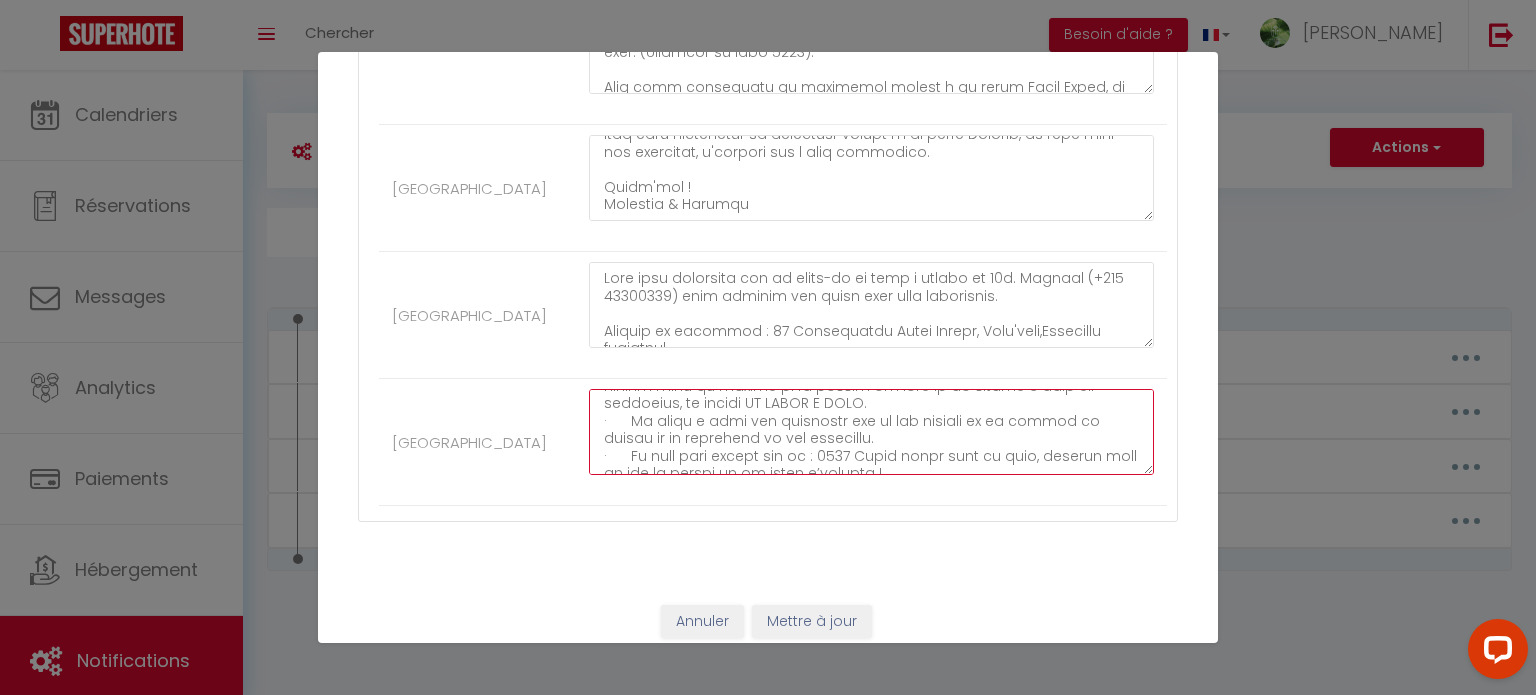 type on "Adresse du logement : Terre Honu Lot 5B TEAVARO, en face de la clinique vétérinaire de Temea, Moorea, 98728, Polynésie française
Lien Google Map : https://maps.app.goo.gl/MGxr4ta75NnJ2FE9A
Guide pour les instructions d'arrivée avec photos:
https://drive.google.com/file/d/1v9st0UdvkRJhppvqvP39NR_X2rJItBct/view?usp=drive_link
·      Voici un itinéraire précis vers notre logement : A votre arrivée au quai des ferrys de Moorea, prenez directement sur la droite et rejoignez la route de ceinture.
·      Après environ 5 minutes de route, des que vous apercevez la clinique vétérinaire de Temae sur votre gauche, prenez tout de suite le chemin sur votre droite en face de la clinique.
·      Poursuivez sur le chemin tout droit sur environ 50m jusqu’au premier portail sur votre gauche
·      Vous êtes arrivés ! Le portail est déverrouillé pour votre arrivée.
·      Vous pouvez garer vos véhicules dans la cour. Continuer tout droit jusqu’au fond du jardin et au niveau du coin de la maison à coté des poubelles, se..." 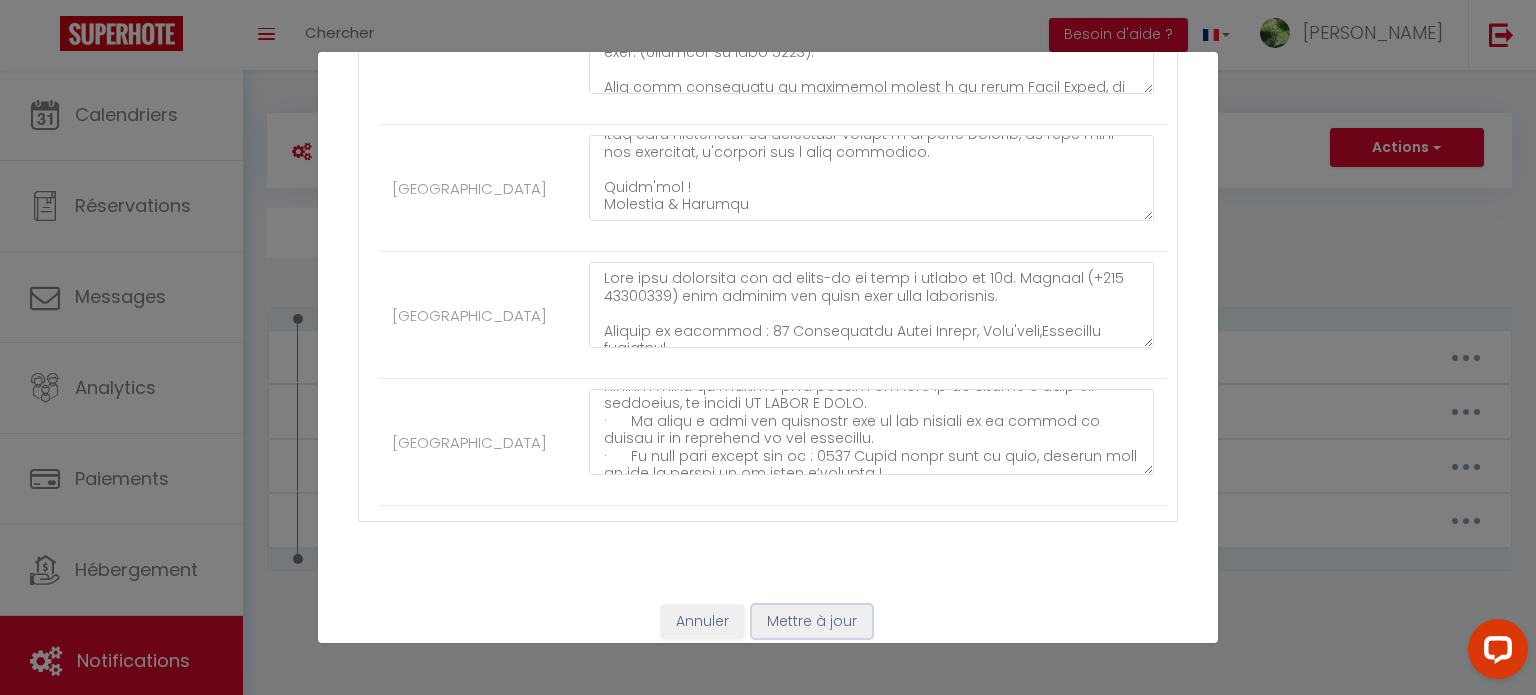 click on "Mettre à jour" at bounding box center (812, 622) 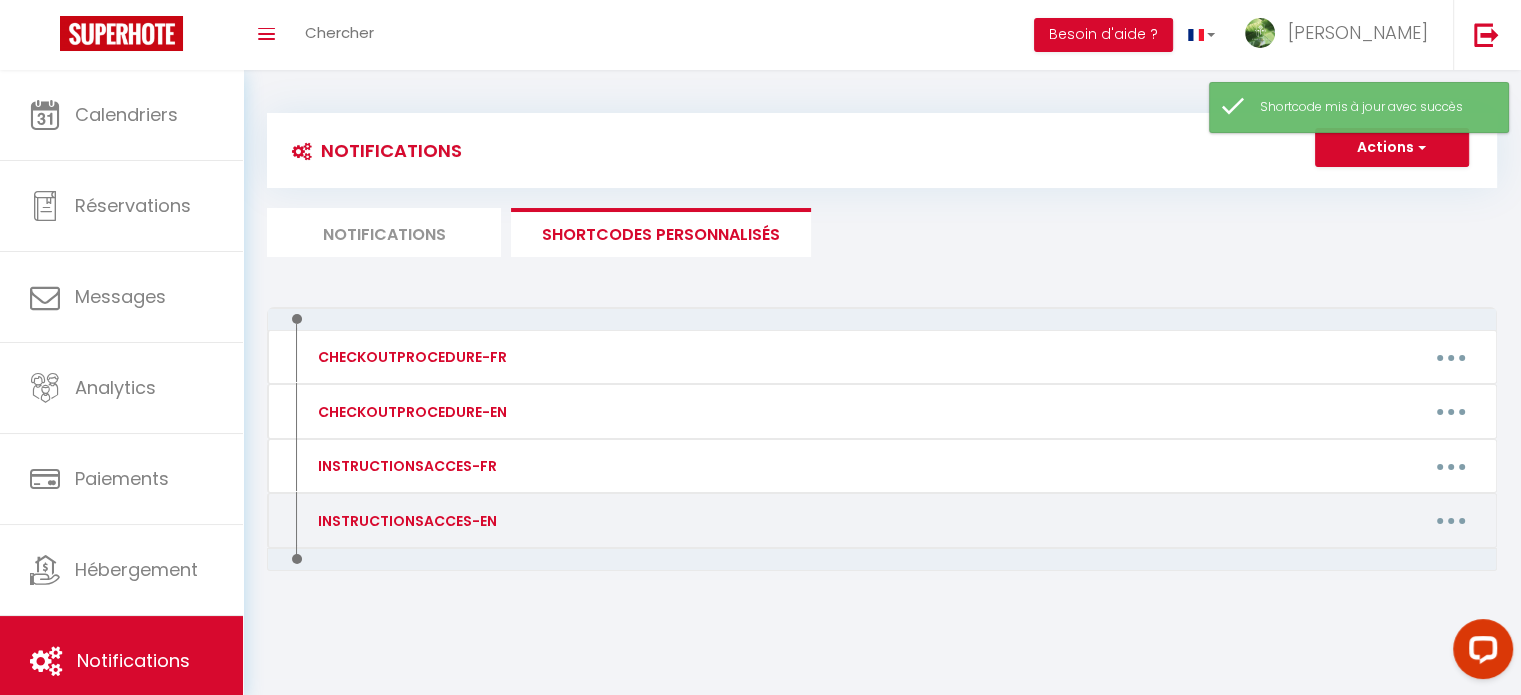 click at bounding box center (1451, 521) 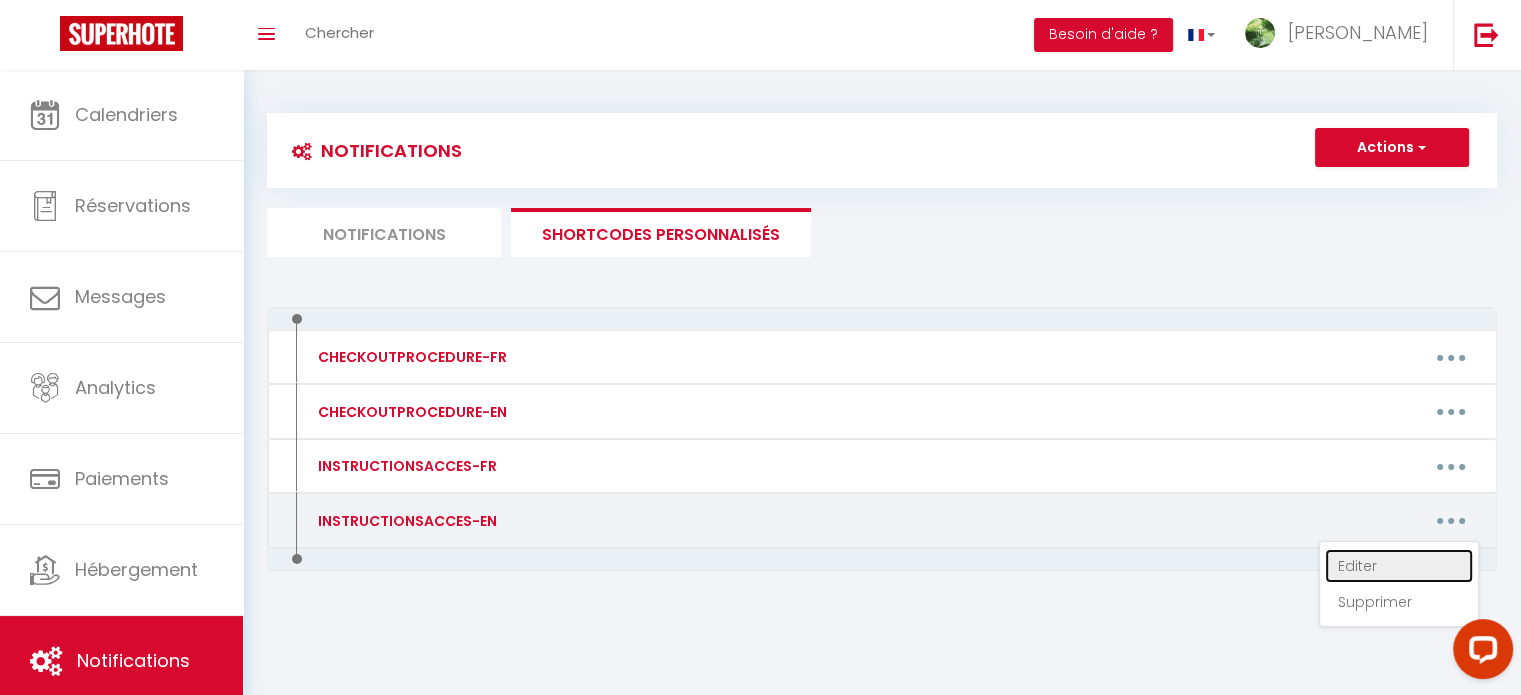 click on "Editer" at bounding box center (1399, 566) 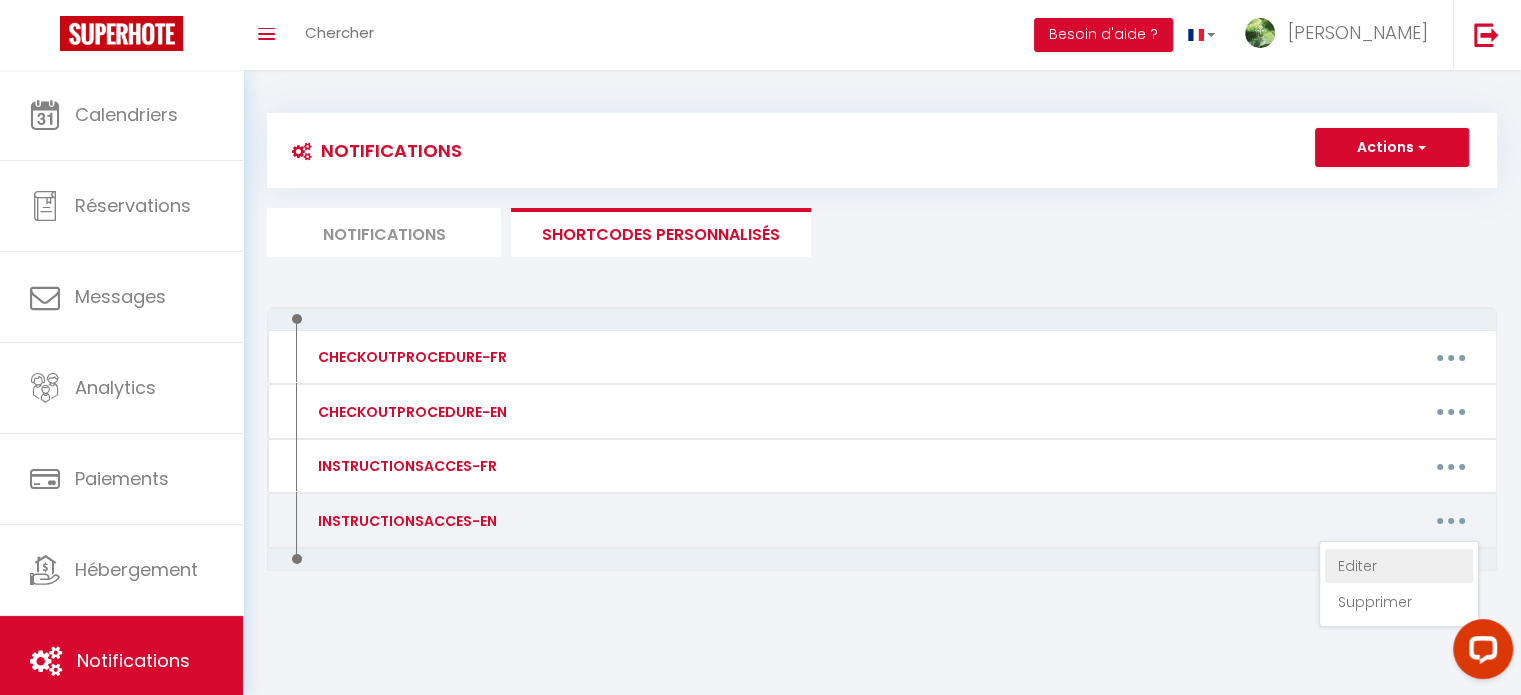 type on "INSTRUCTIONSACCES-EN" 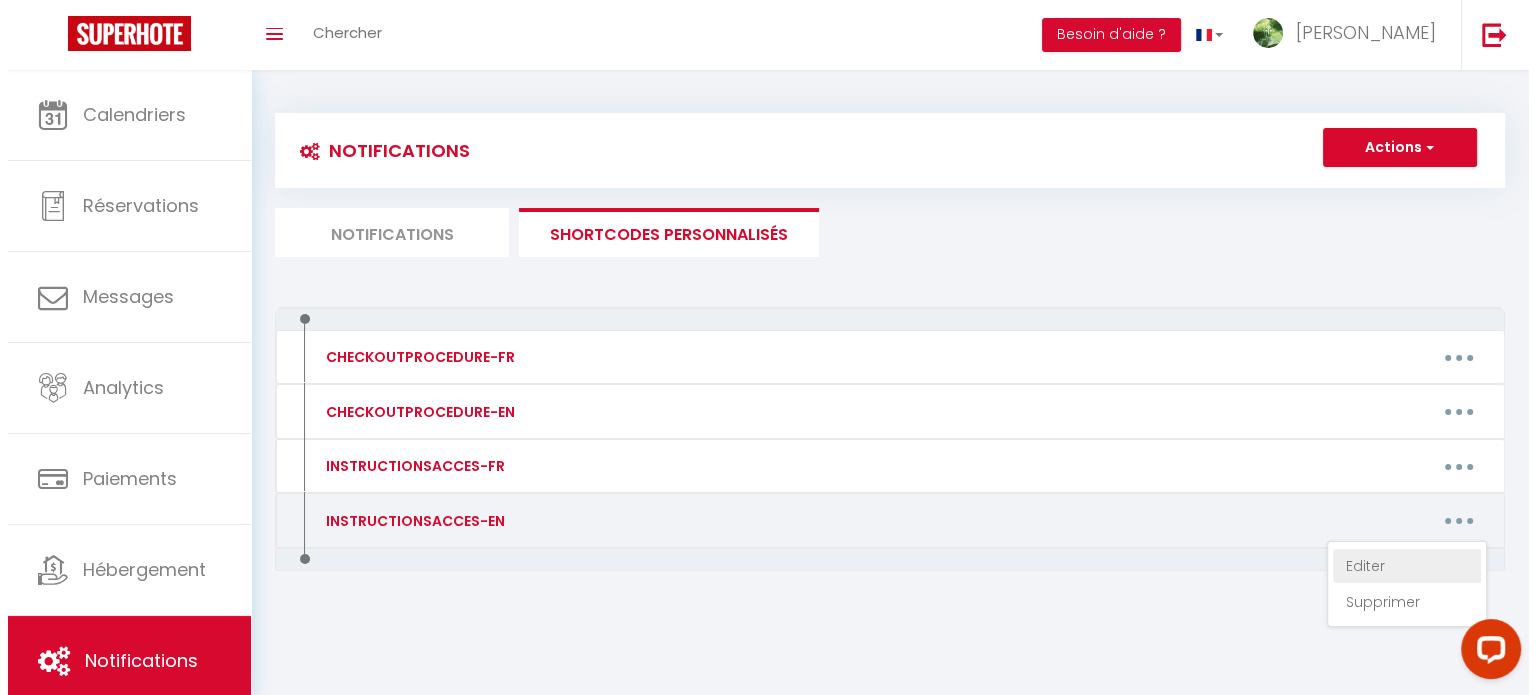 scroll, scrollTop: 0, scrollLeft: 0, axis: both 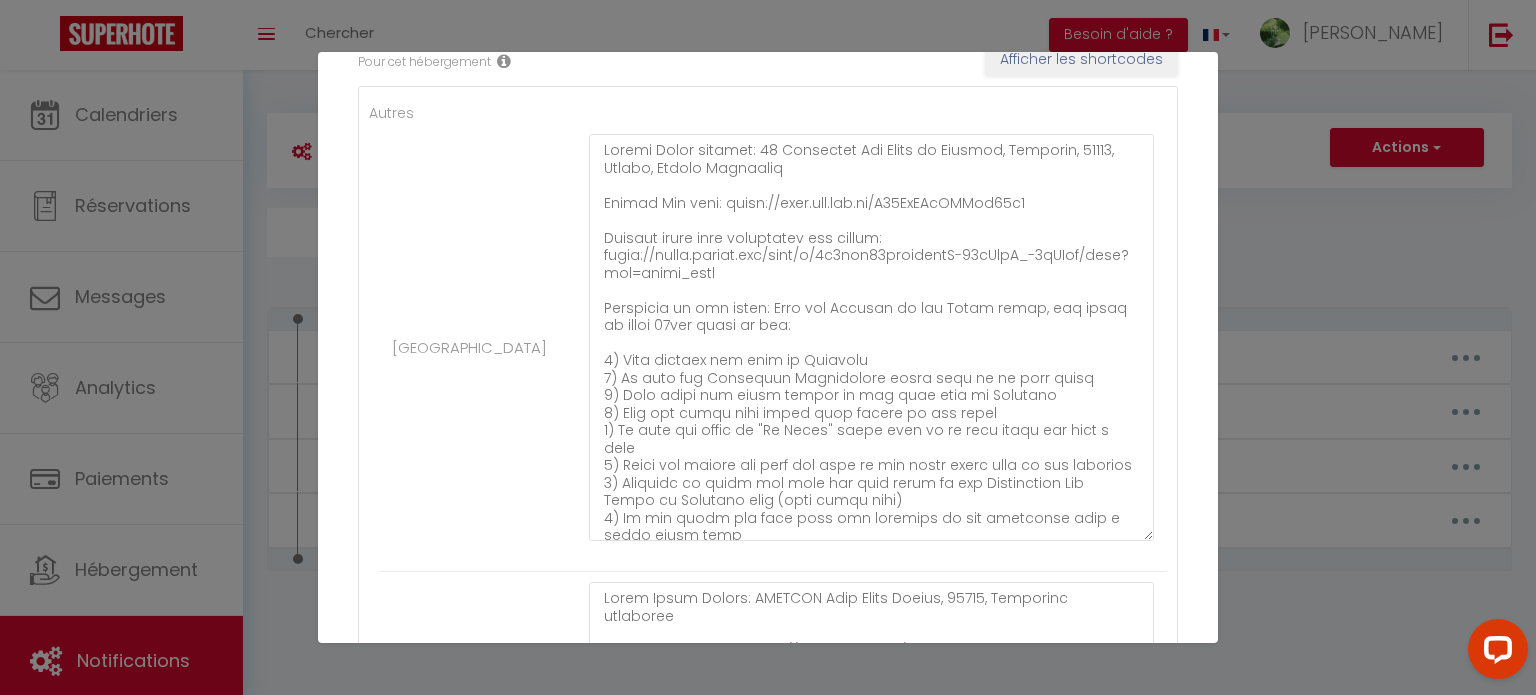 drag, startPoint x: 1128, startPoint y: 404, endPoint x: 1103, endPoint y: 537, distance: 135.32922 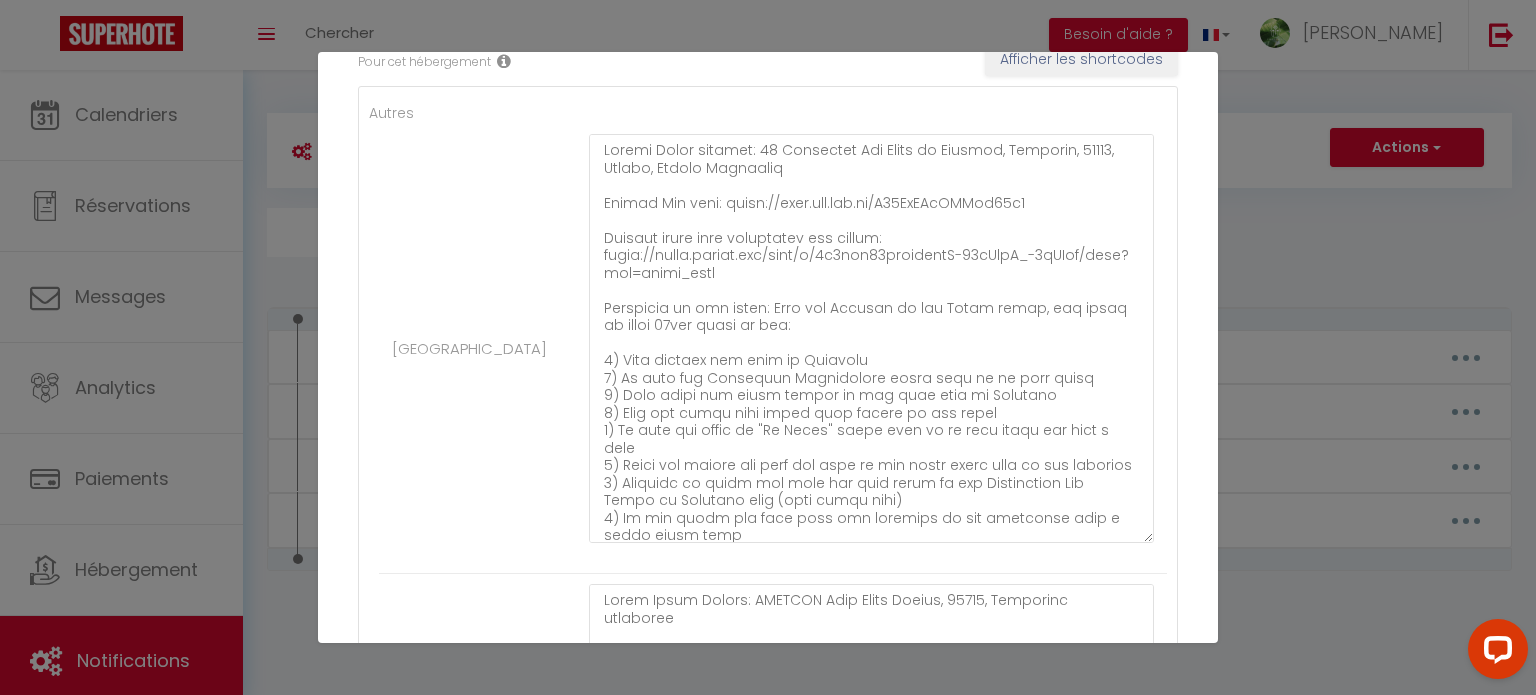 scroll, scrollTop: 132, scrollLeft: 0, axis: vertical 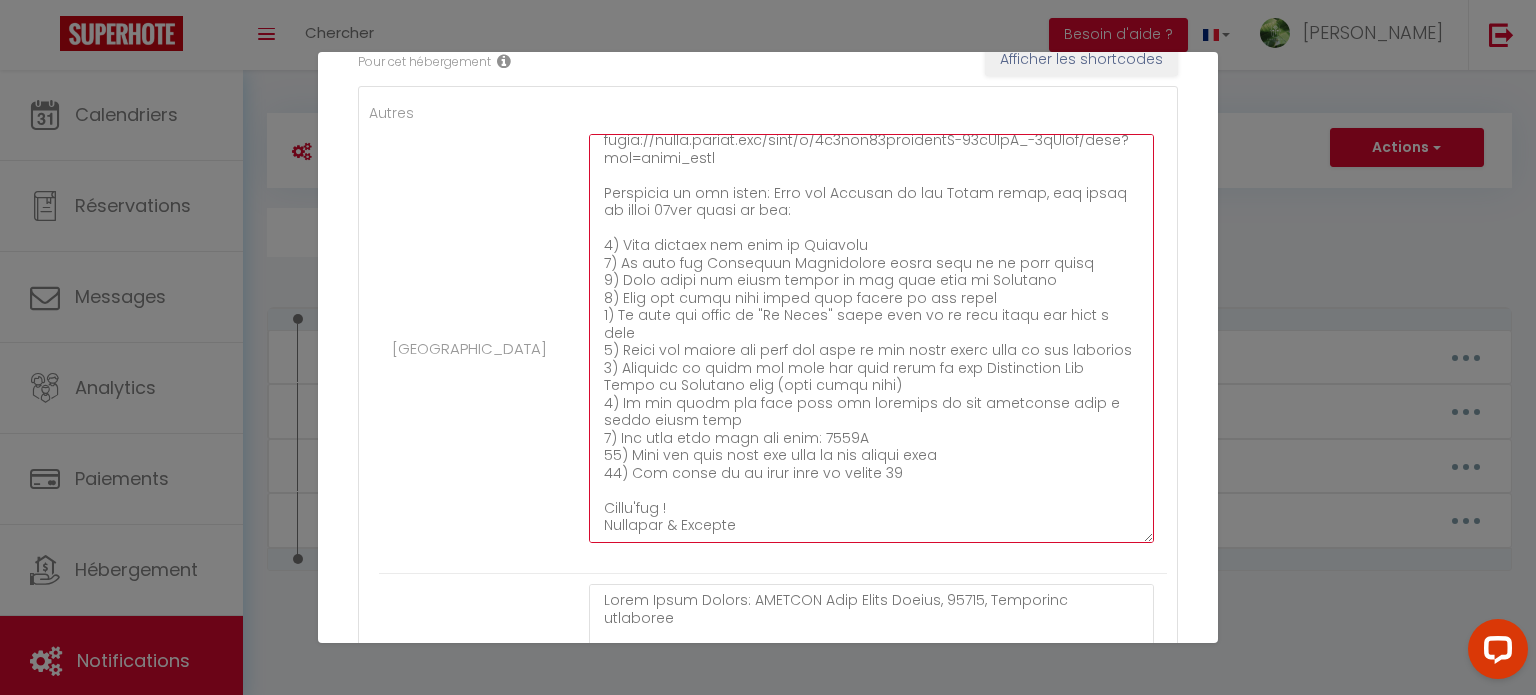 click at bounding box center [871, 338] 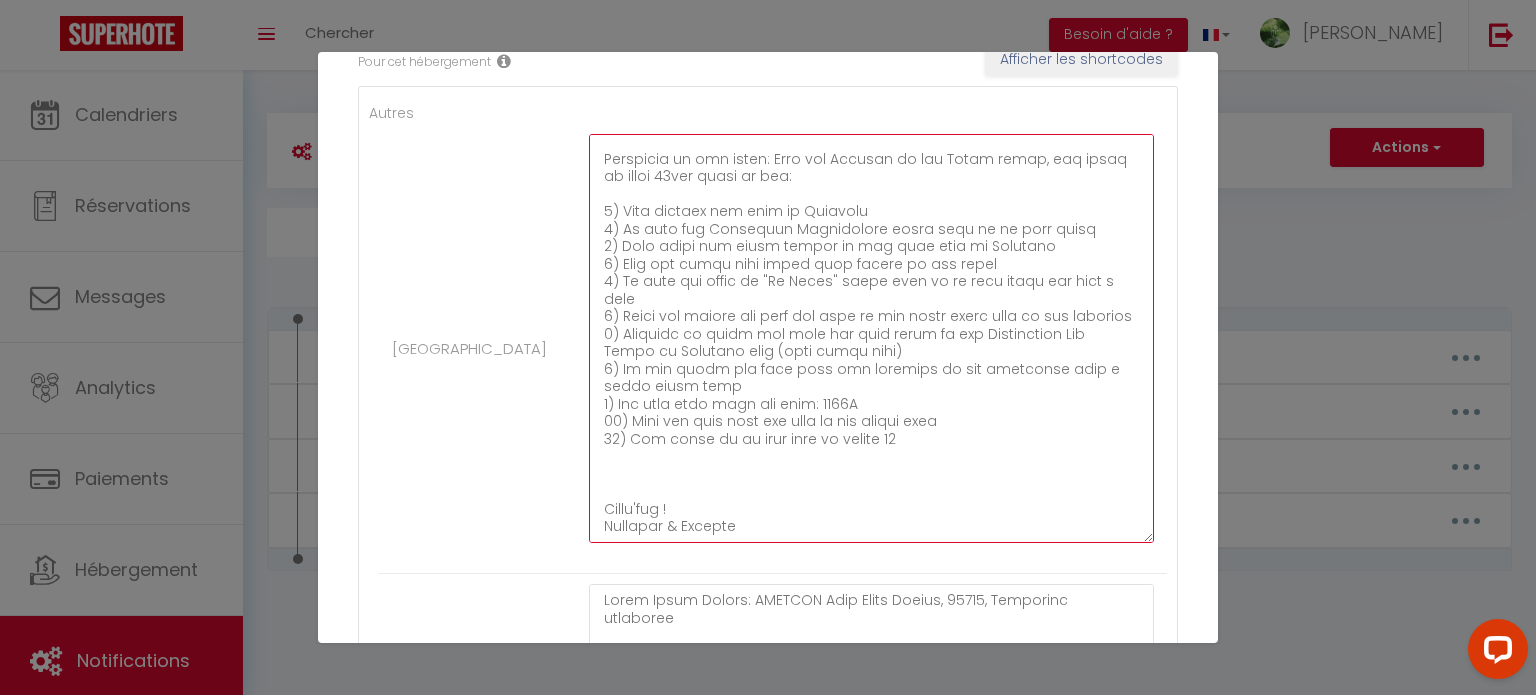 scroll, scrollTop: 167, scrollLeft: 0, axis: vertical 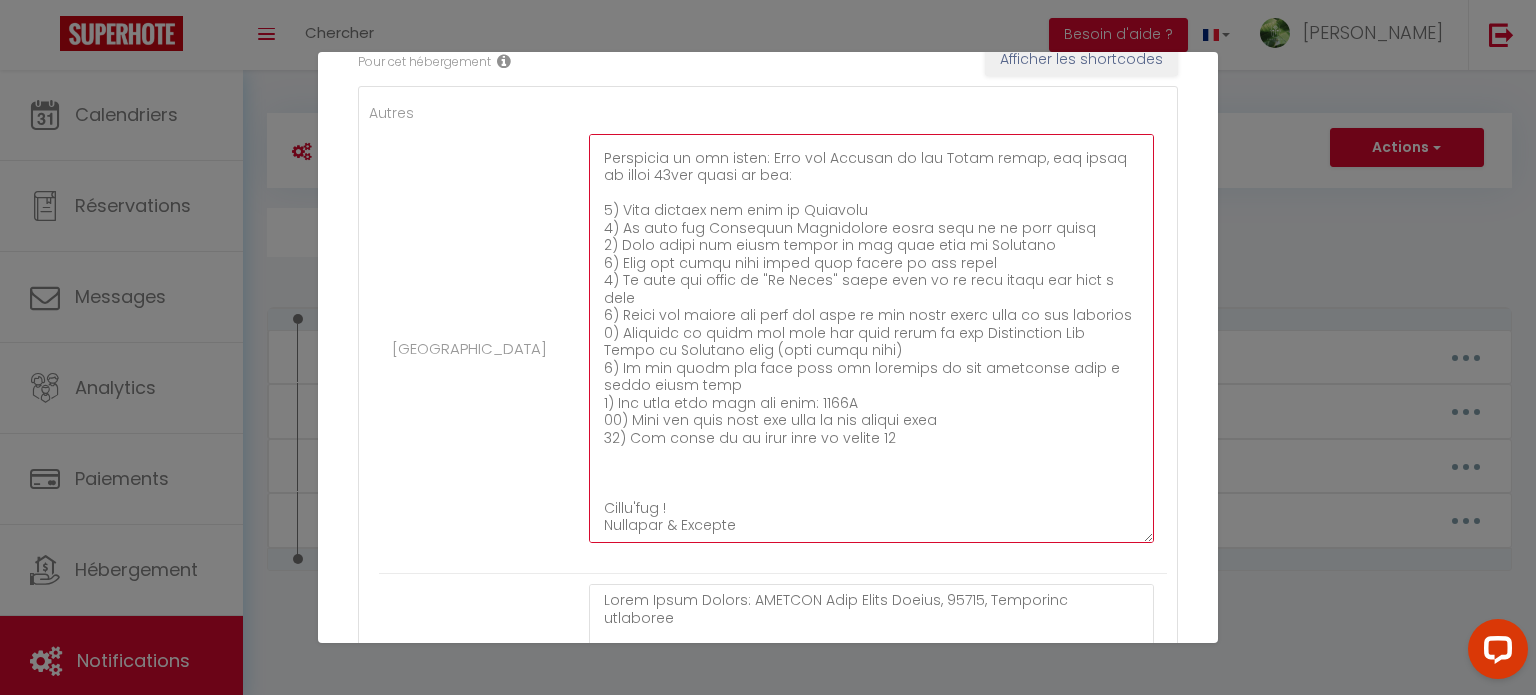 paste on "12) La boite a clés se trouve à la droite du portail marron
13) Faire glisser vers le bas le volet noir pour faire apparaitre le code
14) Le code pour ouvrir est le : 1603. Après avoir fait le code, poussez vers le bas le loquet et la boîte s’ouvrira !
Récupérer les jeu de clés et la télcommande du portail,
Veillez à toujours refermer la boîte à clés après avoir récupéré le jeu de clés. (Remettre le code 0000)." 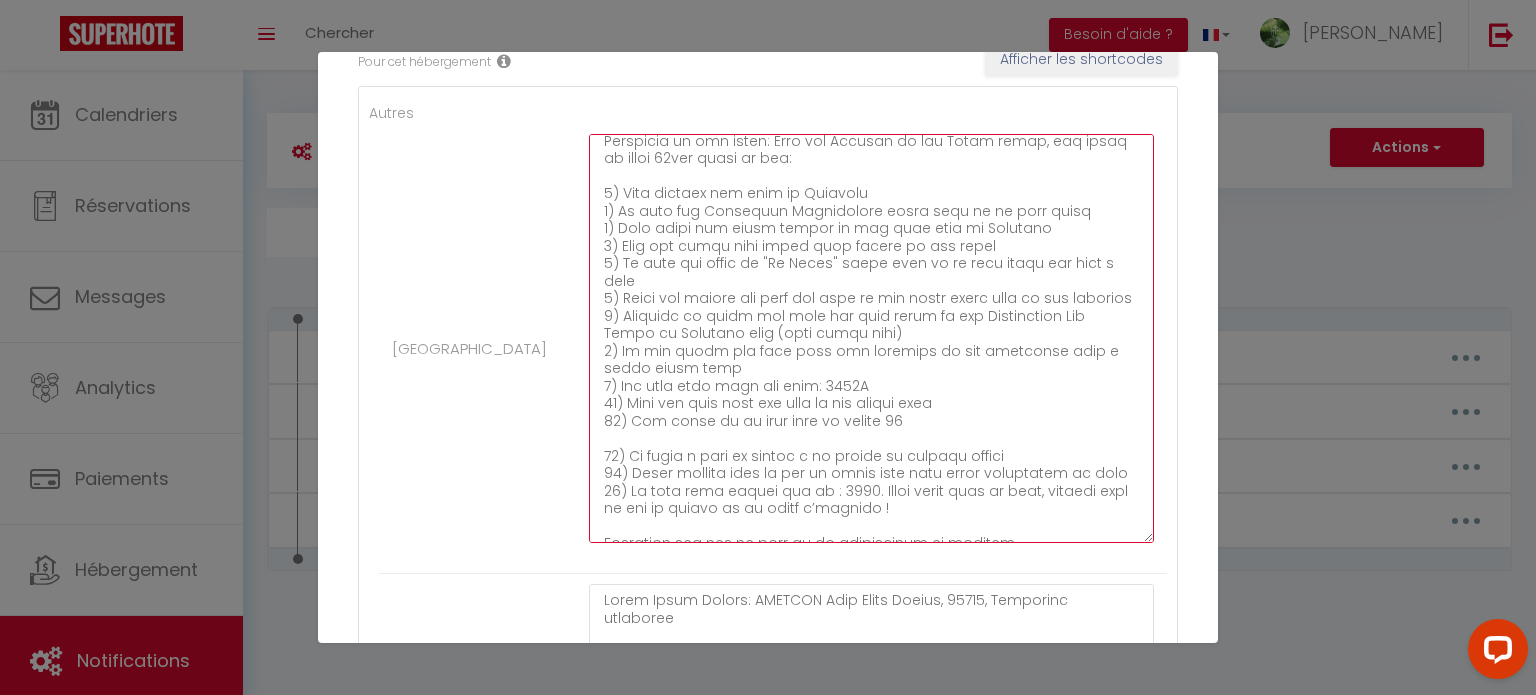 scroll, scrollTop: 289, scrollLeft: 0, axis: vertical 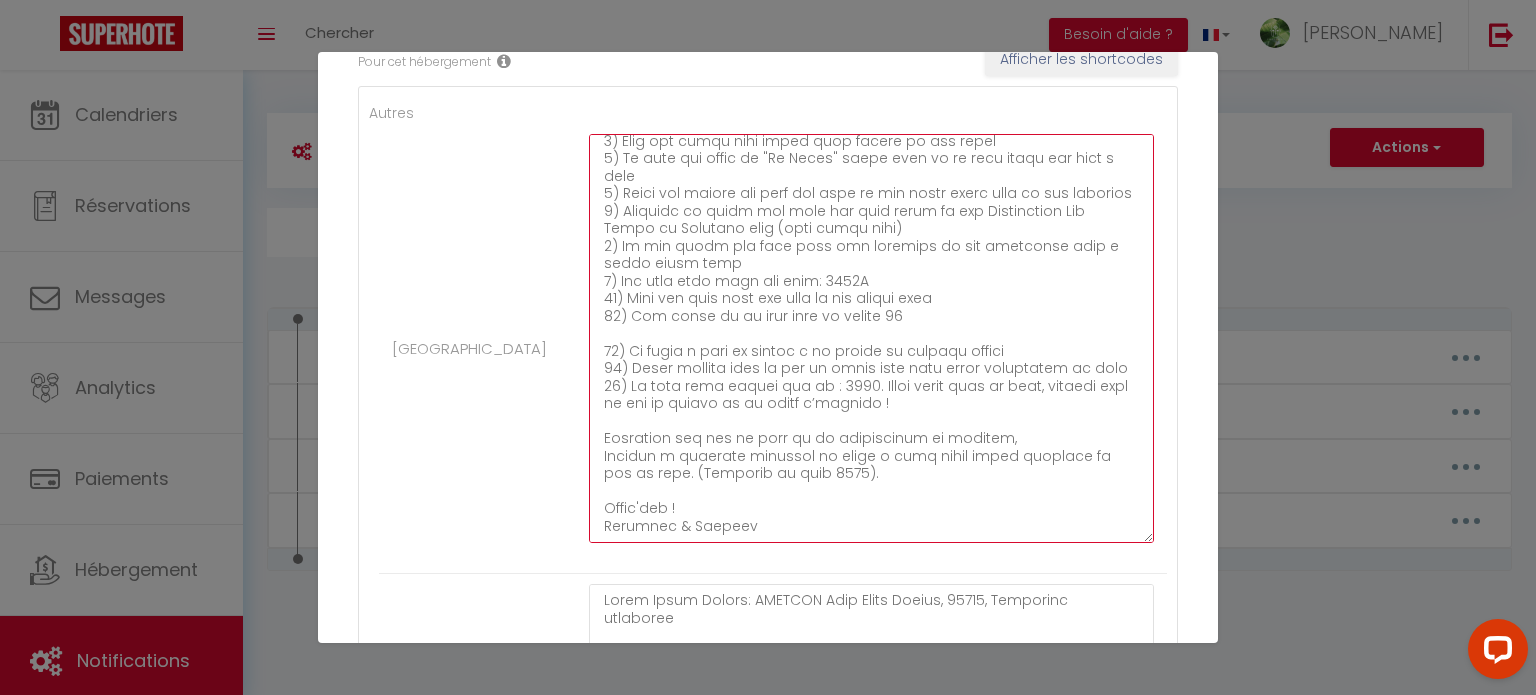 click at bounding box center [871, 338] 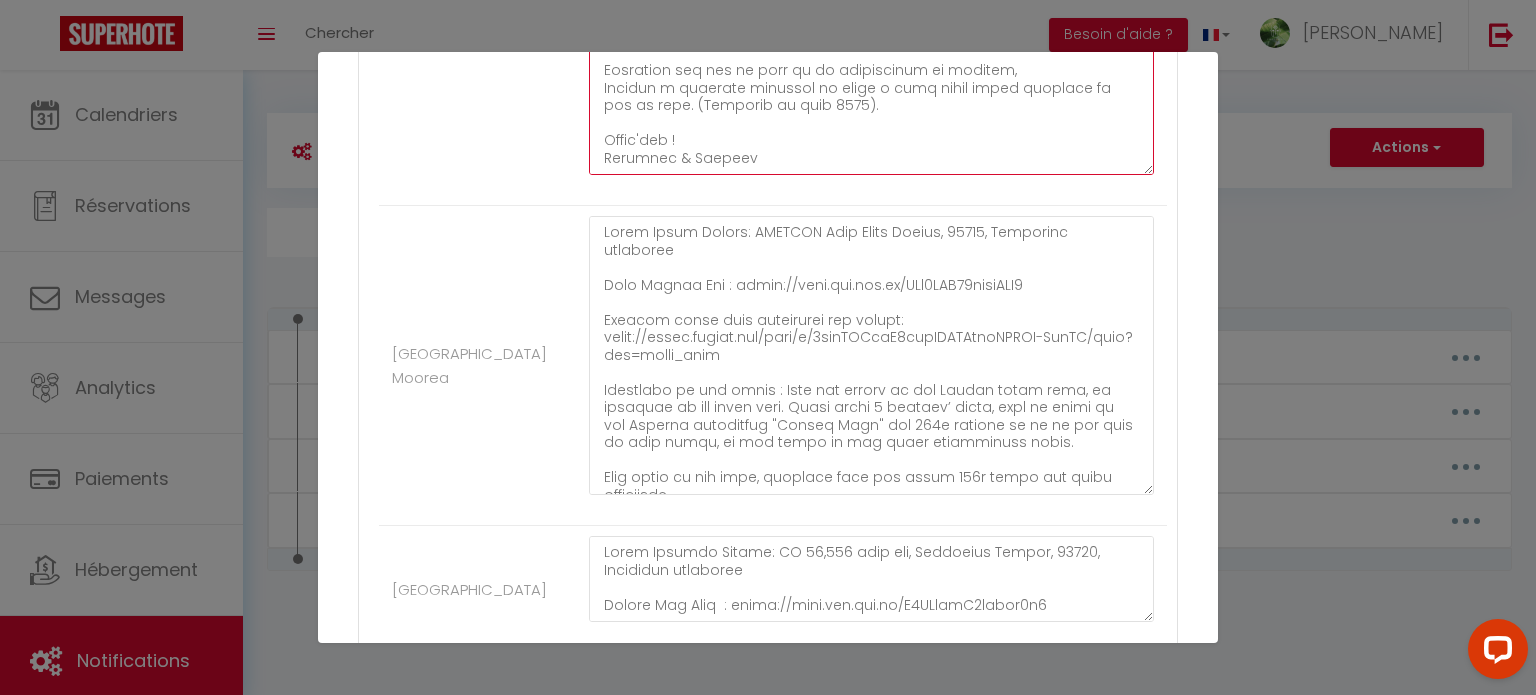 scroll, scrollTop: 756, scrollLeft: 0, axis: vertical 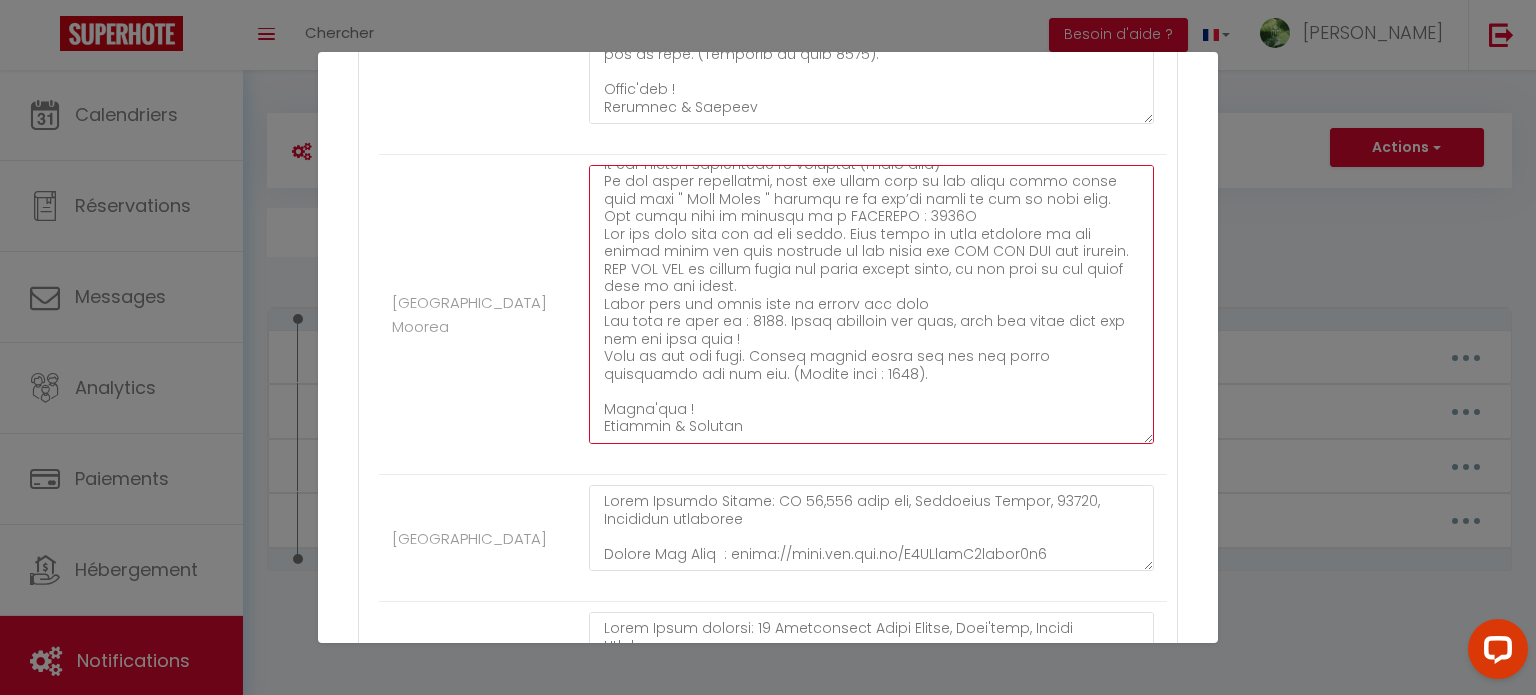 drag, startPoint x: 596, startPoint y: 315, endPoint x: 808, endPoint y: 397, distance: 227.30595 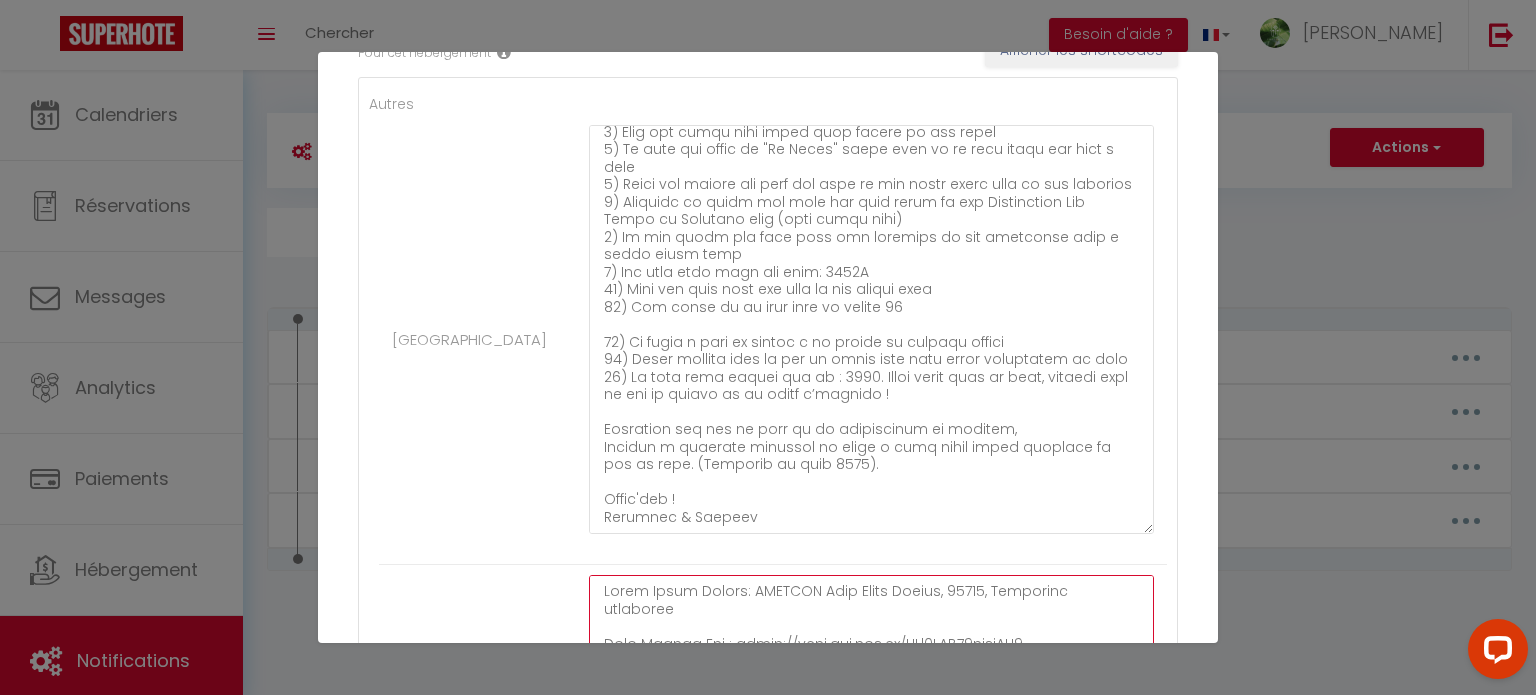 scroll, scrollTop: 350, scrollLeft: 0, axis: vertical 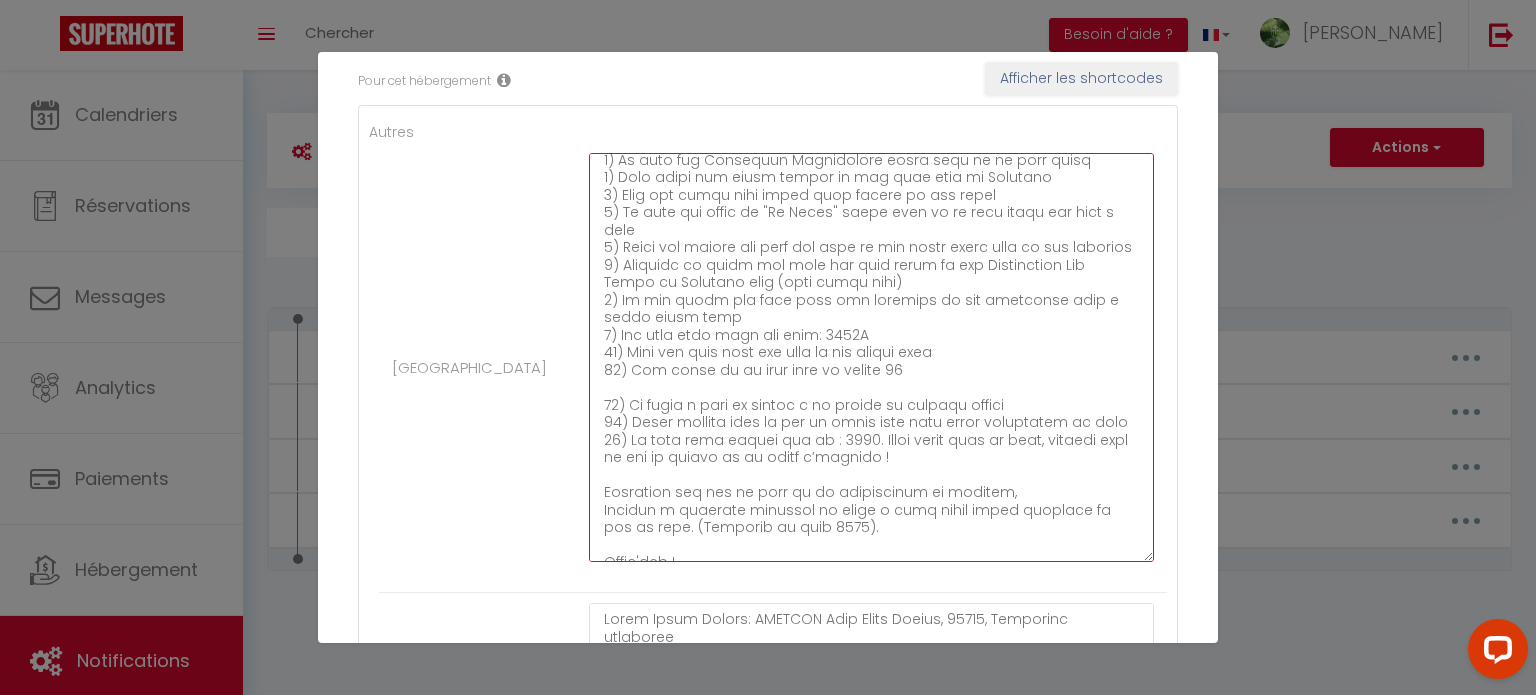click at bounding box center [871, 357] 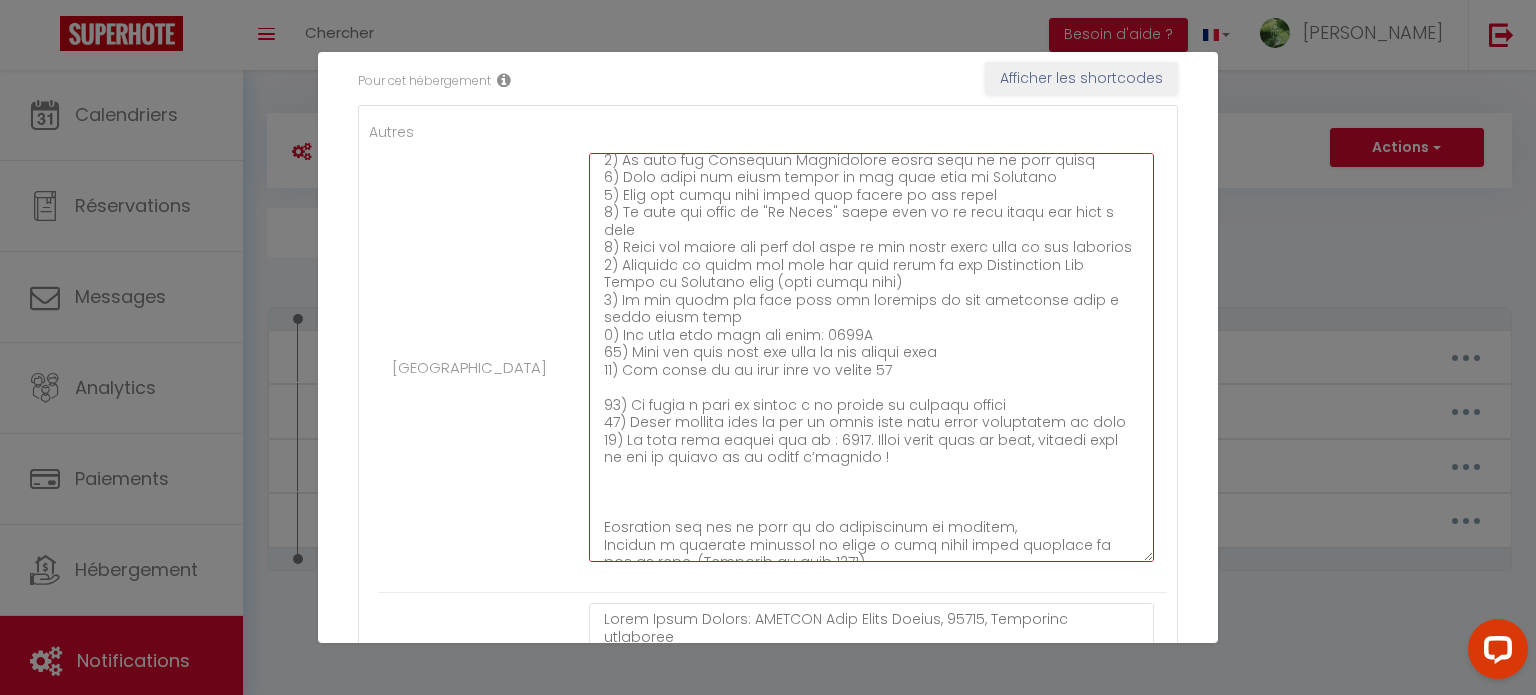 paste on "Slide down the black part to reveal the code
The code to open is : 2601. After entering the code, push the latch down and the box will open !
Pick up the two keys. Please always close the key box after collecting the key set. (Return code : 0000)." 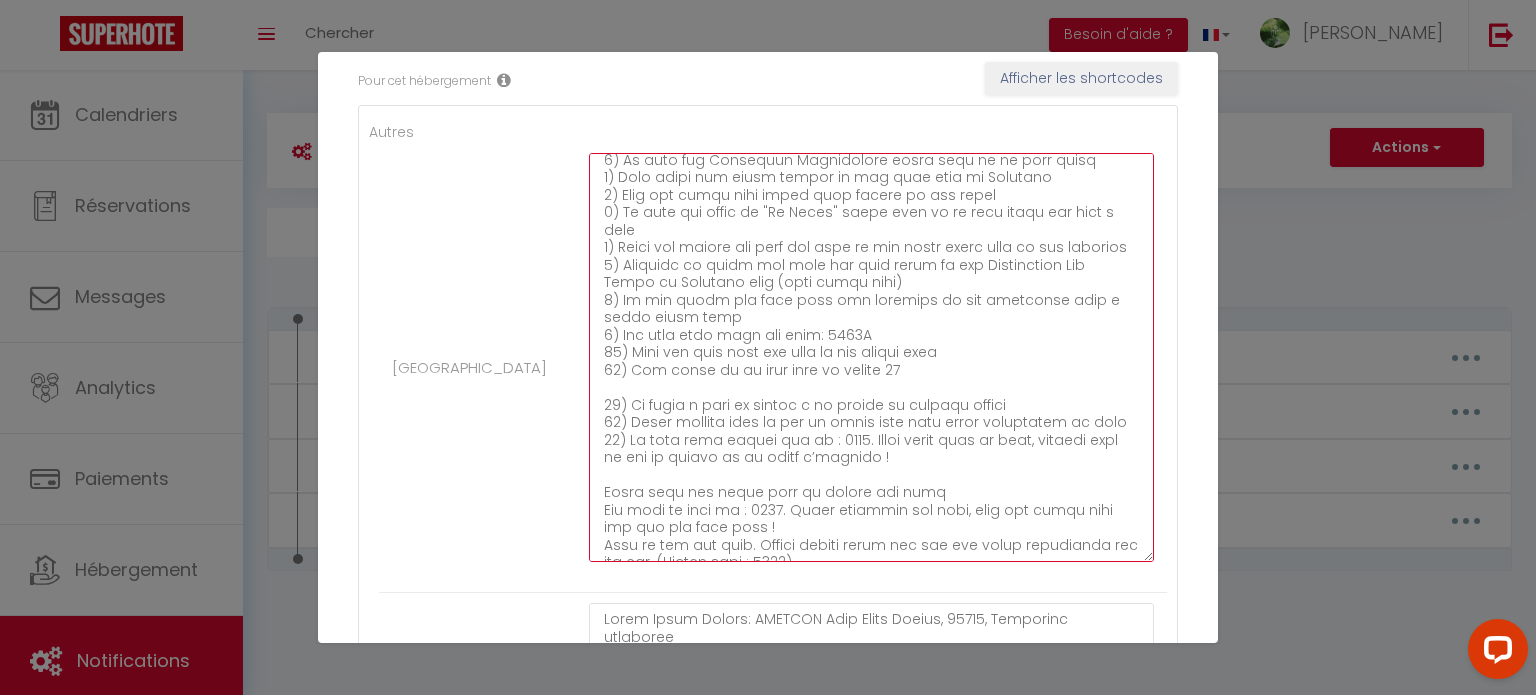 scroll, scrollTop: 282, scrollLeft: 0, axis: vertical 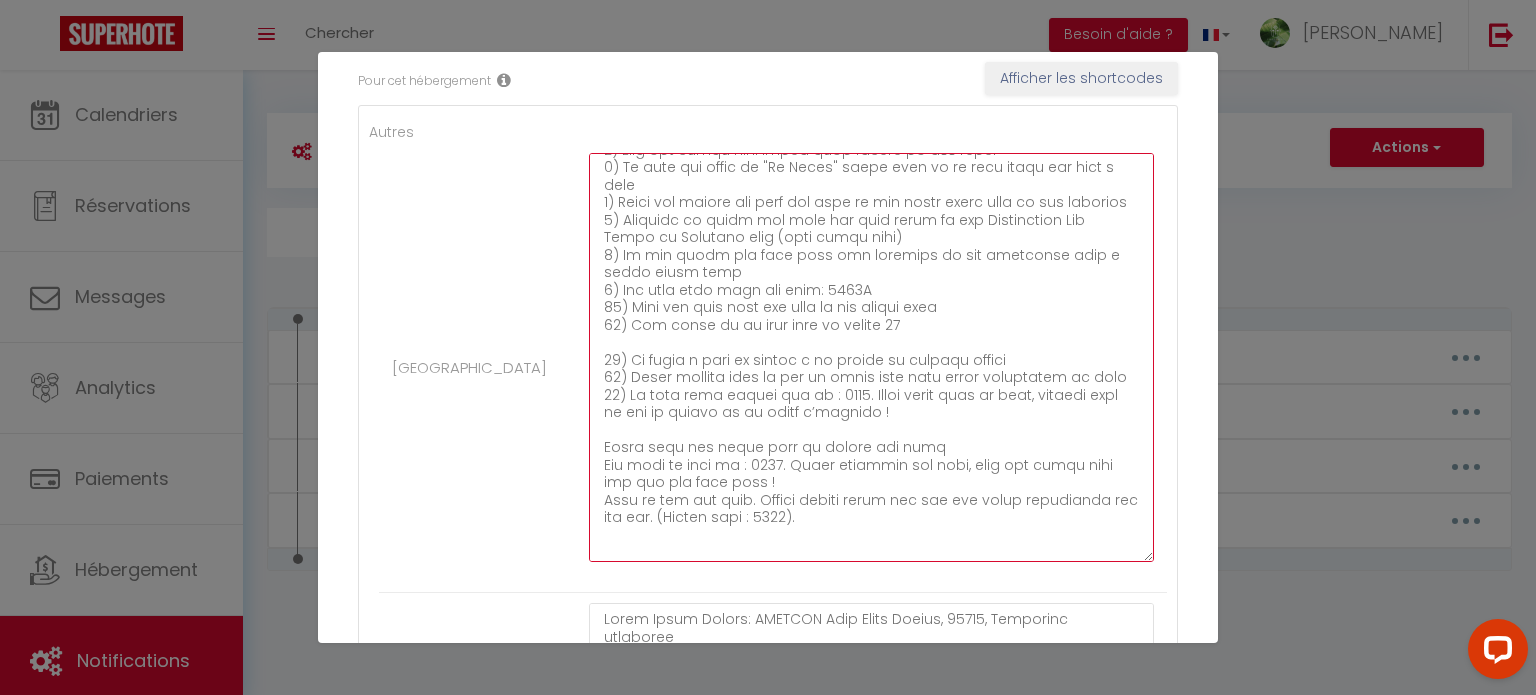 click at bounding box center (871, 357) 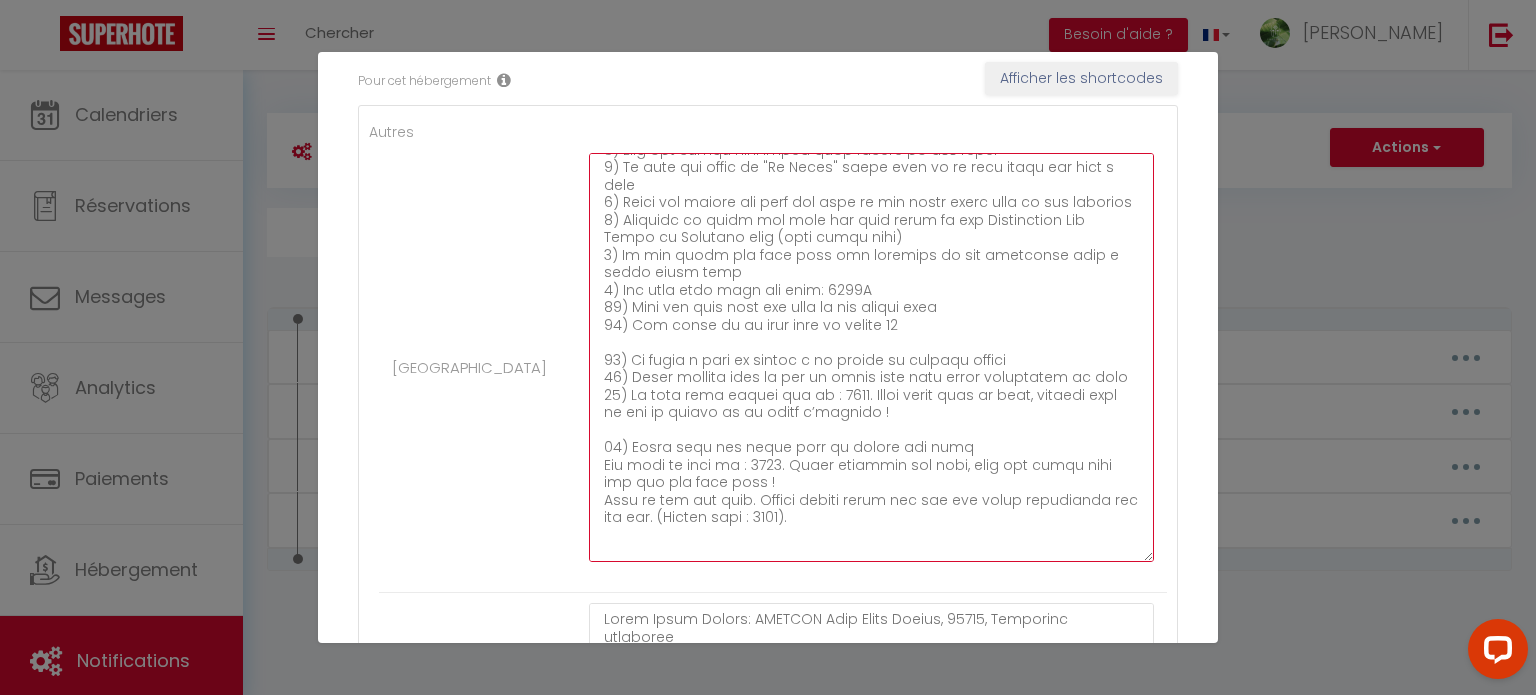 click at bounding box center [871, 357] 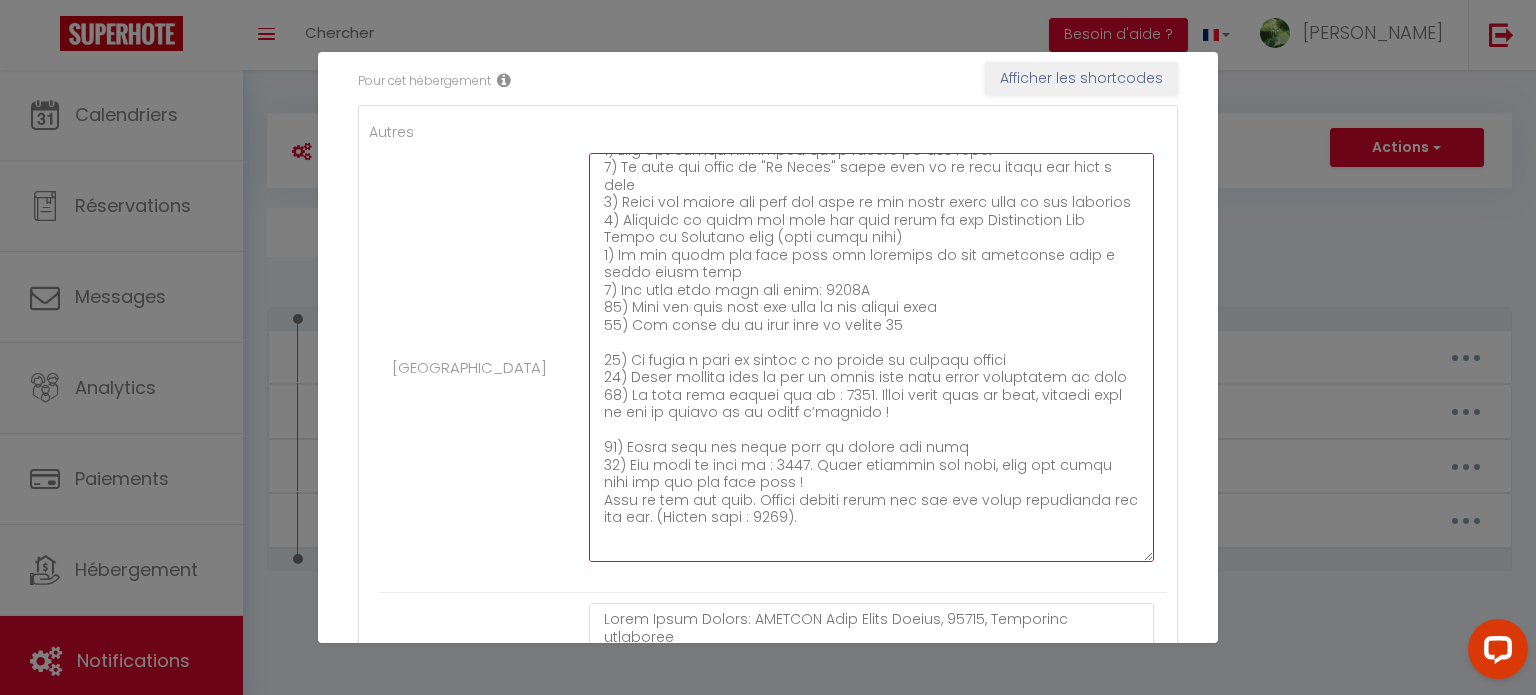 click at bounding box center (871, 357) 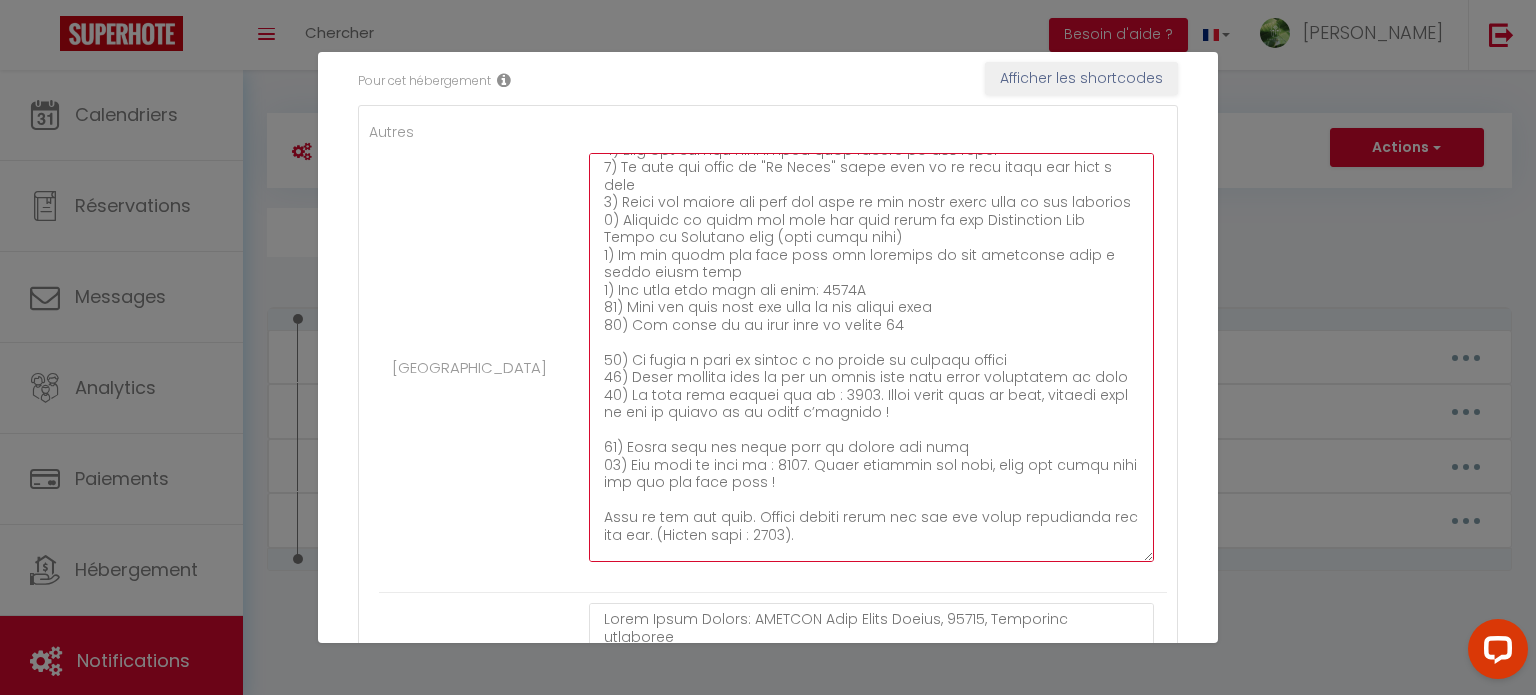 scroll, scrollTop: 422, scrollLeft: 0, axis: vertical 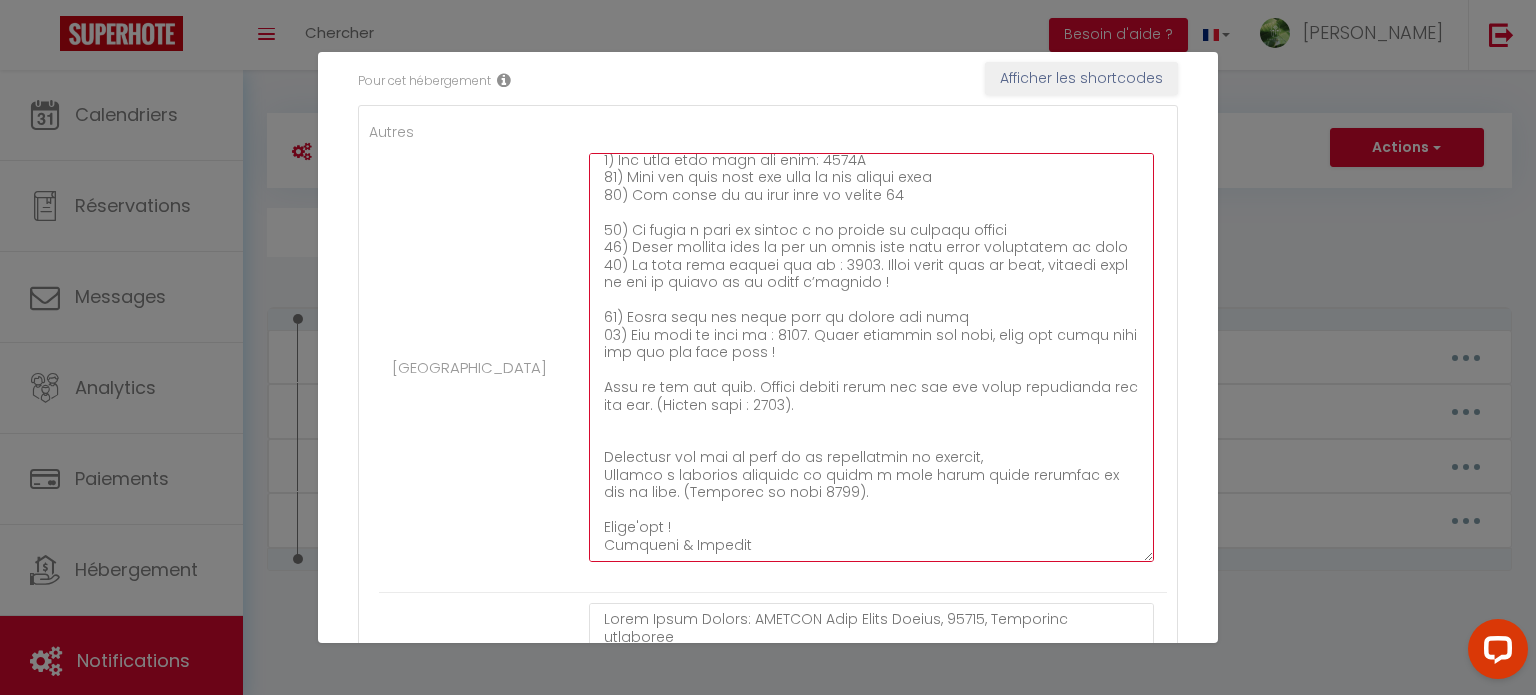 drag, startPoint x: 602, startPoint y: 434, endPoint x: 828, endPoint y: 499, distance: 235.16165 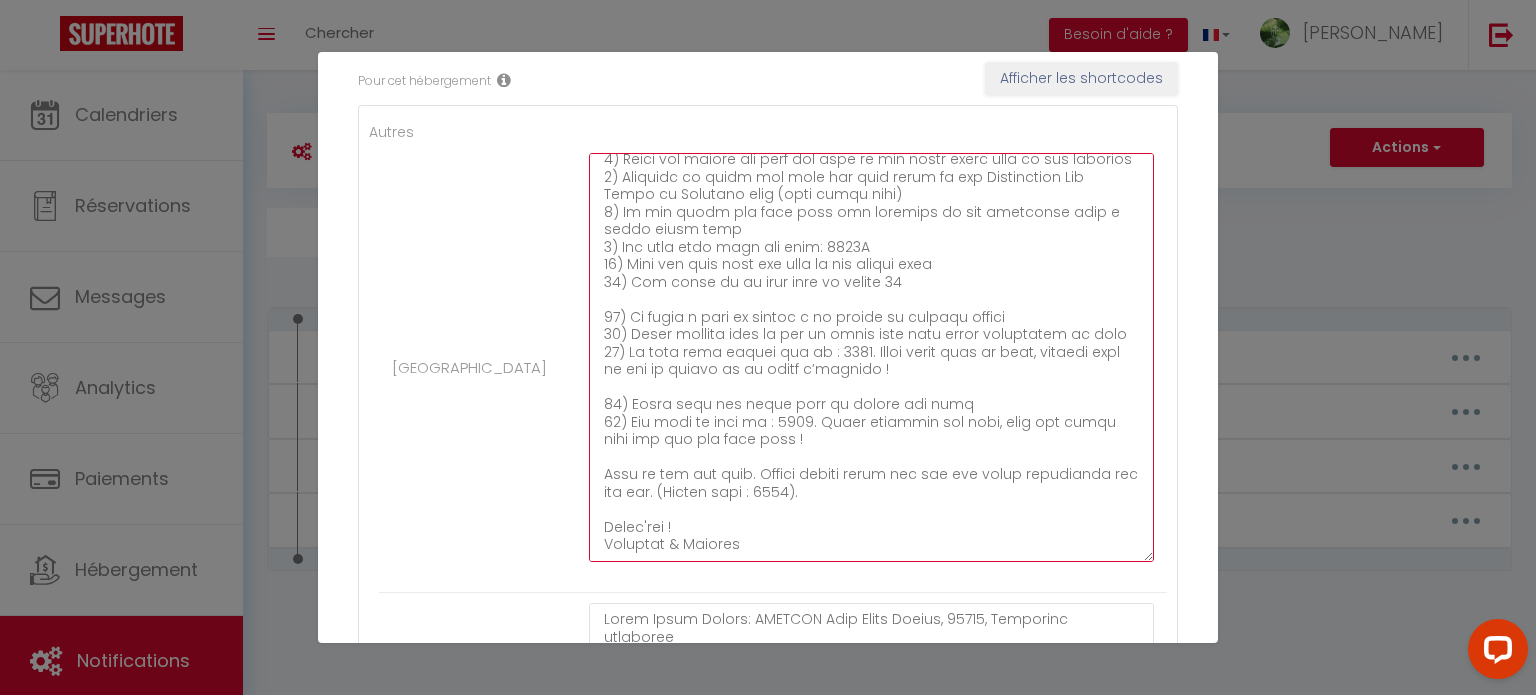 scroll, scrollTop: 341, scrollLeft: 0, axis: vertical 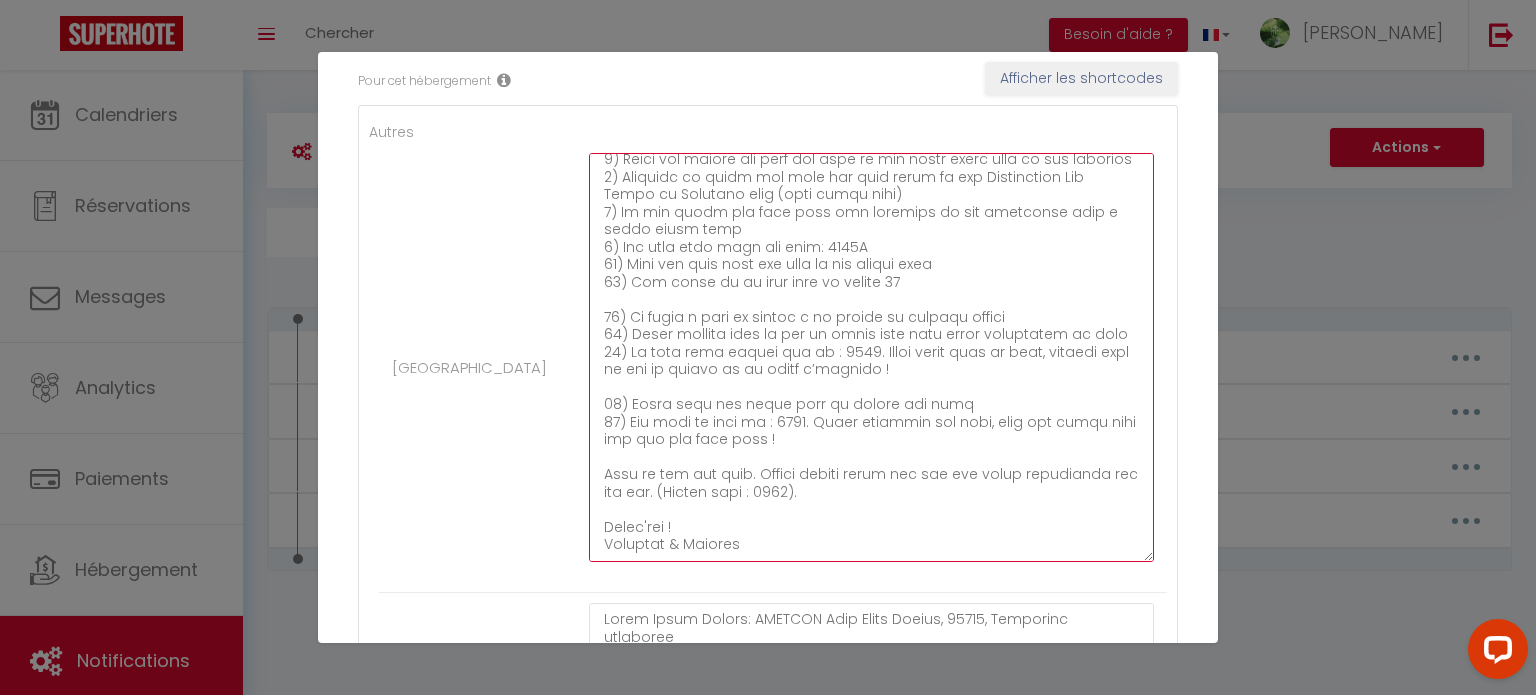 drag, startPoint x: 848, startPoint y: 369, endPoint x: 574, endPoint y: 338, distance: 275.74808 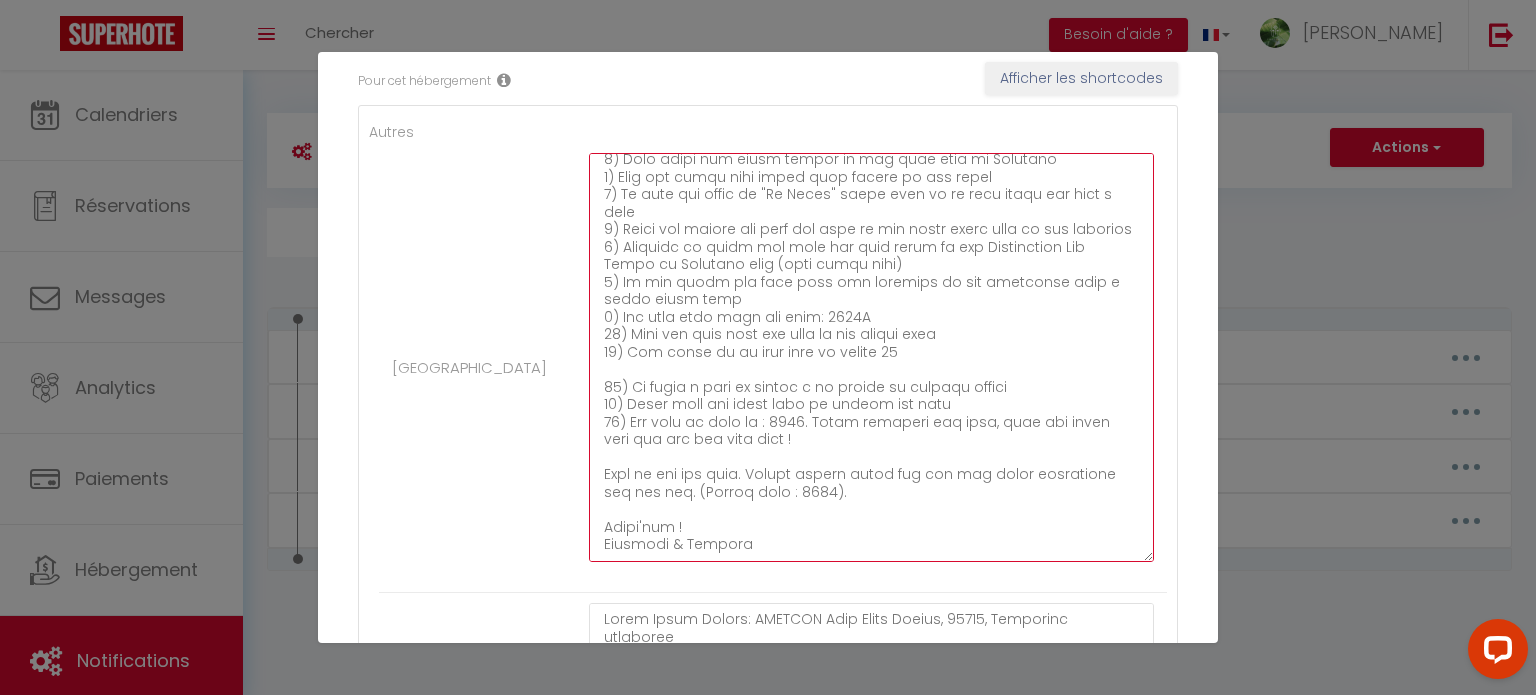 scroll, scrollTop: 272, scrollLeft: 0, axis: vertical 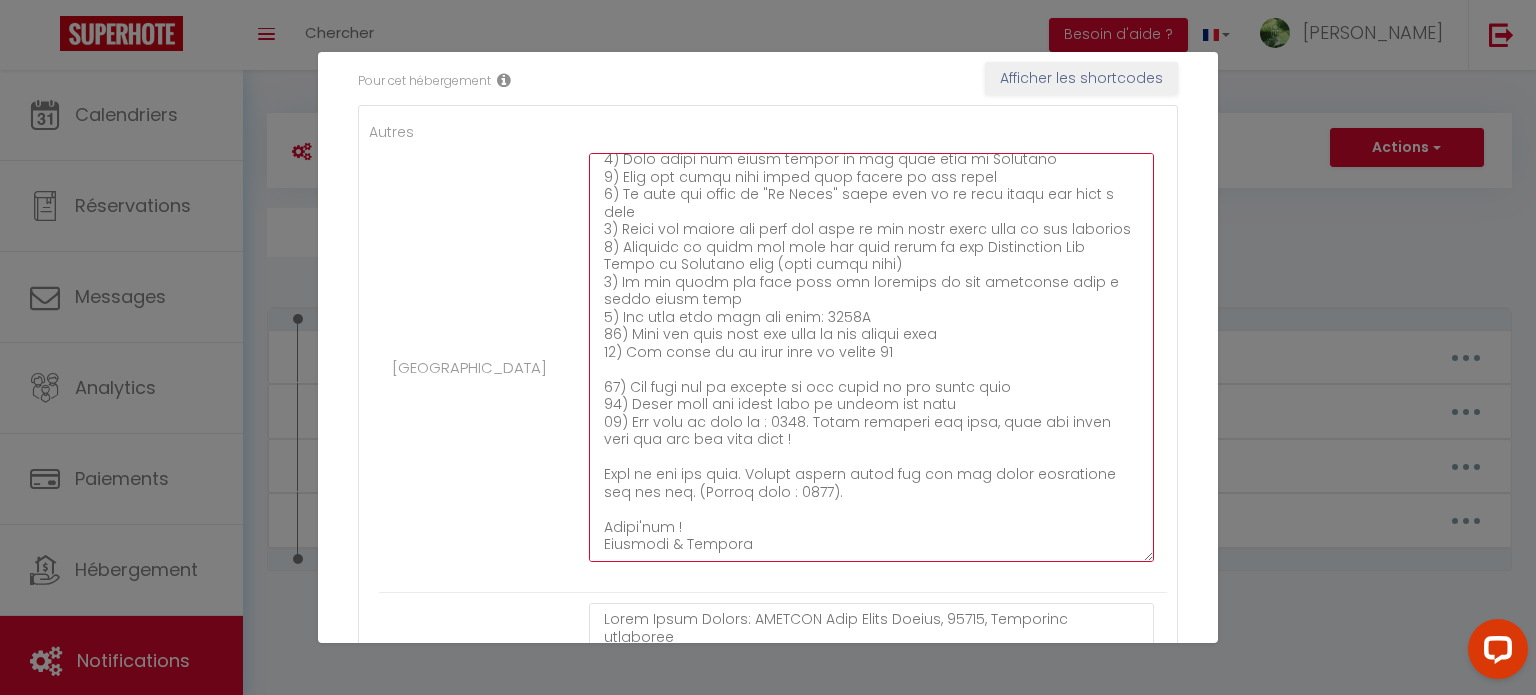 click at bounding box center [871, 357] 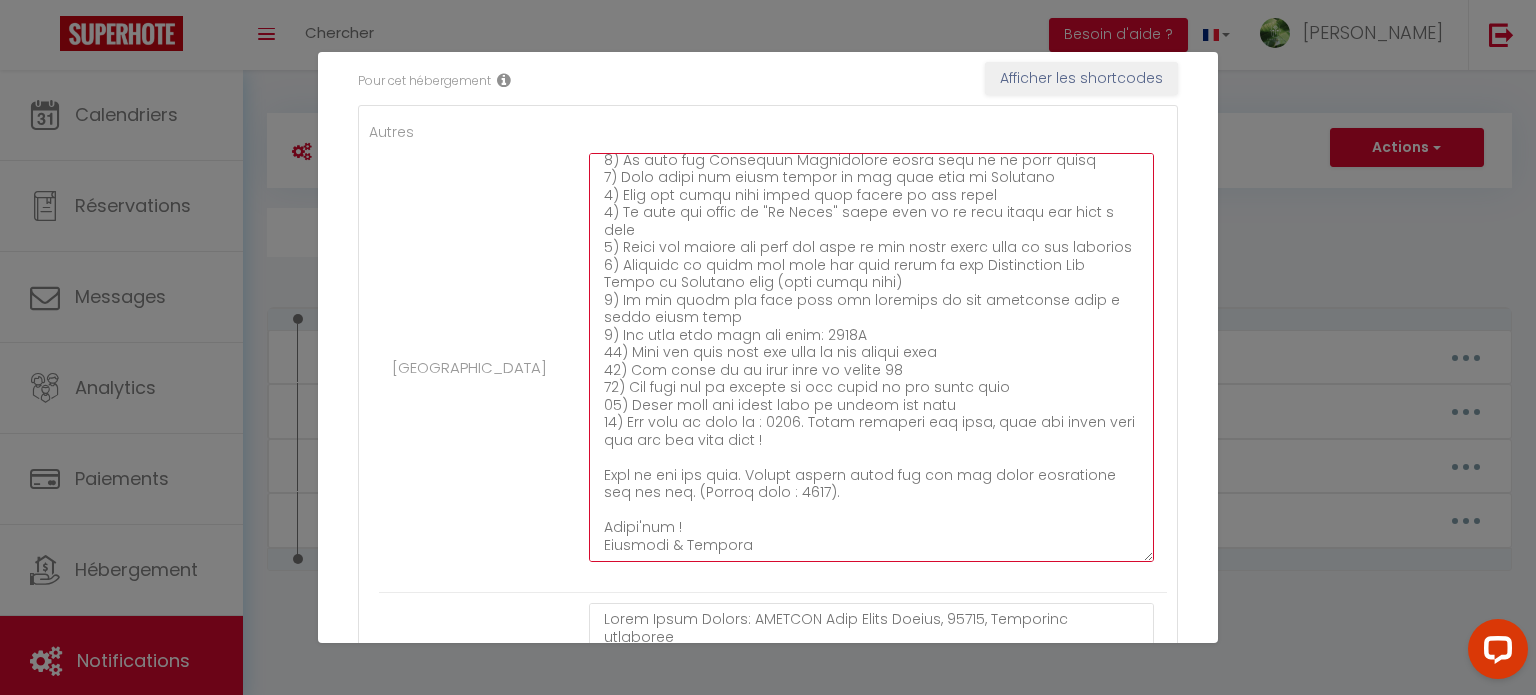 scroll, scrollTop: 254, scrollLeft: 0, axis: vertical 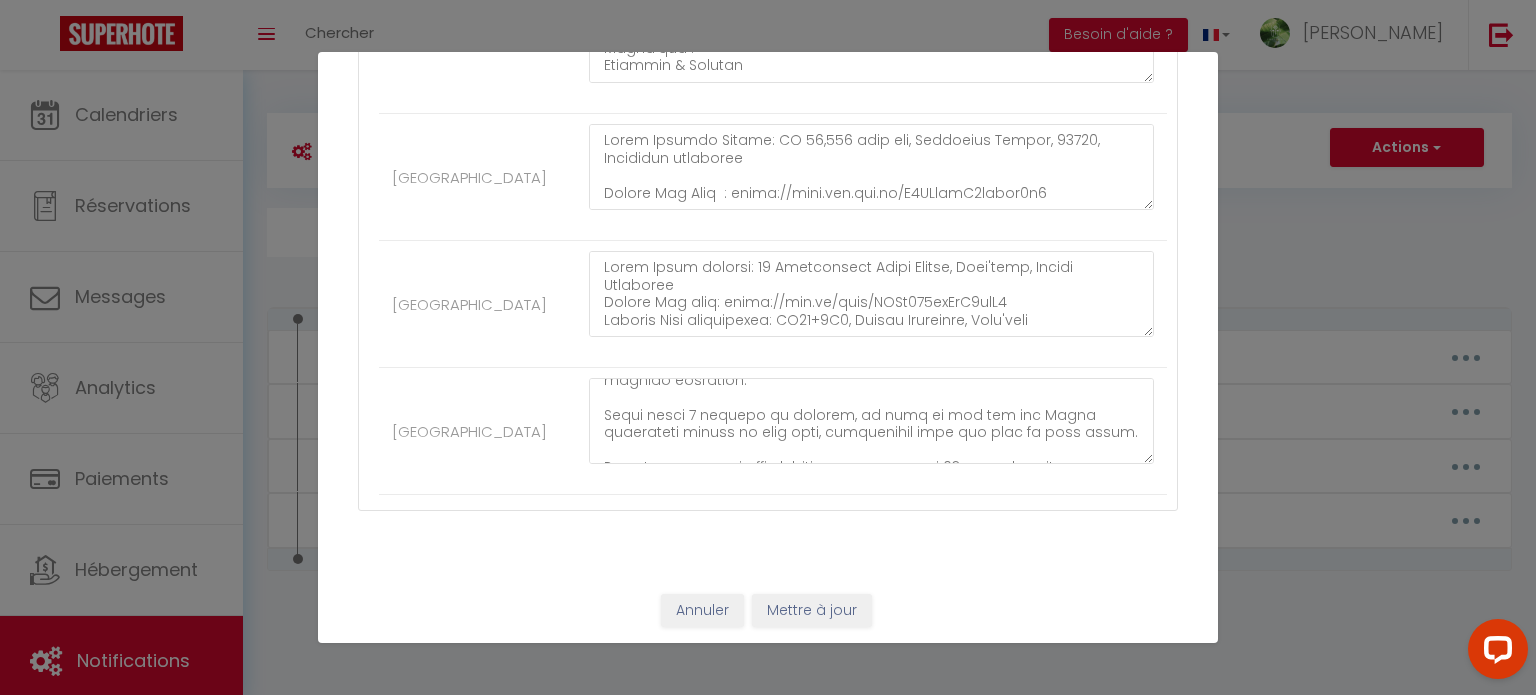 type on "Kauiki Villa address: 28 Residence Les Hauts de Matatia, Punaauia, 98718, Tahiti, French Polynesia
Google Map link: https://maps.app.goo.gl/C77SqUEgBLDnt14w7
Arrival guide with directions and photos: https://drive.google.com/file/d/1y2lxr93yknstxcsZ-25hYknH_-7kFNyi/view?usp=drive_link
Itinerary to the house: From the Airport or the Ferry boats, the house is about 15min drive by car:
1) Take towards the city of Punaauia
2) Go past the Carrefour Supermarket which will be on your right
3) Pass under the small tunnel of the town hall of Punaauia
4) Take the first exit after this tunnel on the right
5) Go past the hotel on "Te Moana" which will be on your right and take a left
6) Cross the bridge and take the road to the right which goes up the mountain
7) Continue to climb the road and turn right at the Lotissement Les Hauts de Punaauia sign (road going down)
8) On the right you will find the entrance to the residence with a large white gate
9) The gate open with the code: 8720A
10) Take the main path and..." 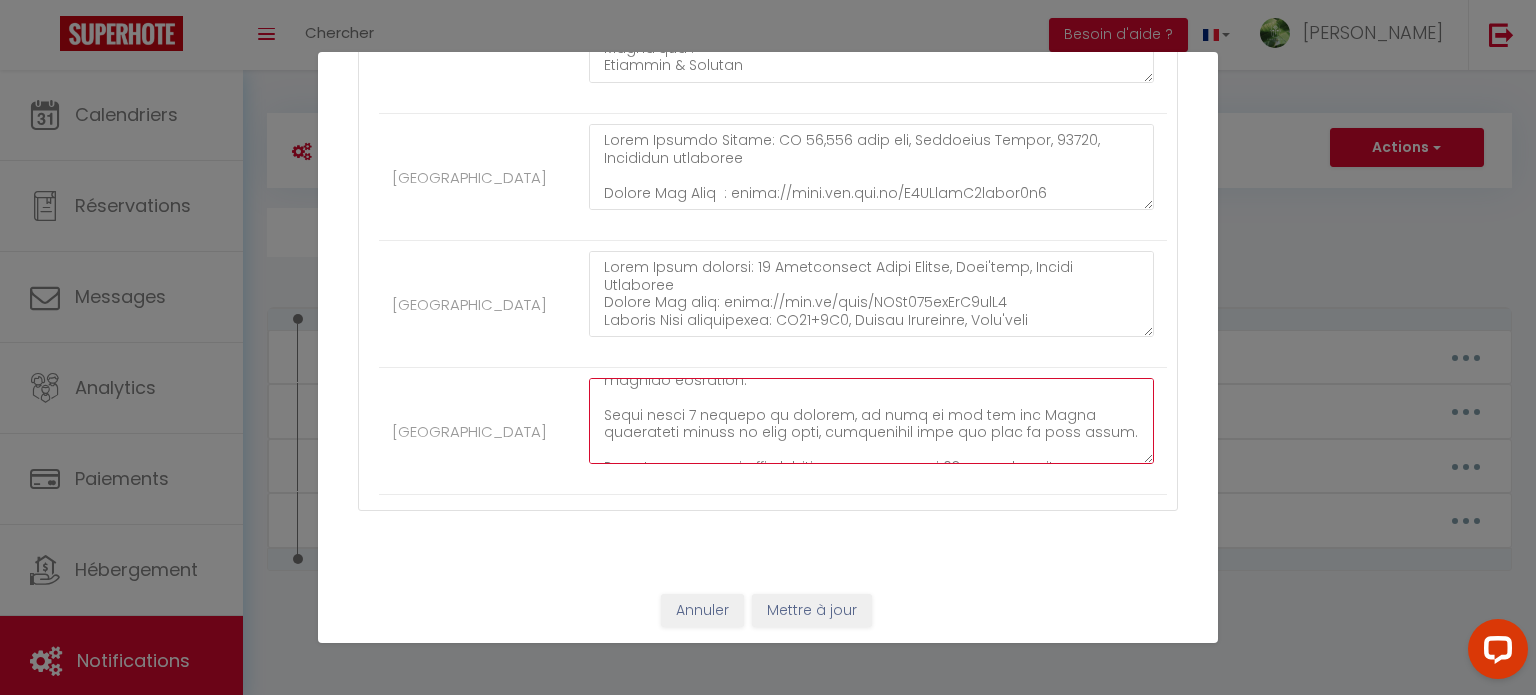 click at bounding box center (871, 421) 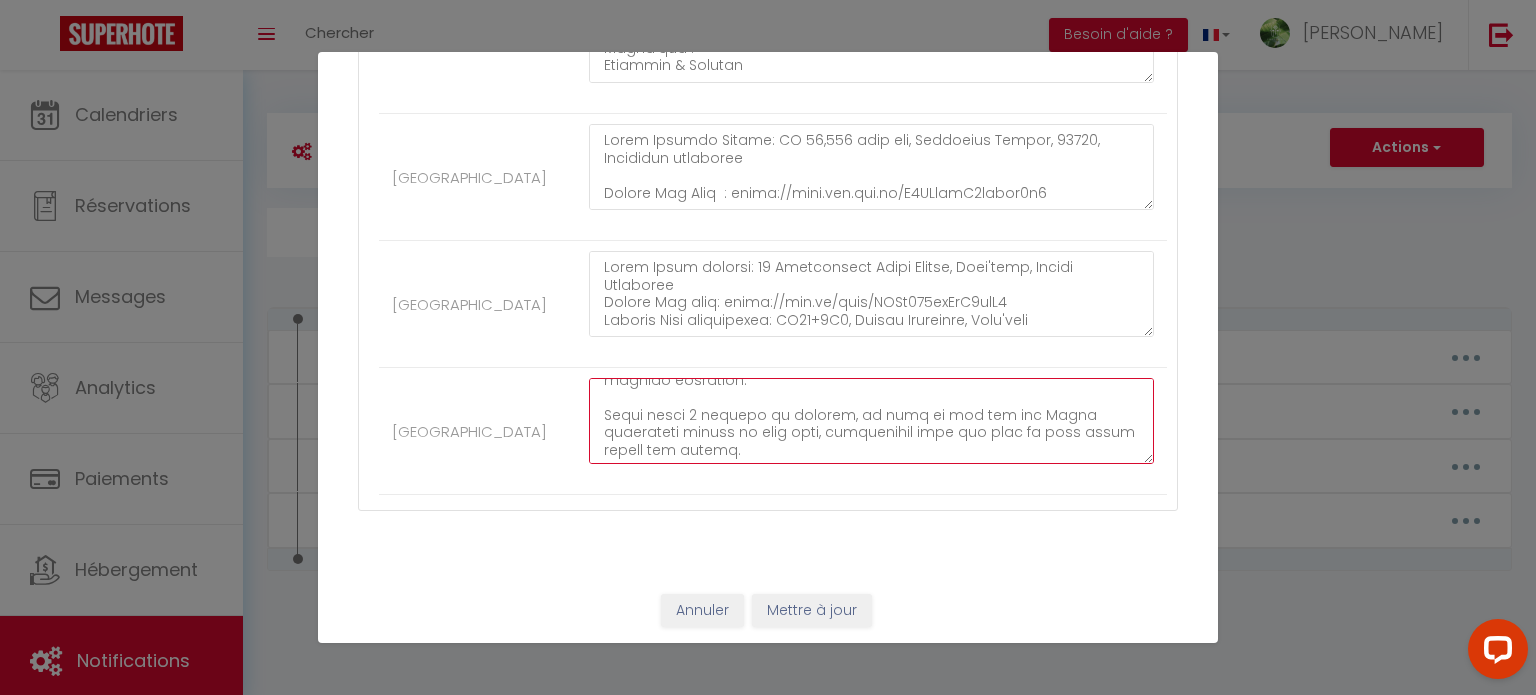type on "Iaorana Lodge Adress: Terre Honu Lot 5B TEAVARO, in front of Veterinary clinic of Temae, Moorea, 98728, Polynésie française
Link Google Map : https://maps.app.goo.gl/MGxr4ta75NnJ2FE9A
Arrival guide with directions and photos: https://drive.google.com/file/d/1wFDdo-f2Y-sZ1SSZ7ZAbLG0473KO6Xm6/view?usp=drive_link
Itinerary to the house : Upon your arrival at the Moorea ferry dock, turn immediately to the right and join the main coastal road following airport direction.
After about 5 minutes of driving, as soon as you see the Temae veterinary clinic on your left, immediately take the road on your right facing the clinic.
Keep going on the path, straight away for about 50m until the second gate on your left
You have arrived! The gate is unlocked for your arrival. To open it, slide the gate to the right. You can park your vehicles in the courtyard
Keep going straight of this driveway to the house where the garbage of the house and THE KEY BOX are located.
The key box is attached to the wall at the back o..." 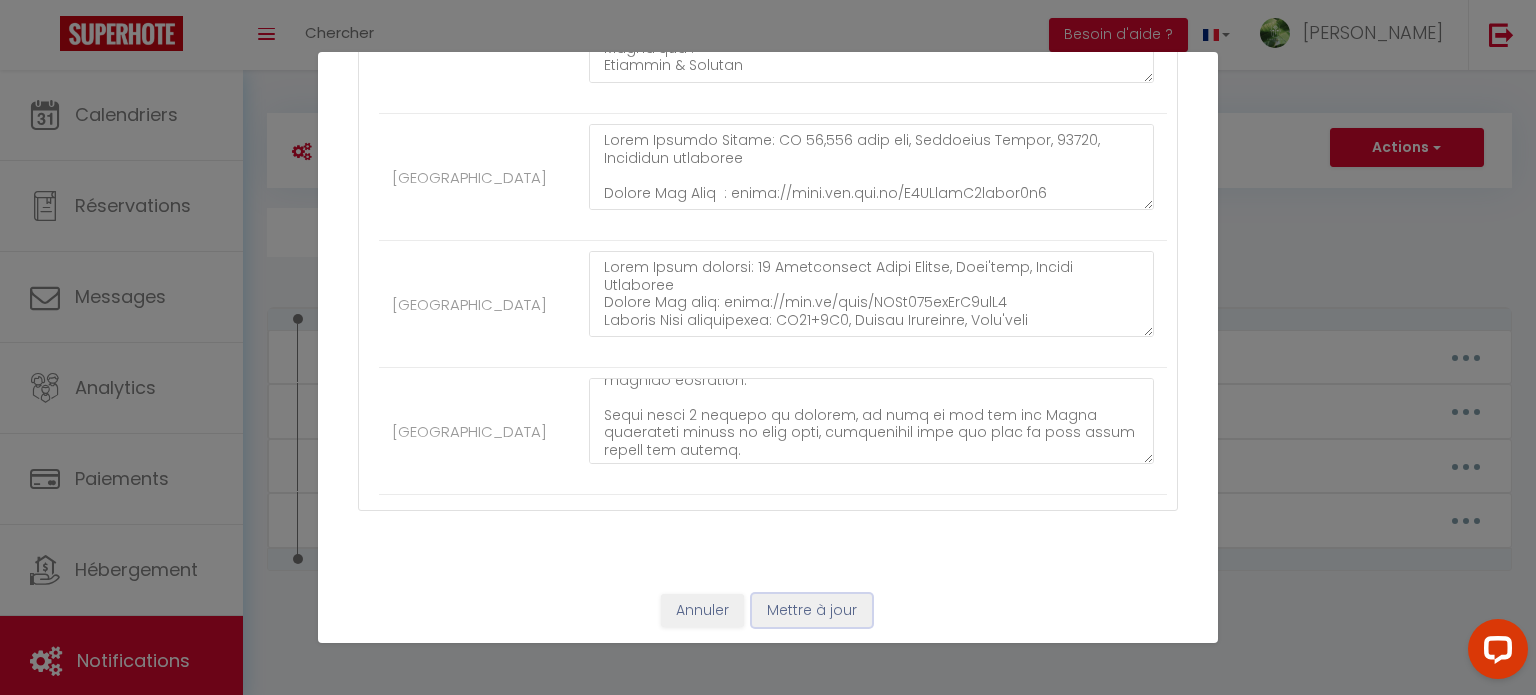 click on "Mettre à jour" at bounding box center (812, 611) 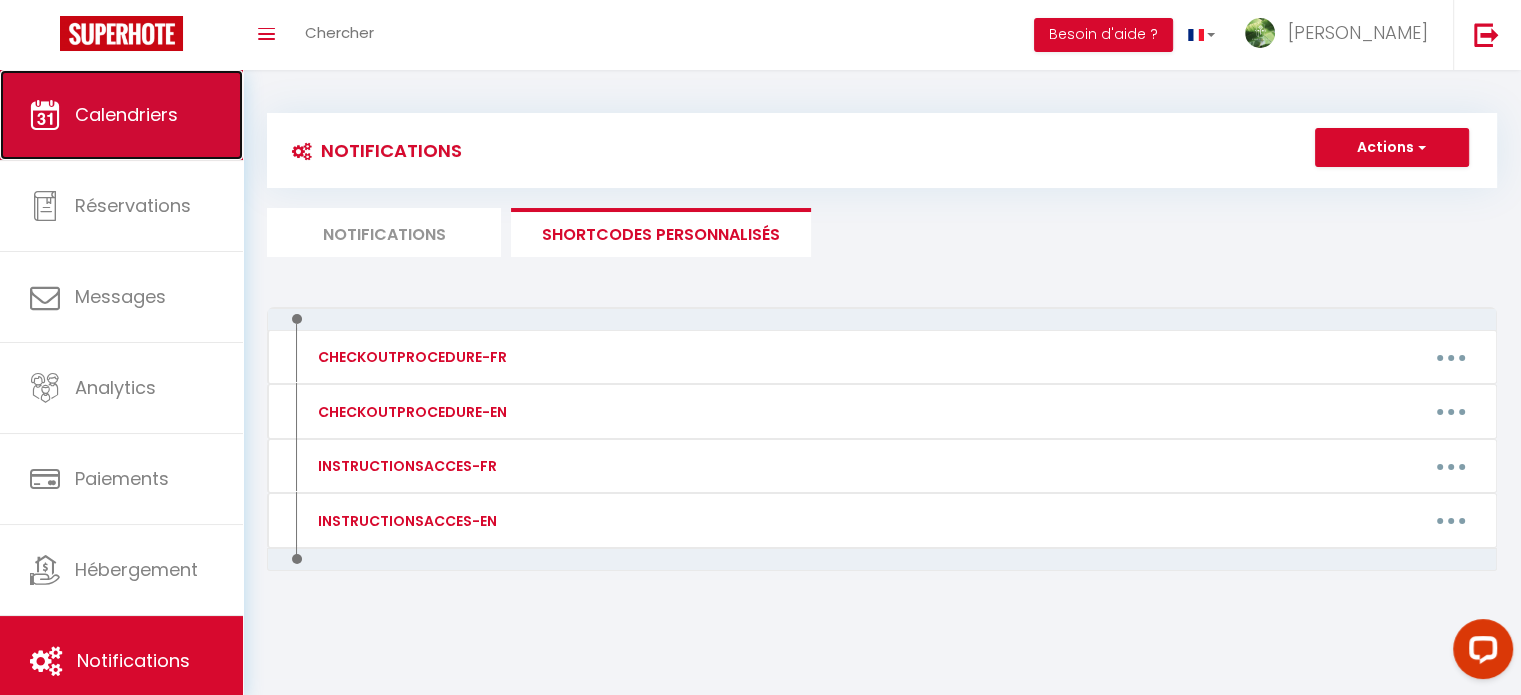 click on "Calendriers" at bounding box center (126, 114) 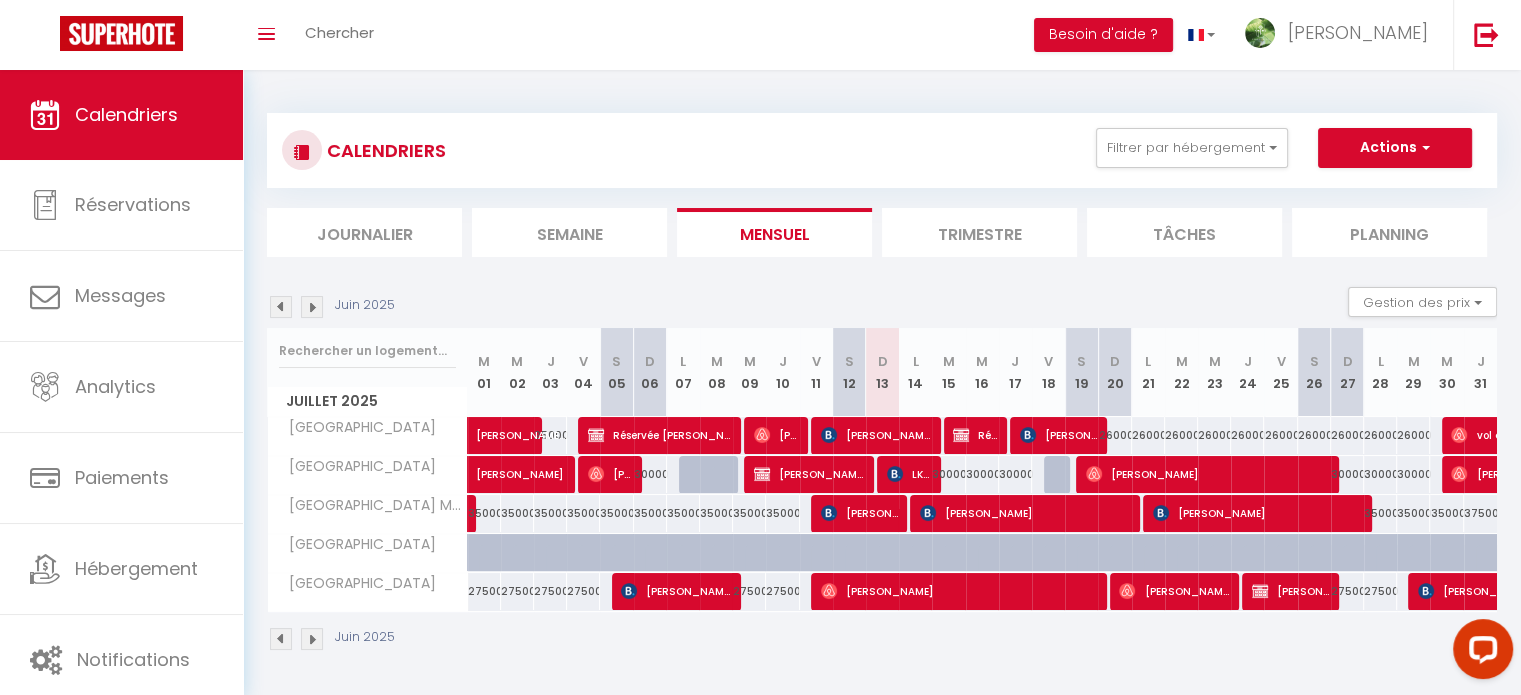 scroll, scrollTop: 70, scrollLeft: 0, axis: vertical 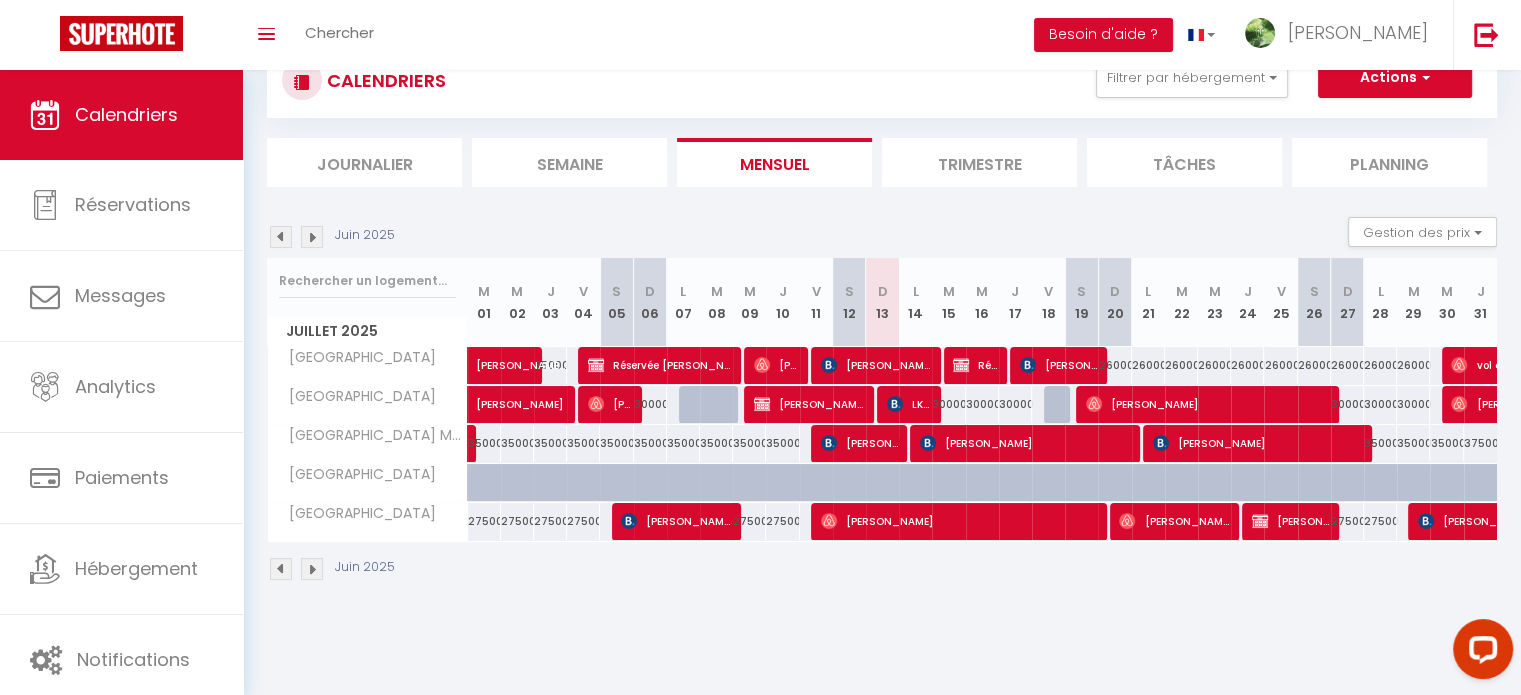 click on "Trimestre" at bounding box center (979, 162) 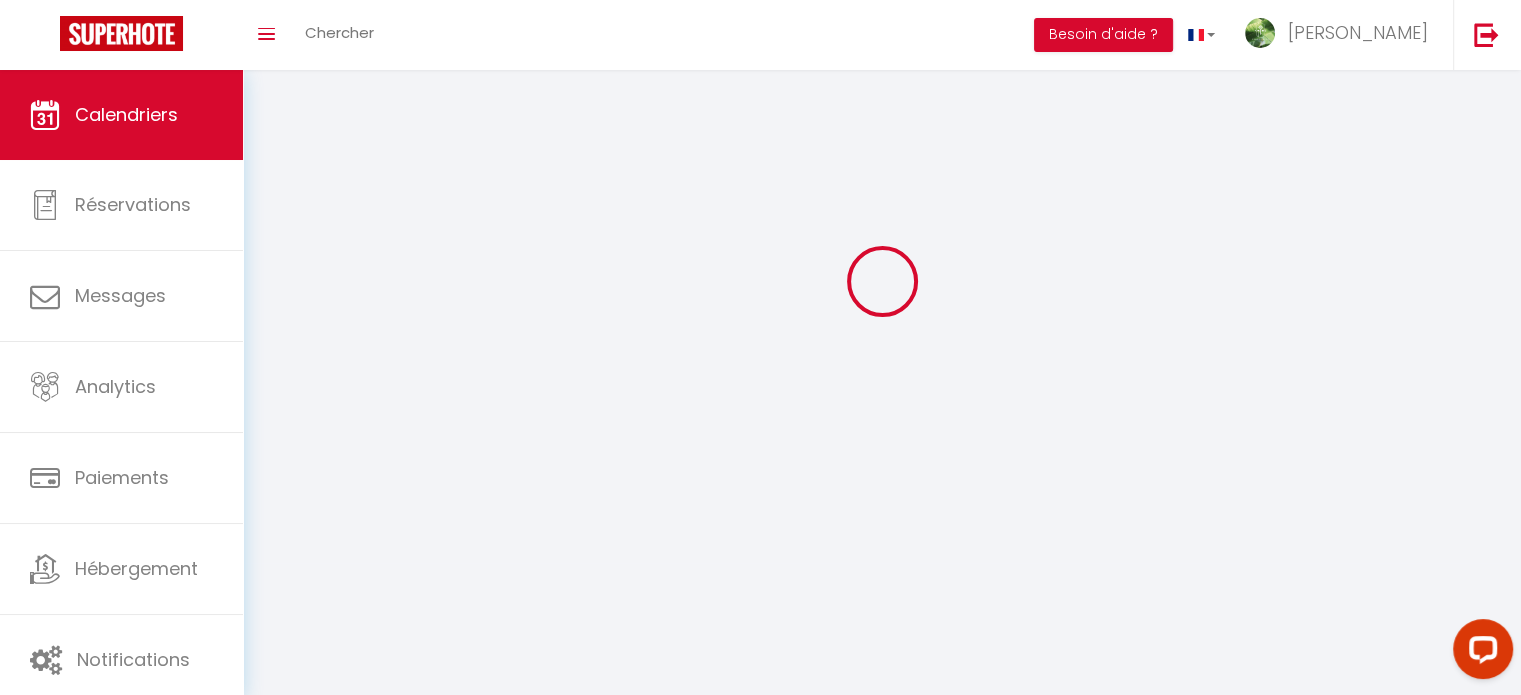 select 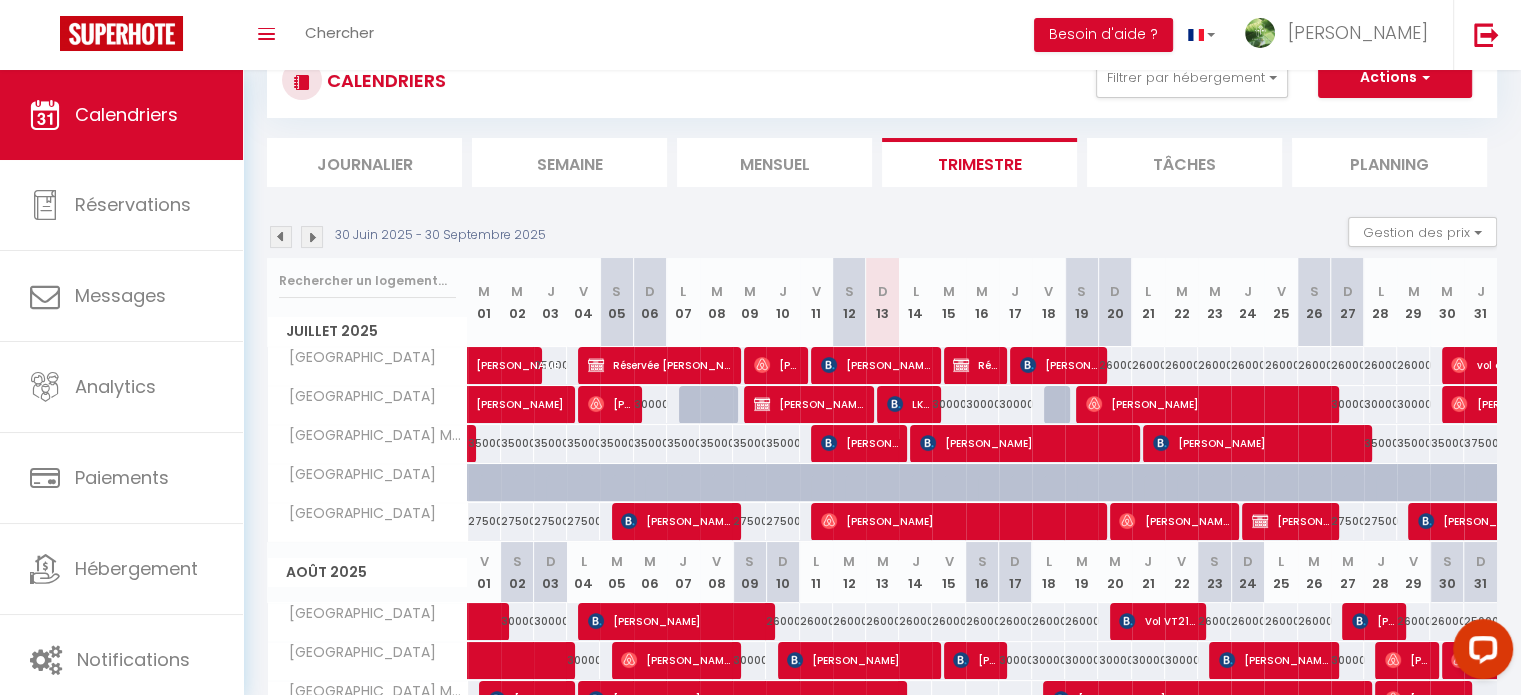 scroll, scrollTop: 340, scrollLeft: 0, axis: vertical 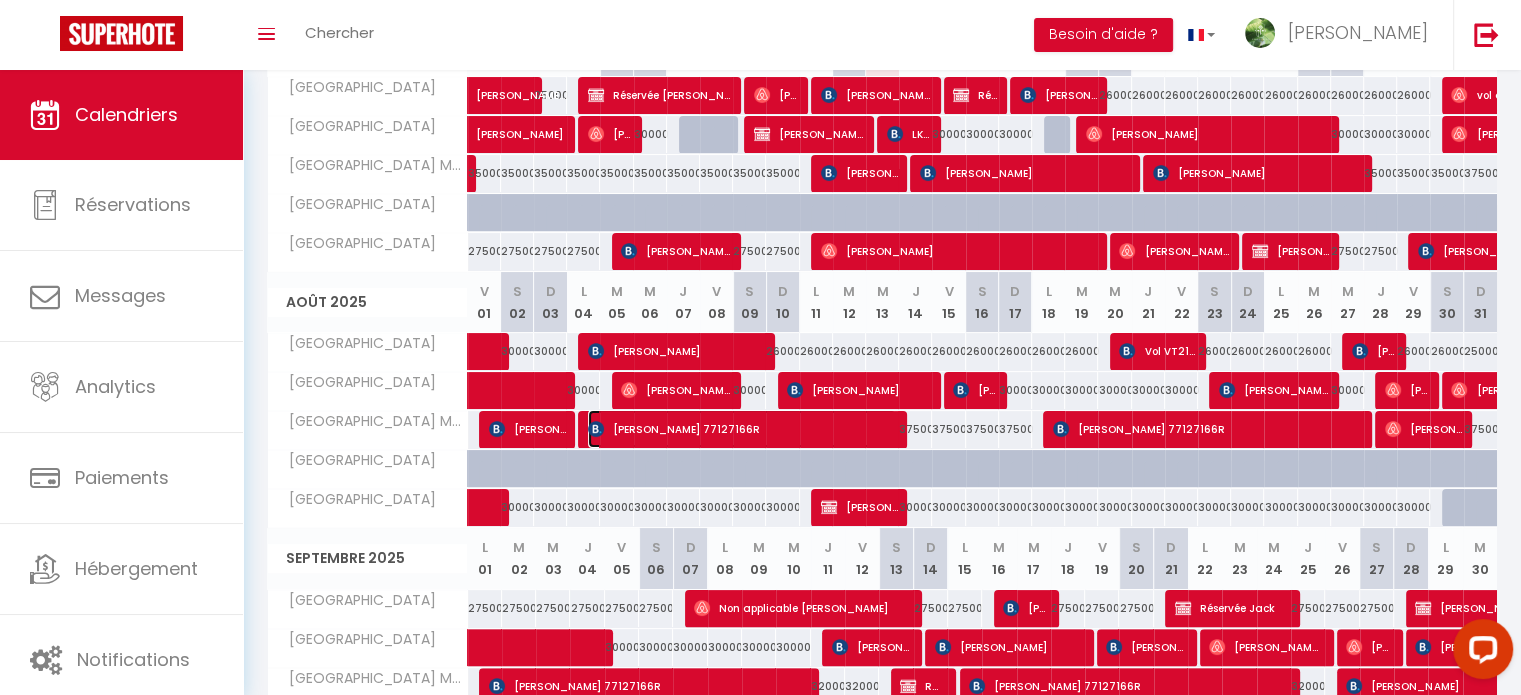 click on "[PERSON_NAME] 77127166R" at bounding box center (742, 429) 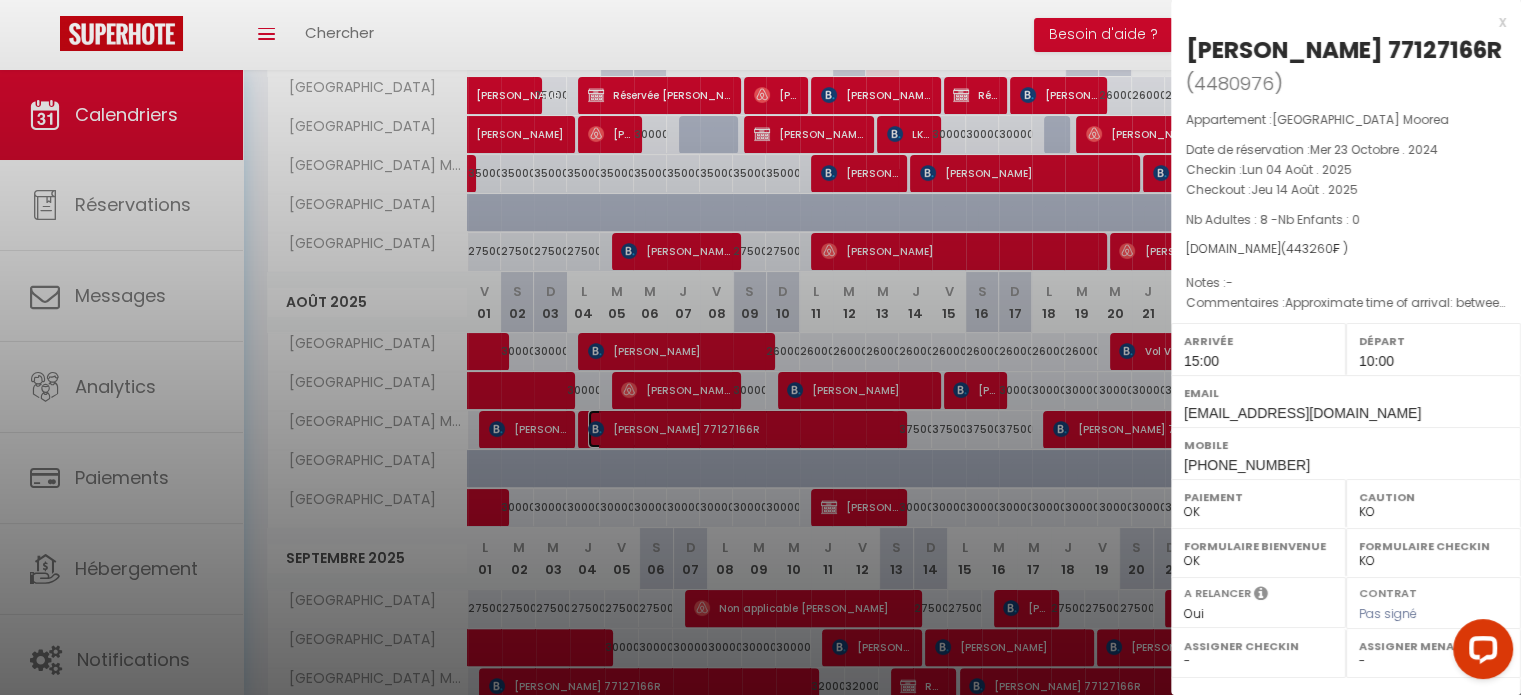 scroll, scrollTop: 297, scrollLeft: 0, axis: vertical 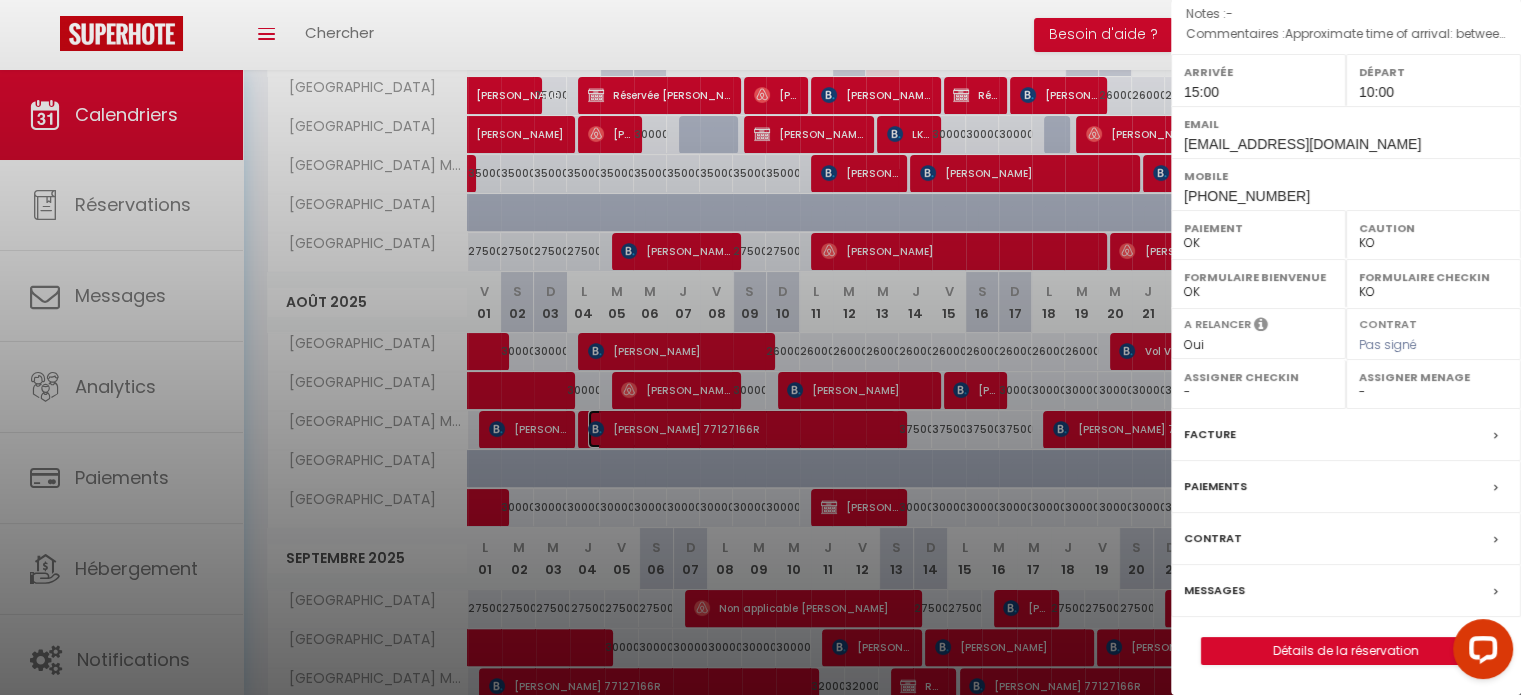 select on "11914" 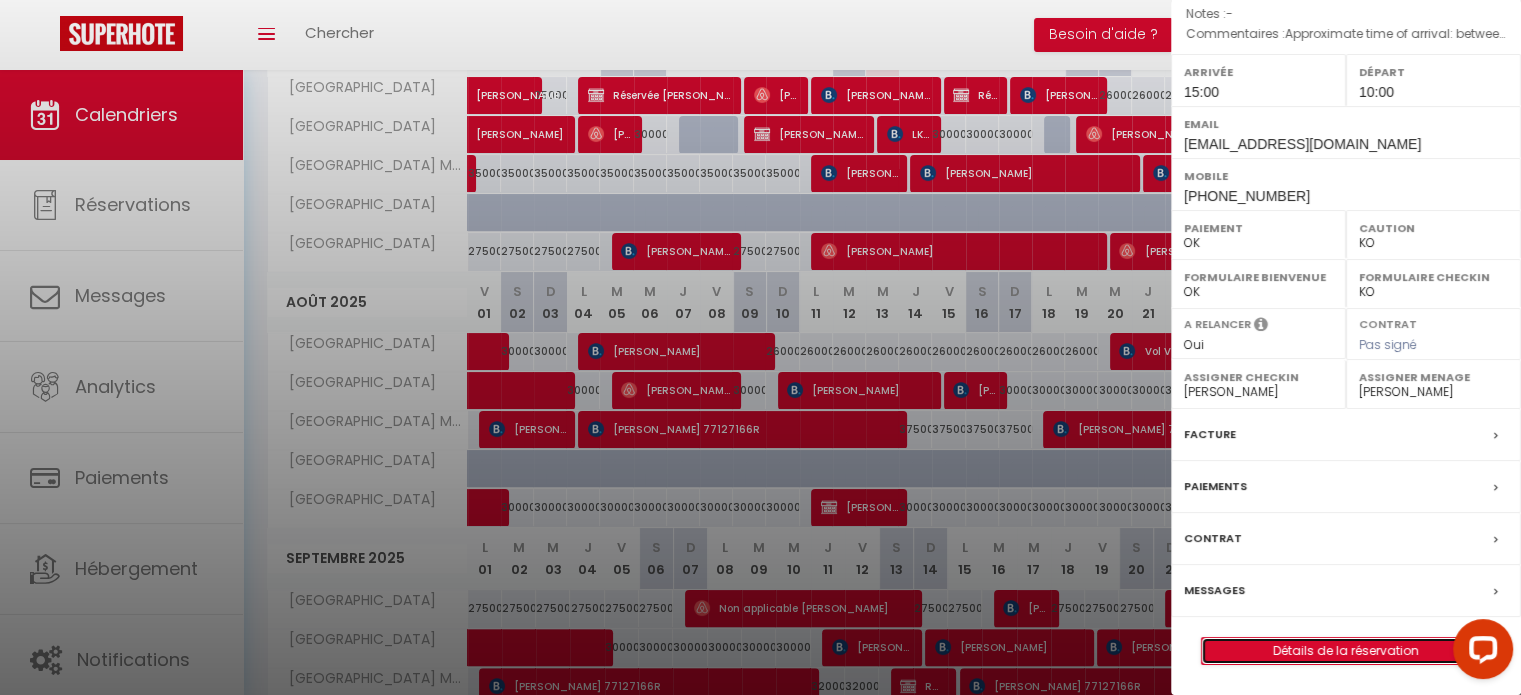 click on "Détails de la réservation" at bounding box center [1346, 651] 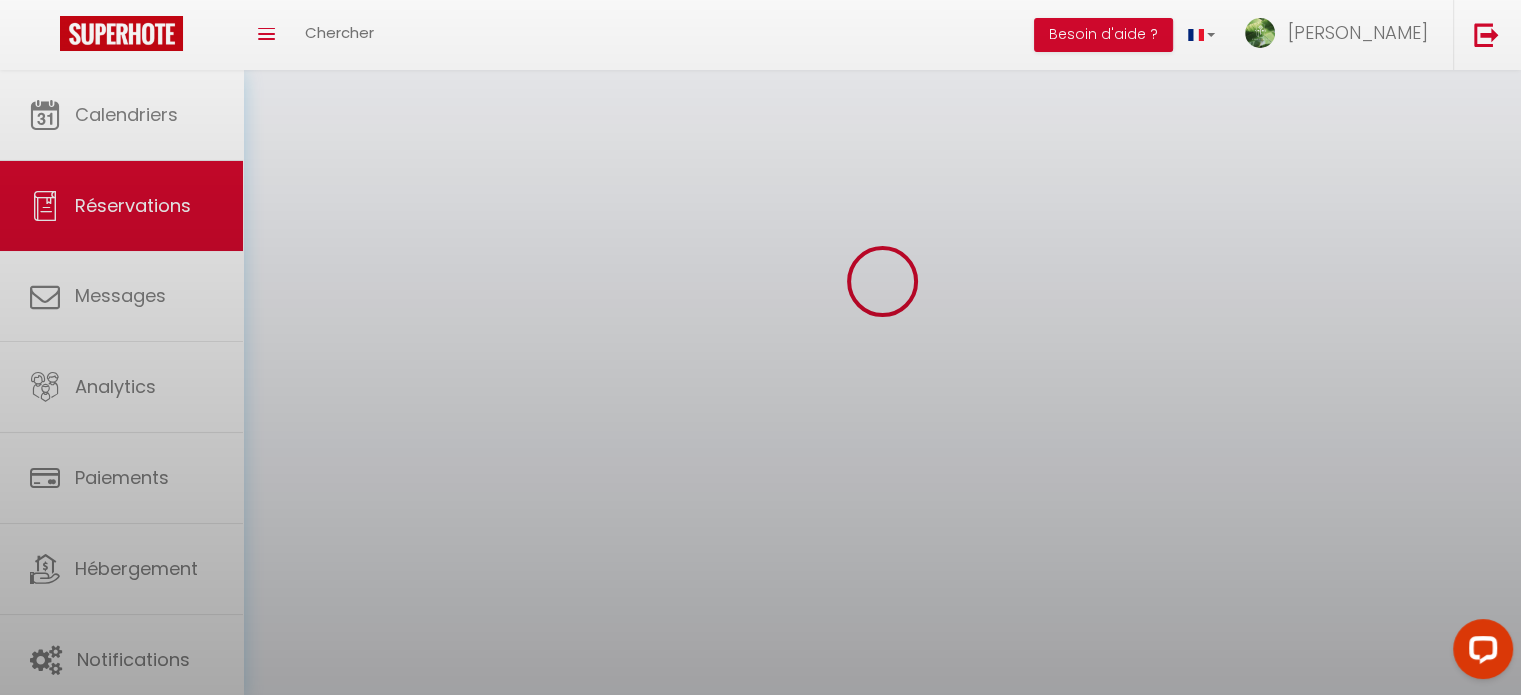scroll, scrollTop: 0, scrollLeft: 0, axis: both 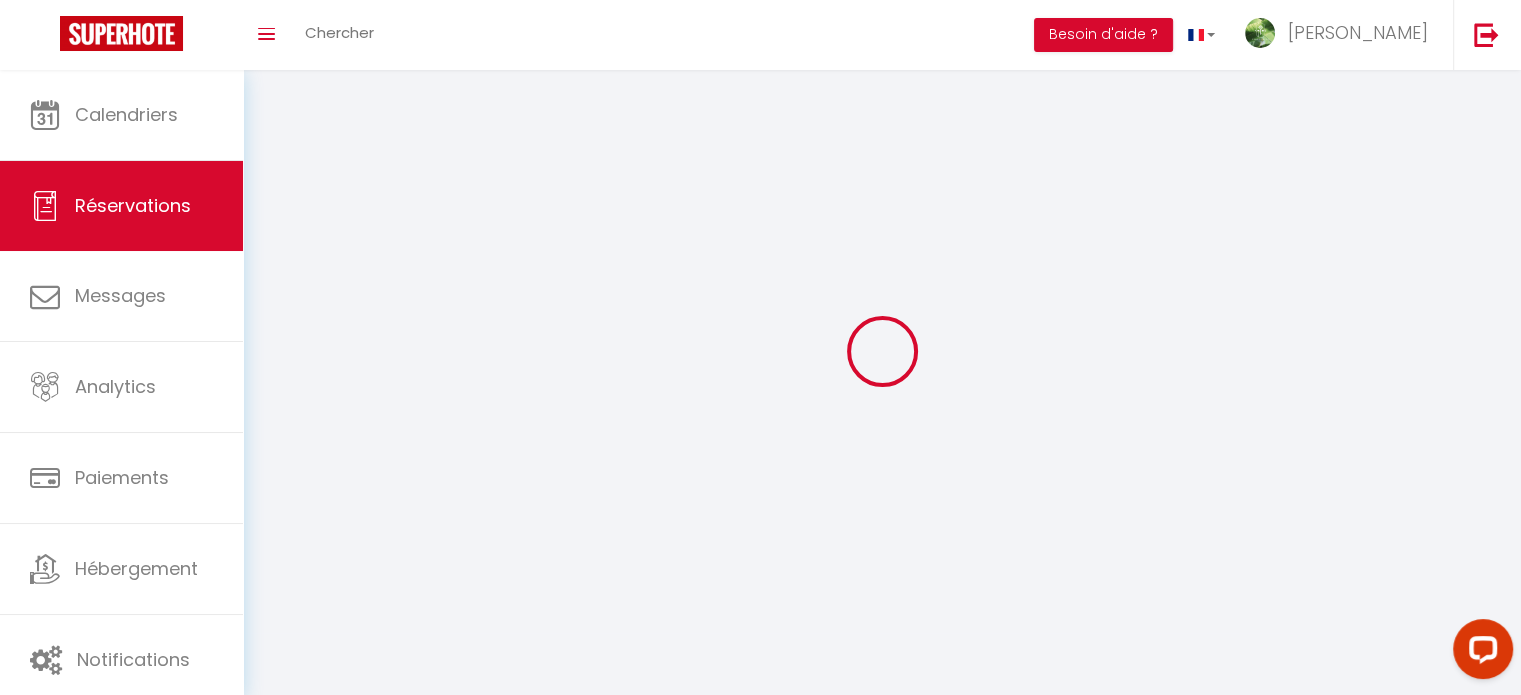 select 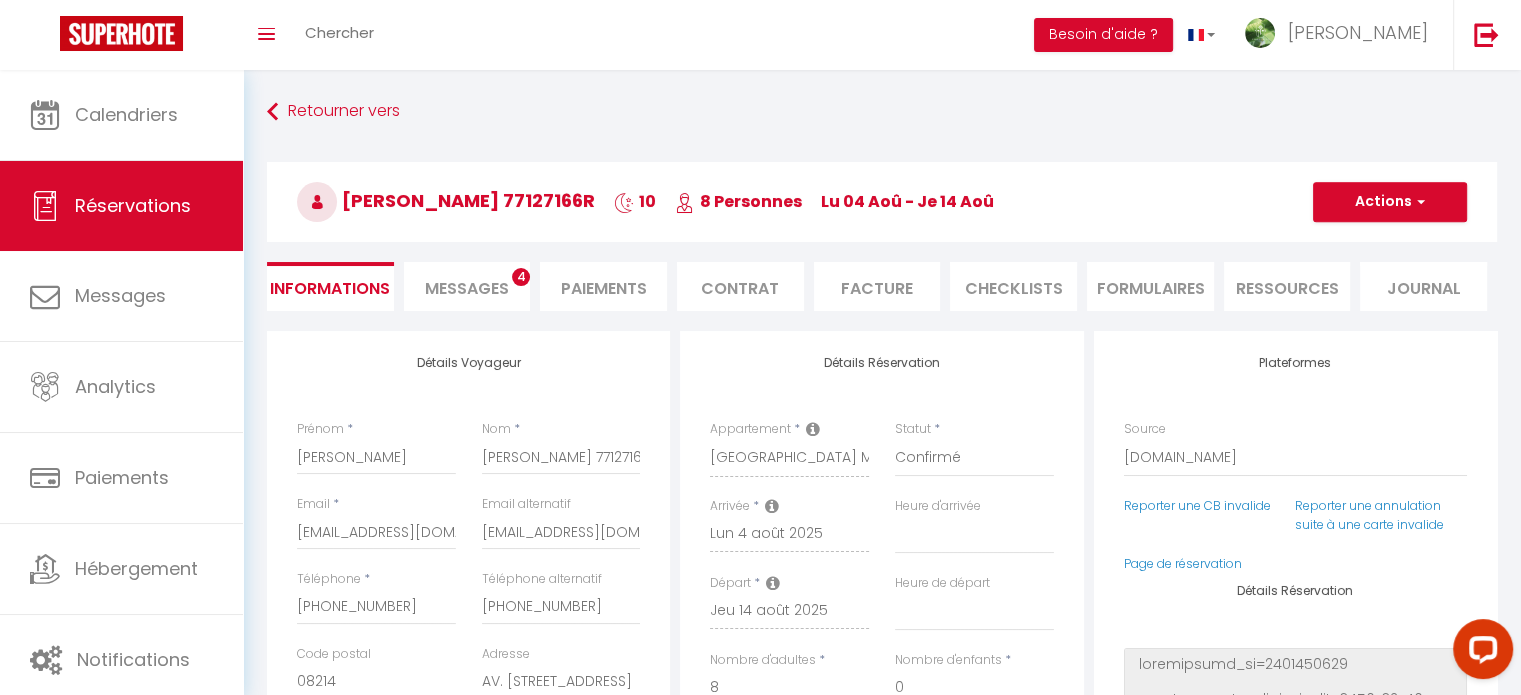type on "14000" 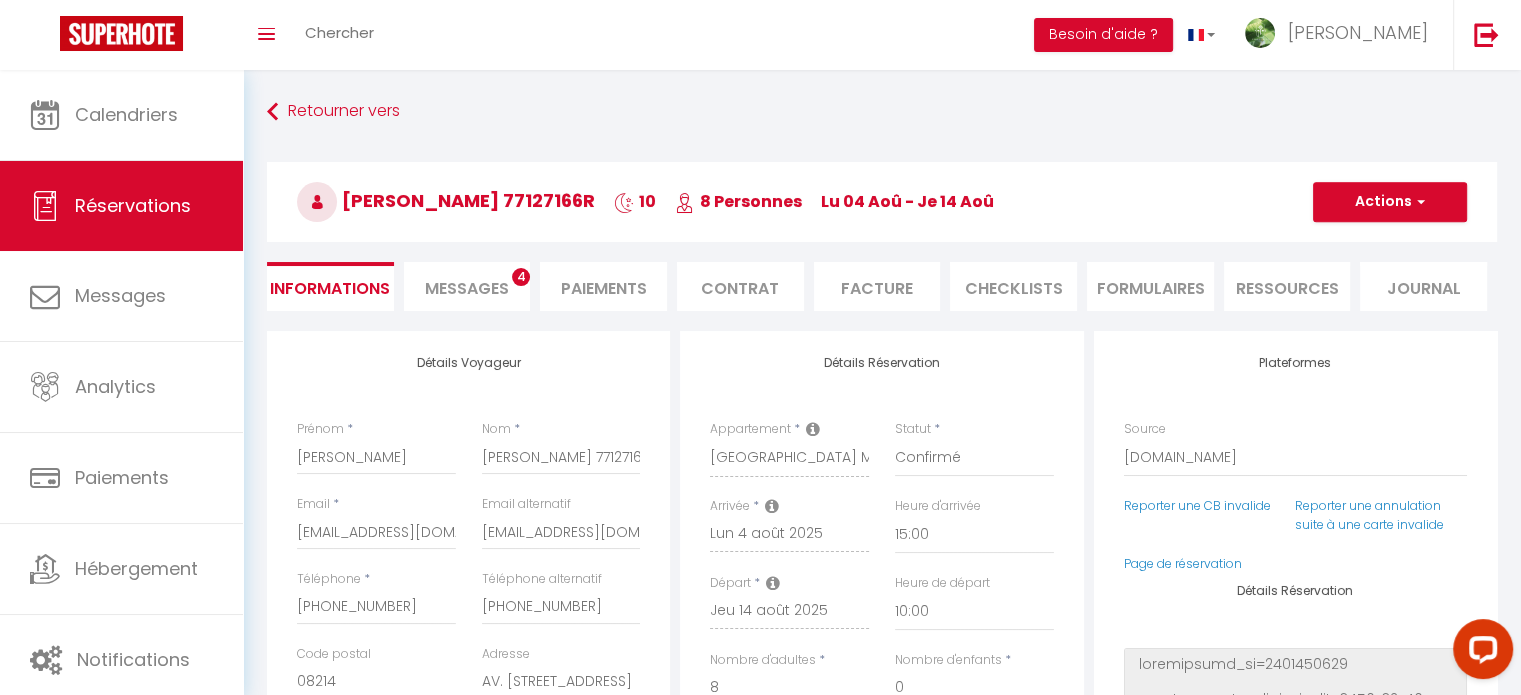 click on "Facture" at bounding box center [877, 286] 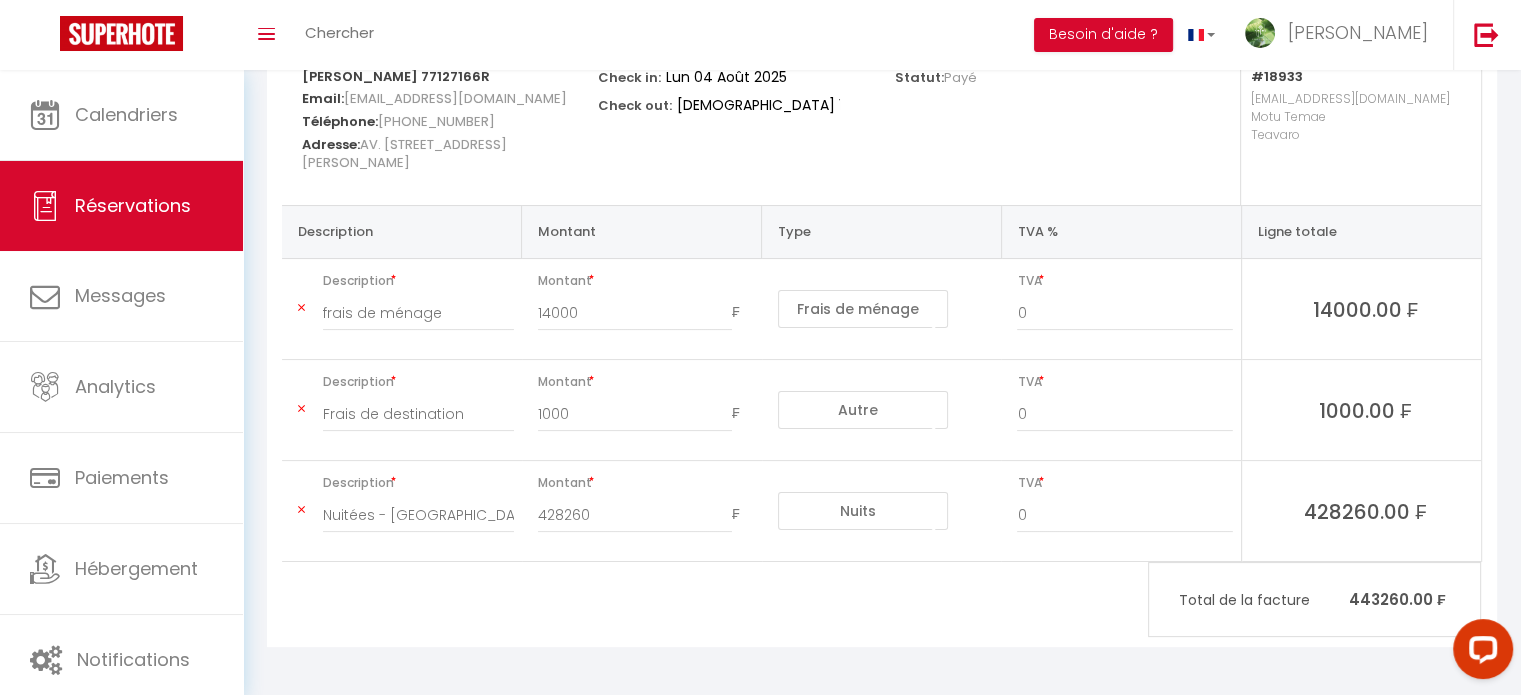 scroll, scrollTop: 0, scrollLeft: 0, axis: both 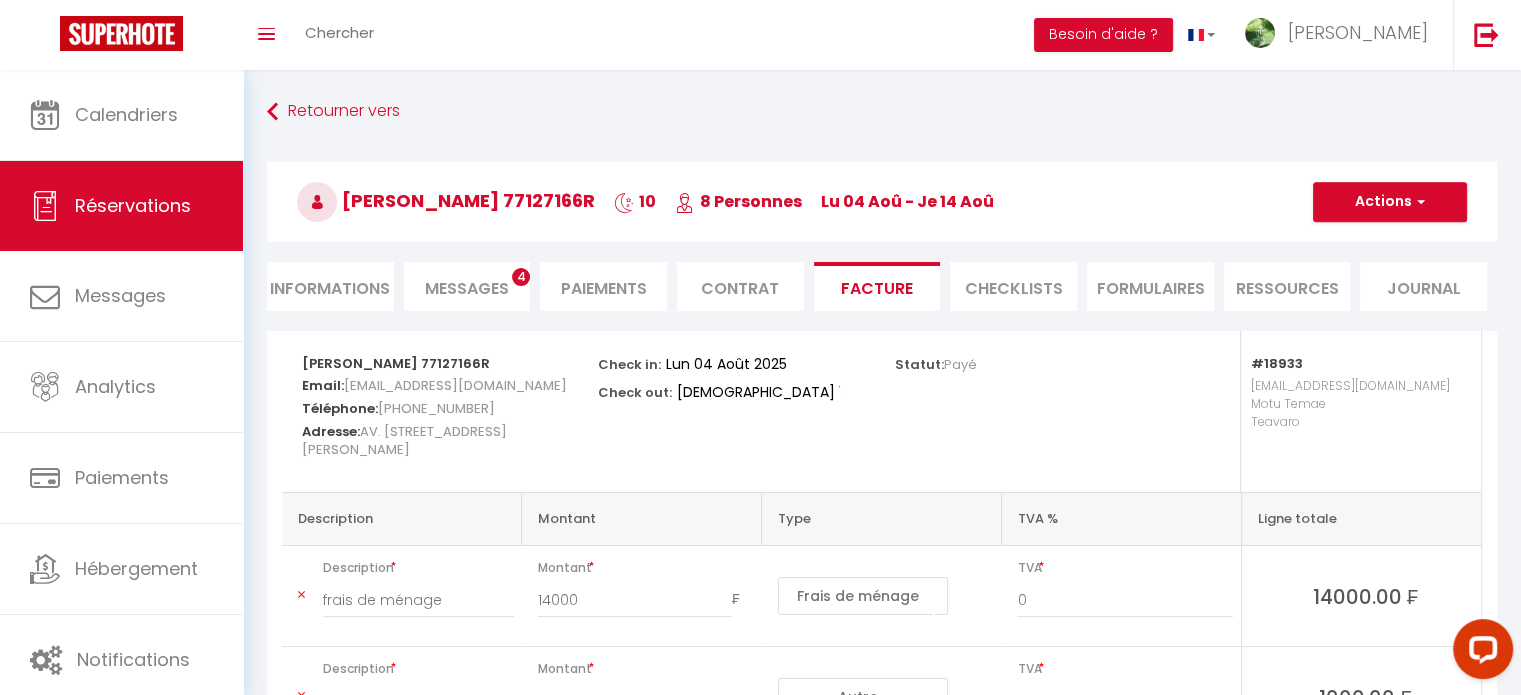 click on "Manuel   Navarro Herrera 77127166R   10    8 Personnes
lu 04 Aoû - je 14 Aoû" at bounding box center [882, 202] 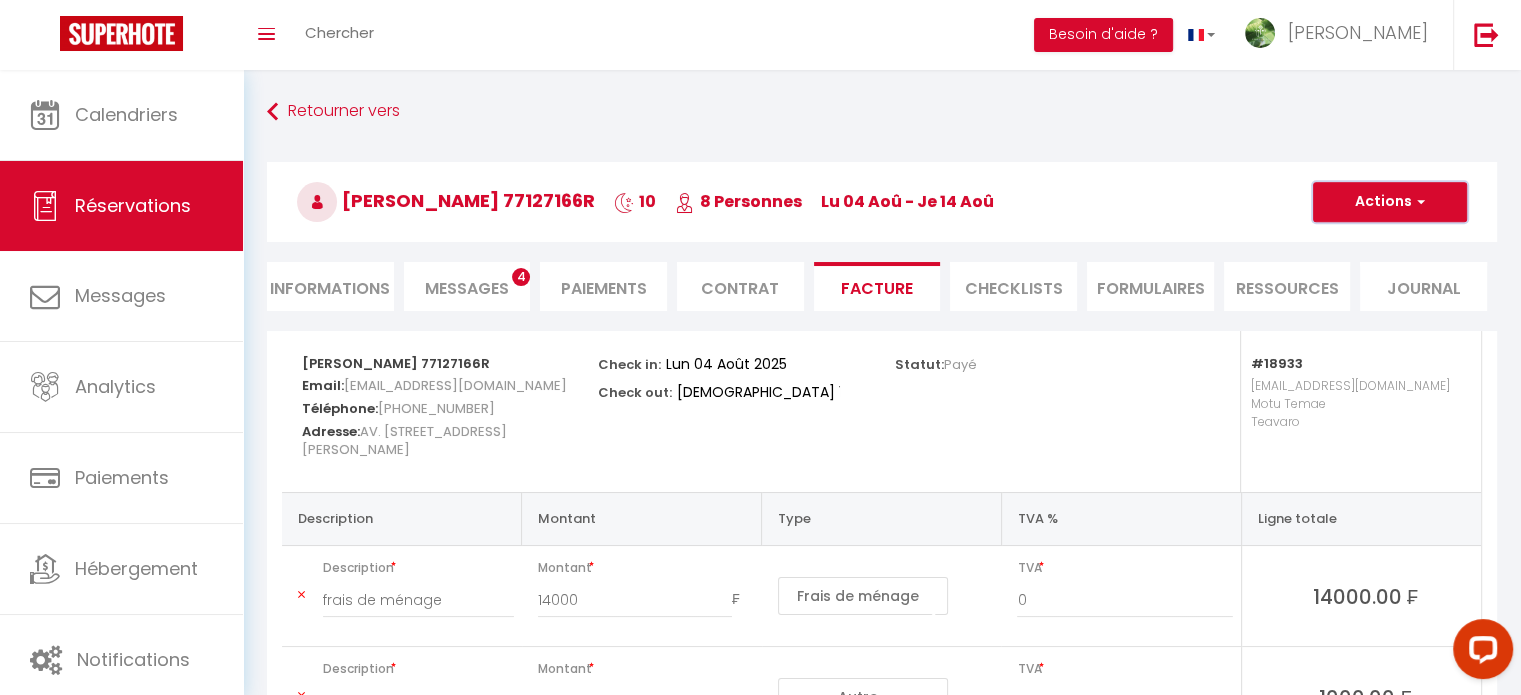 click on "Actions" at bounding box center (1390, 202) 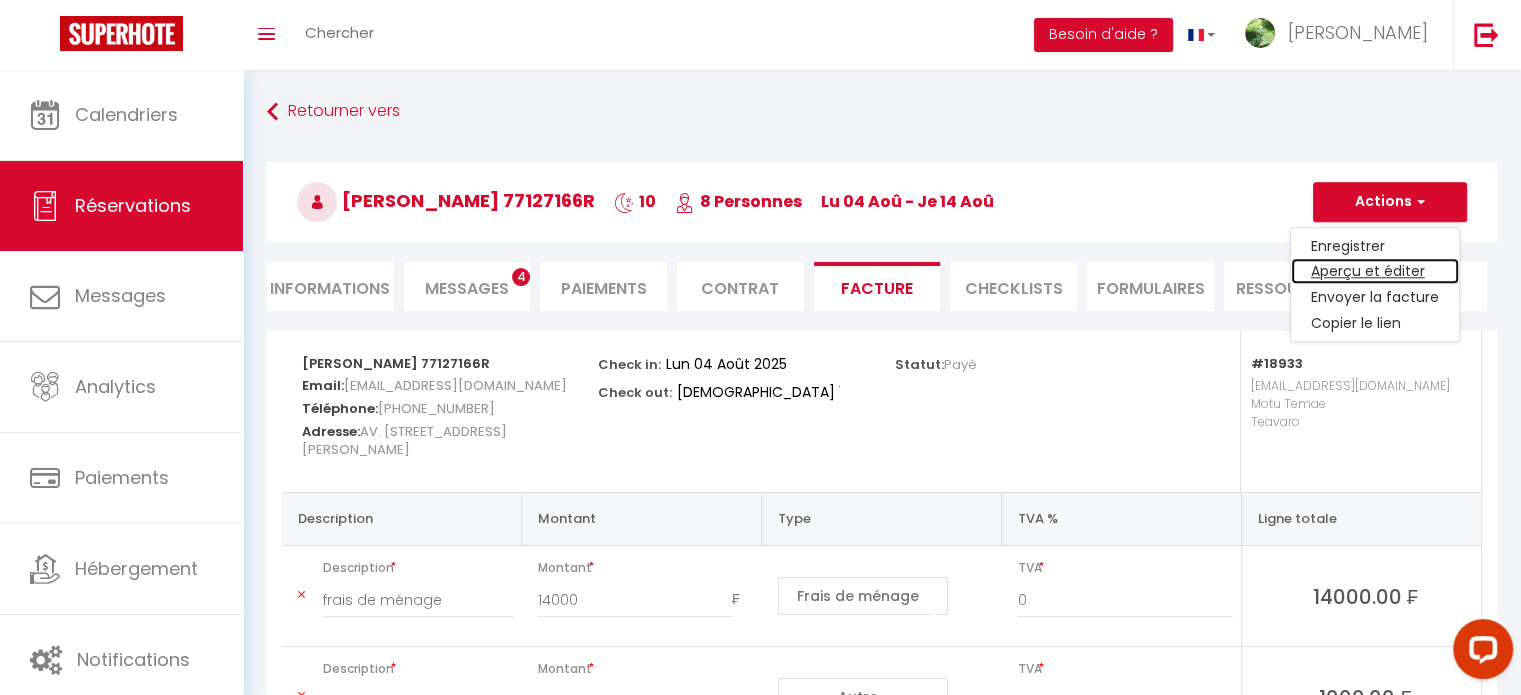 click on "Aperçu et éditer" at bounding box center (1375, 272) 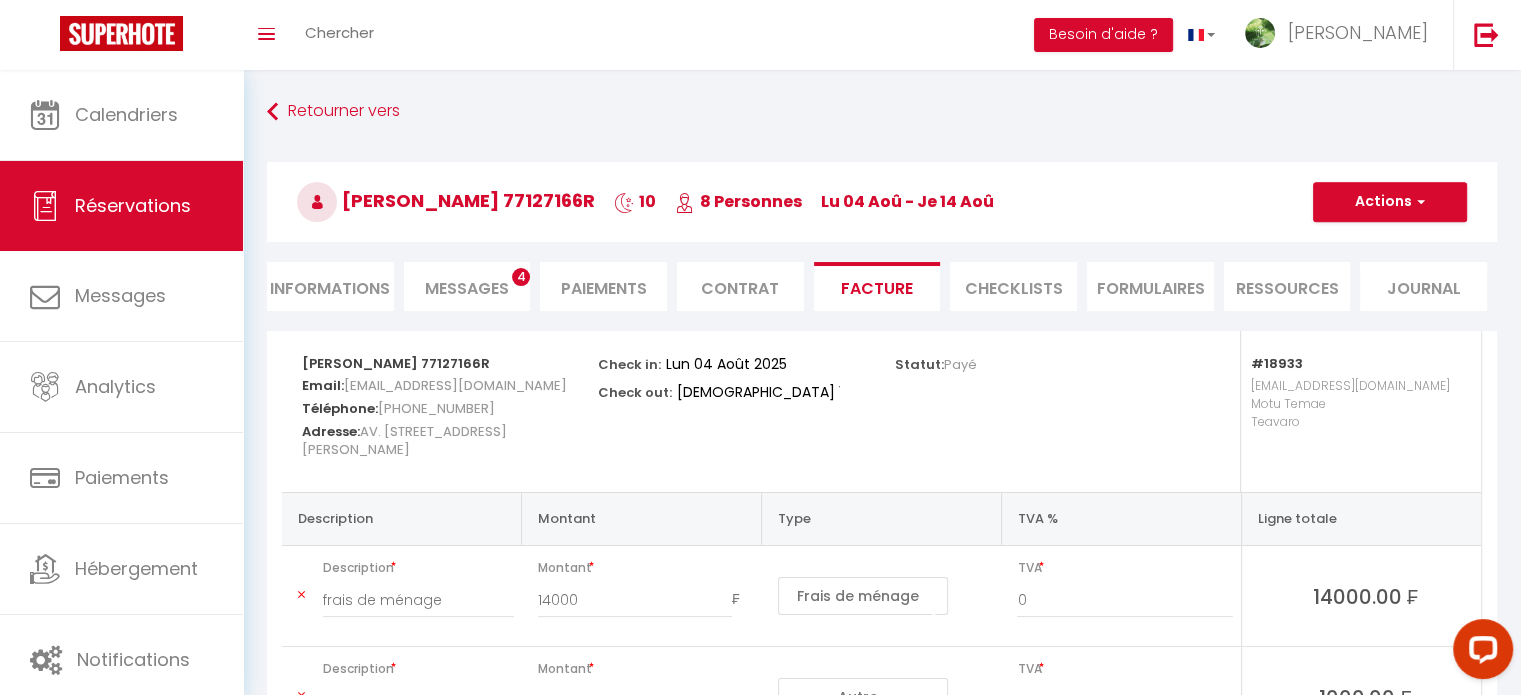 click on "Informations" at bounding box center [330, 286] 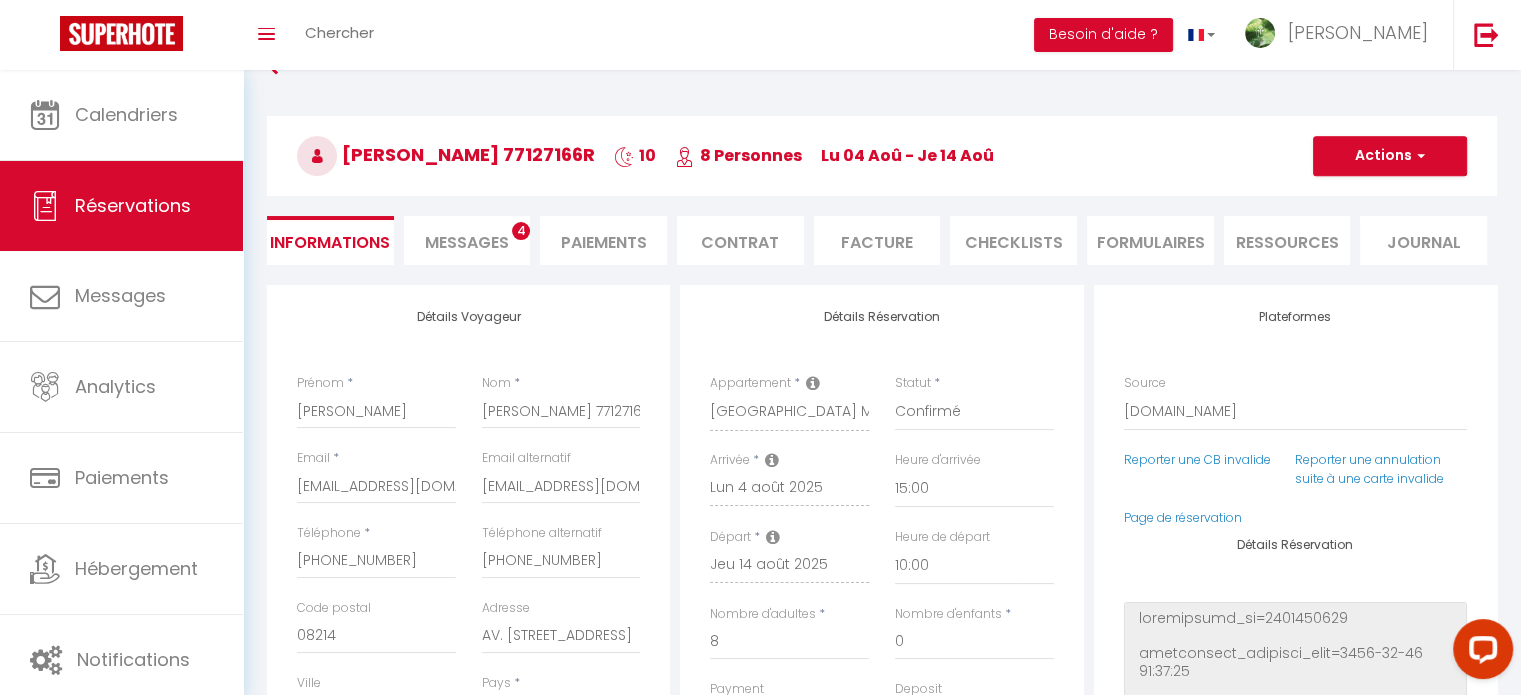 scroll, scrollTop: 43, scrollLeft: 0, axis: vertical 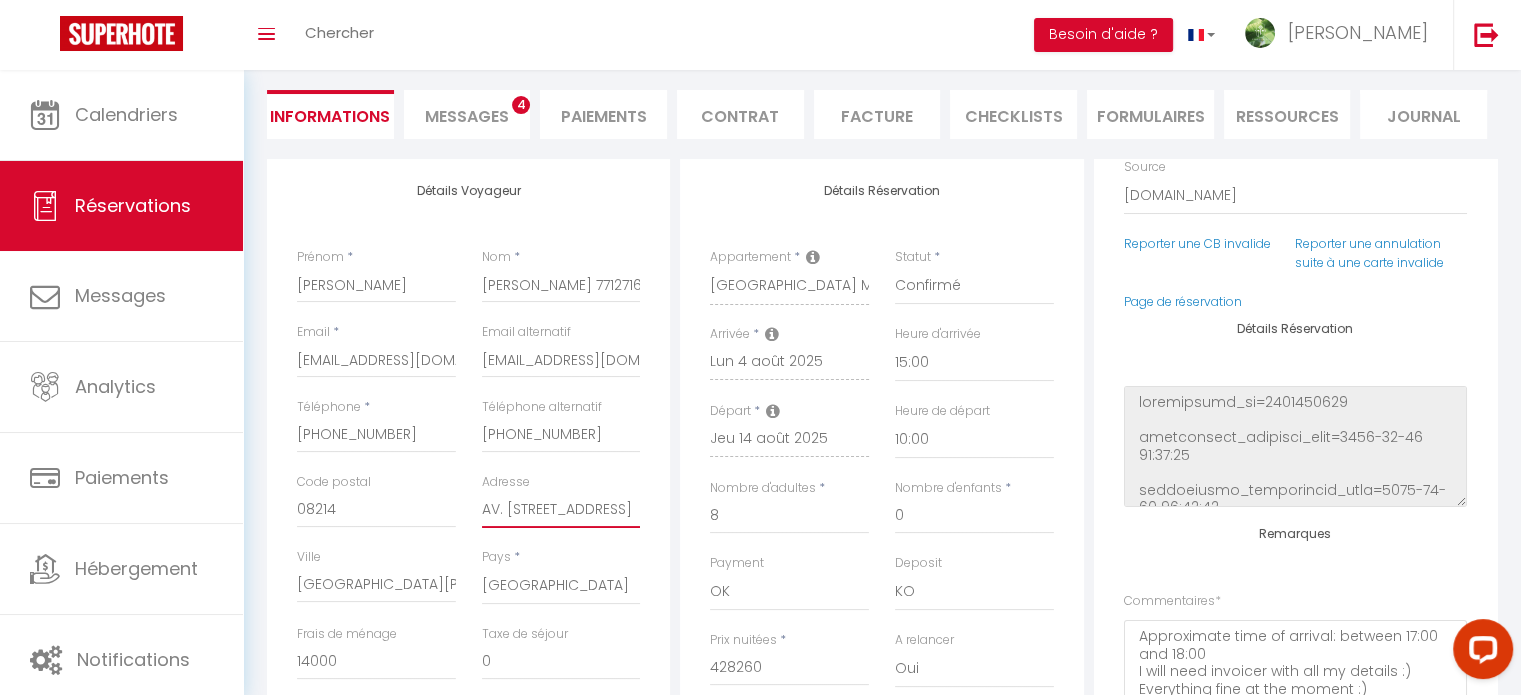 drag, startPoint x: 484, startPoint y: 510, endPoint x: 658, endPoint y: 515, distance: 174.07182 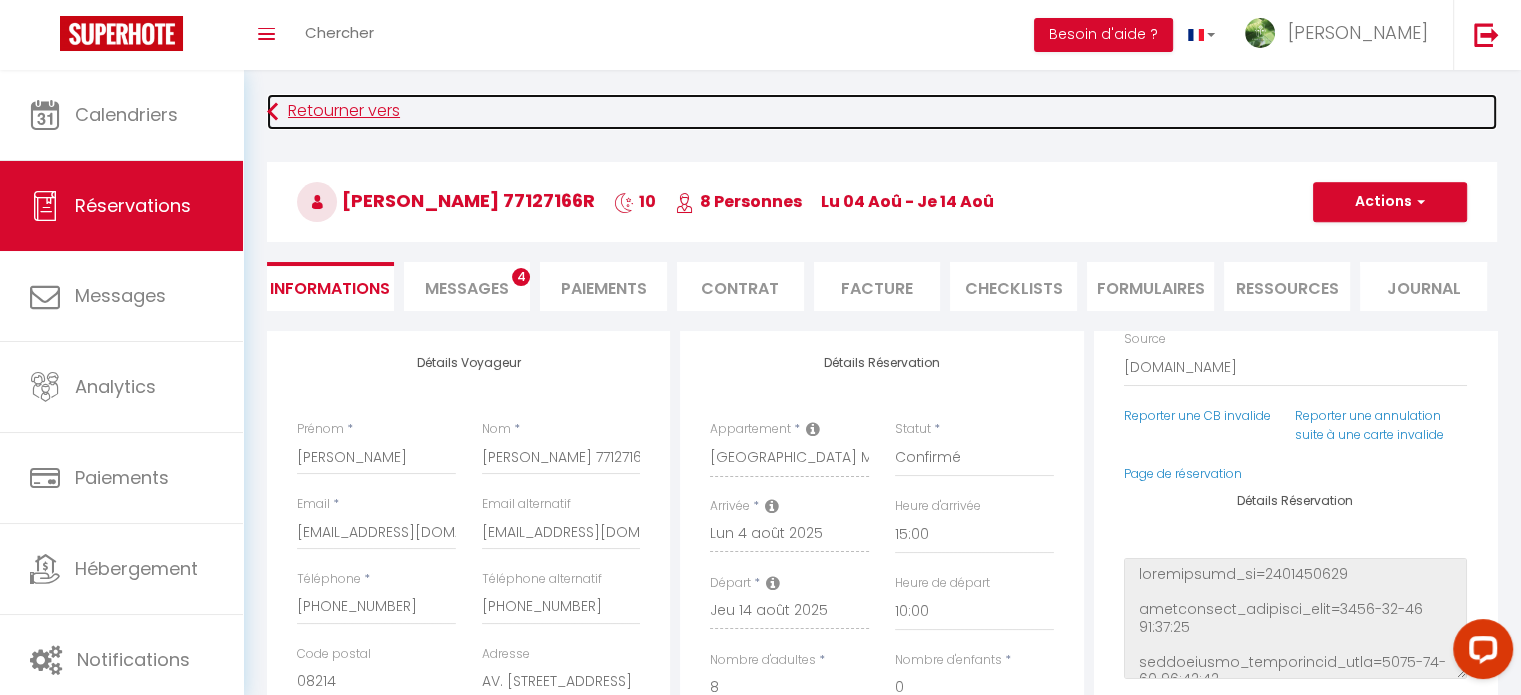 click on "Retourner vers" at bounding box center (882, 112) 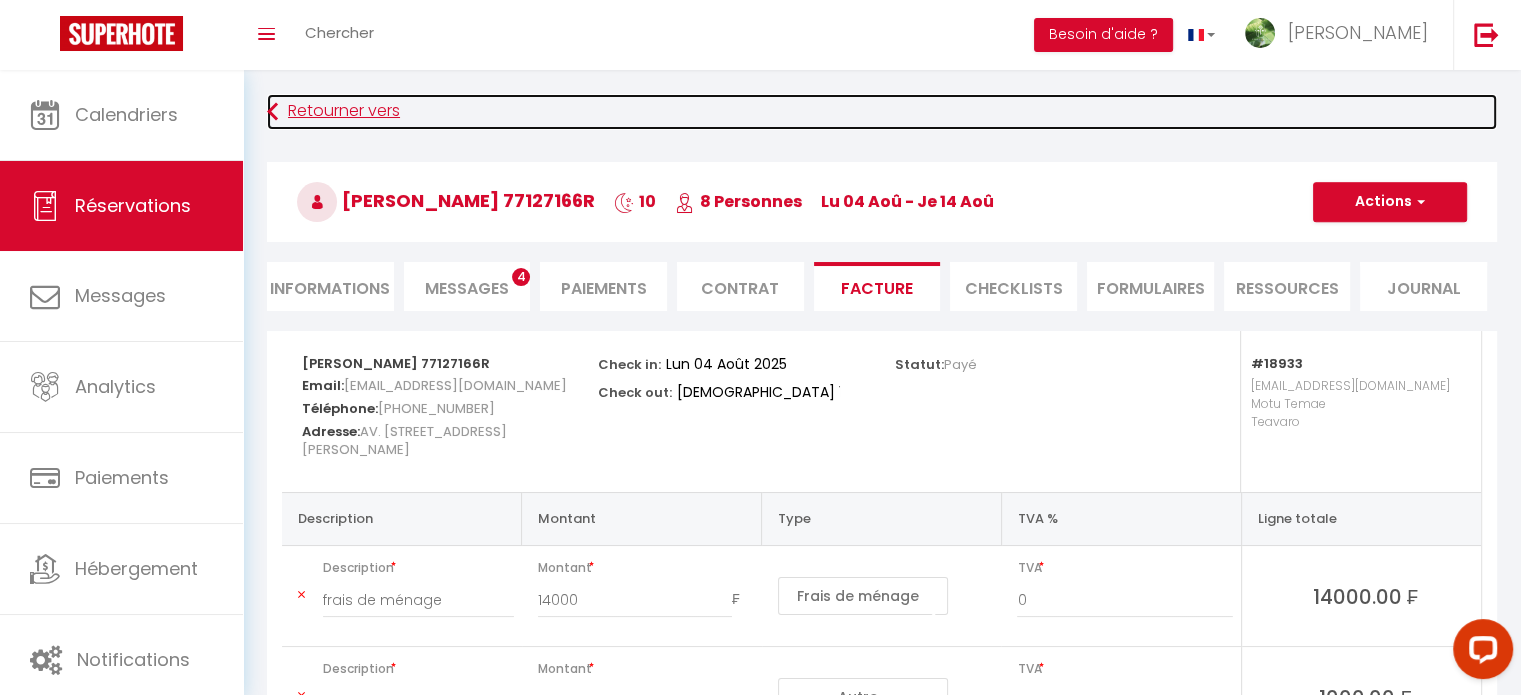click on "Retourner vers" at bounding box center (882, 112) 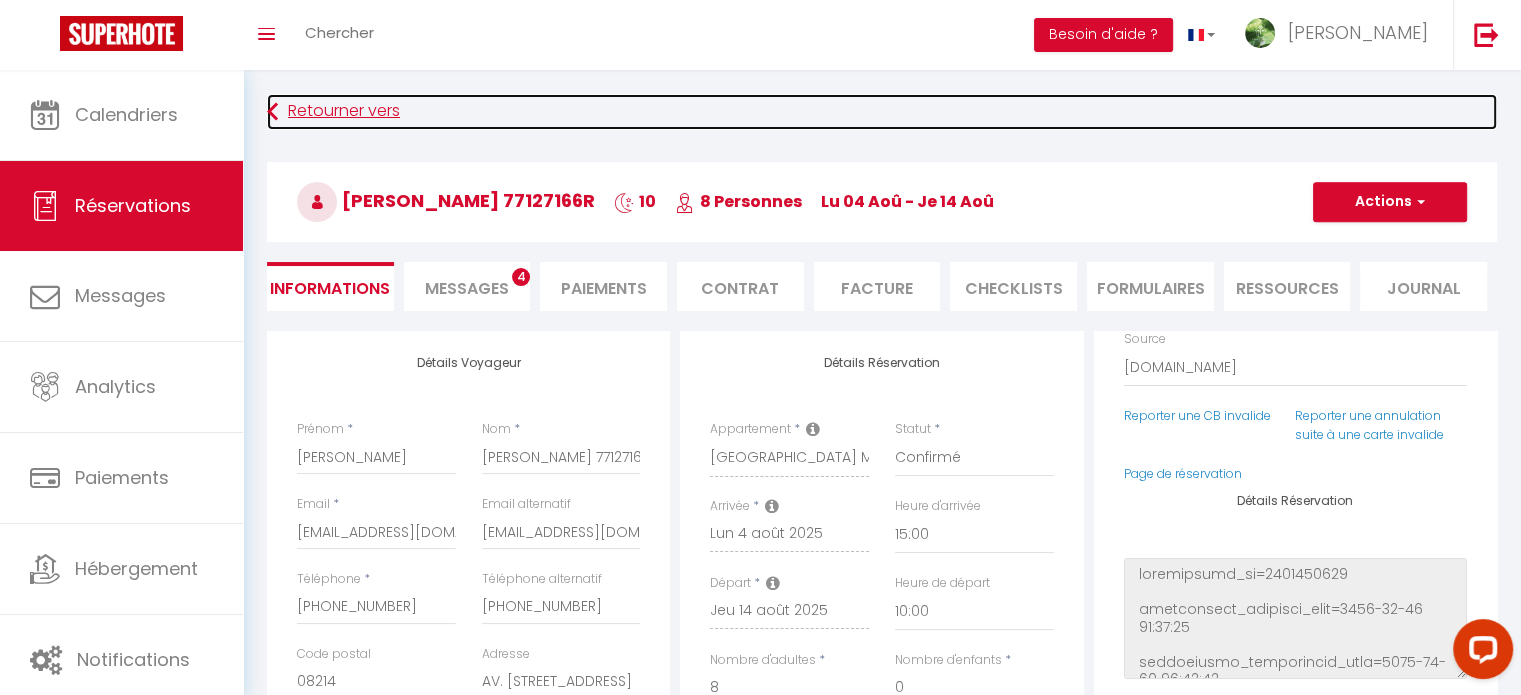 click on "Retourner vers" at bounding box center [882, 112] 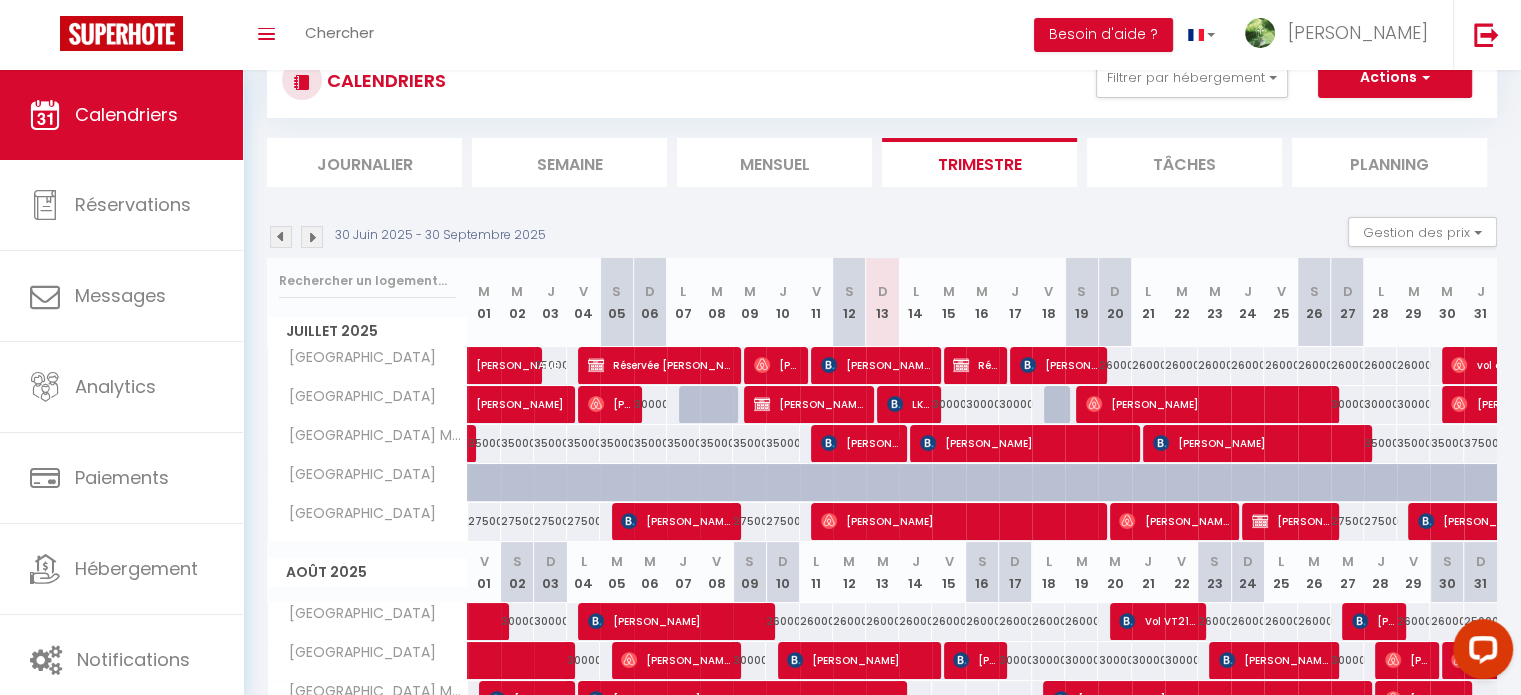 scroll, scrollTop: 163, scrollLeft: 0, axis: vertical 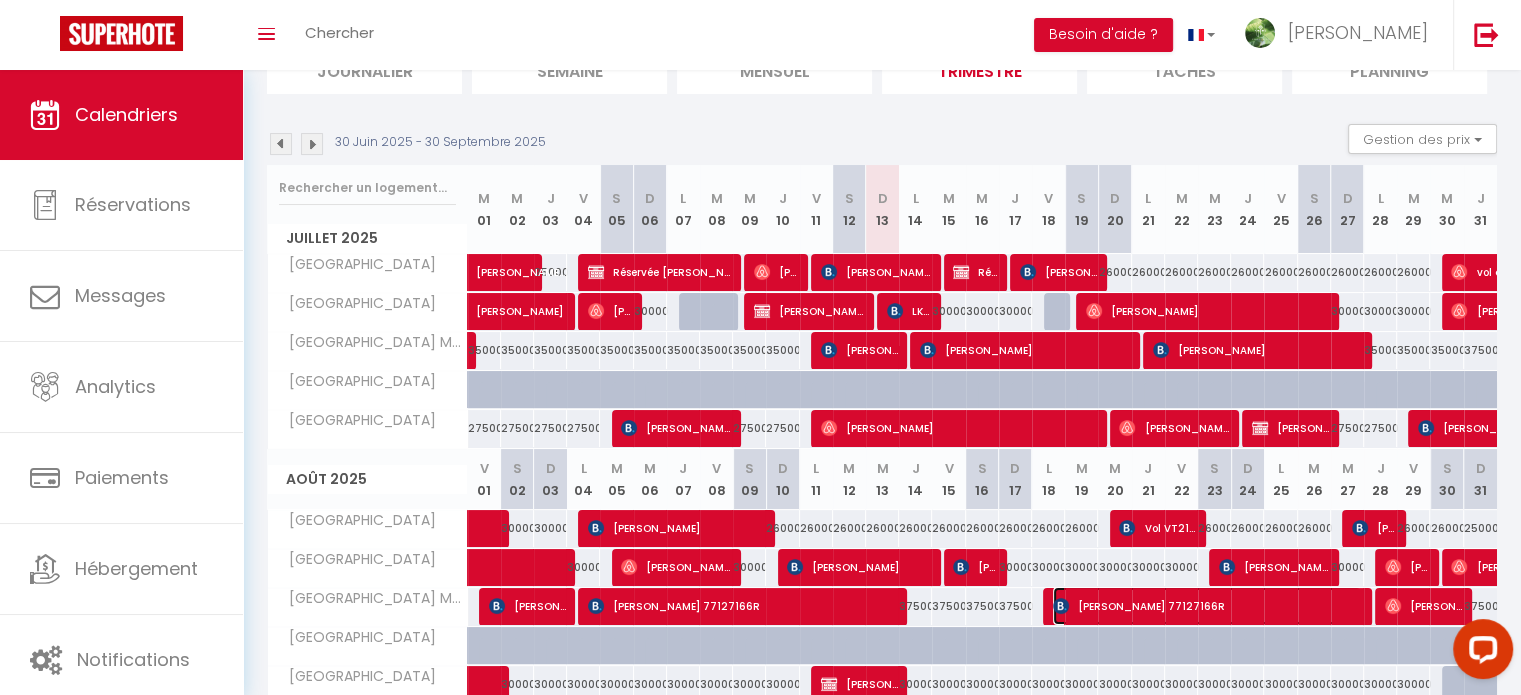 click on "[PERSON_NAME] 77127166R" at bounding box center (1207, 606) 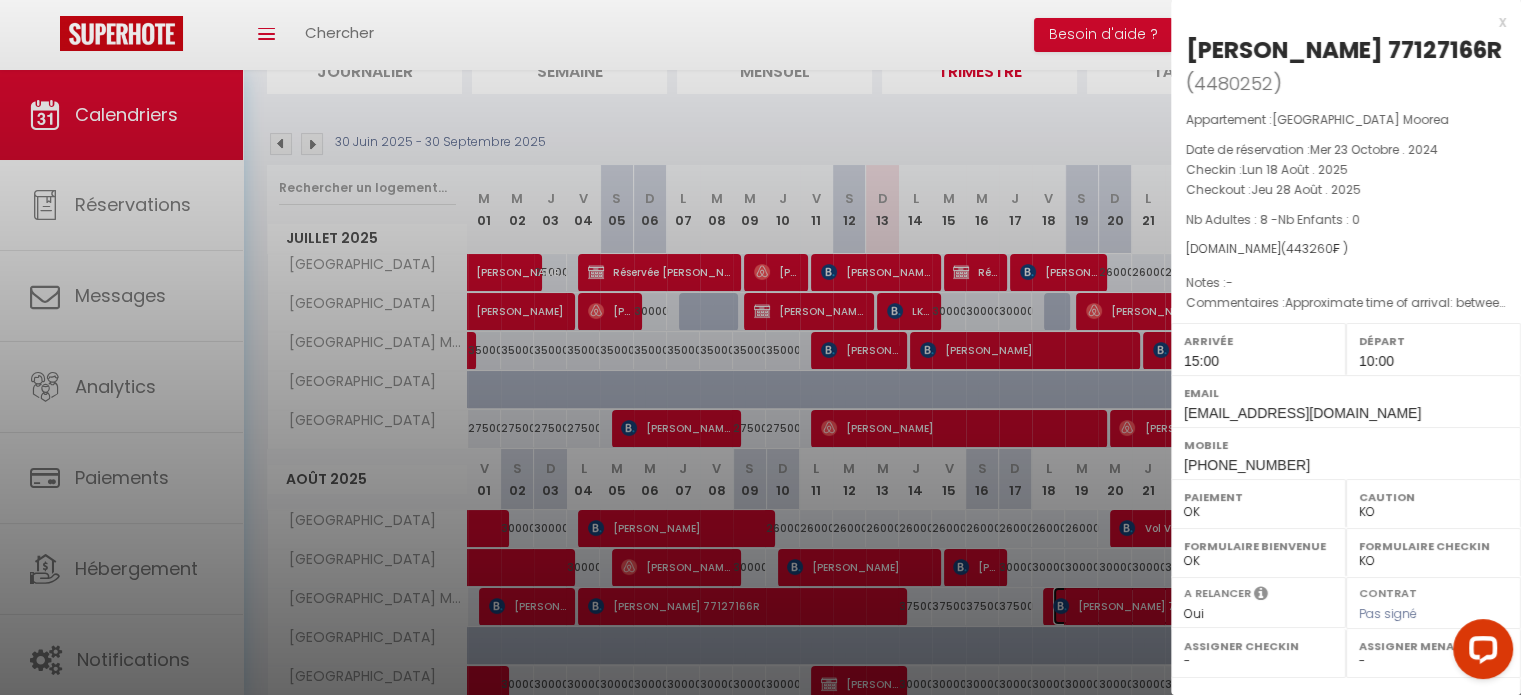 select on "11914" 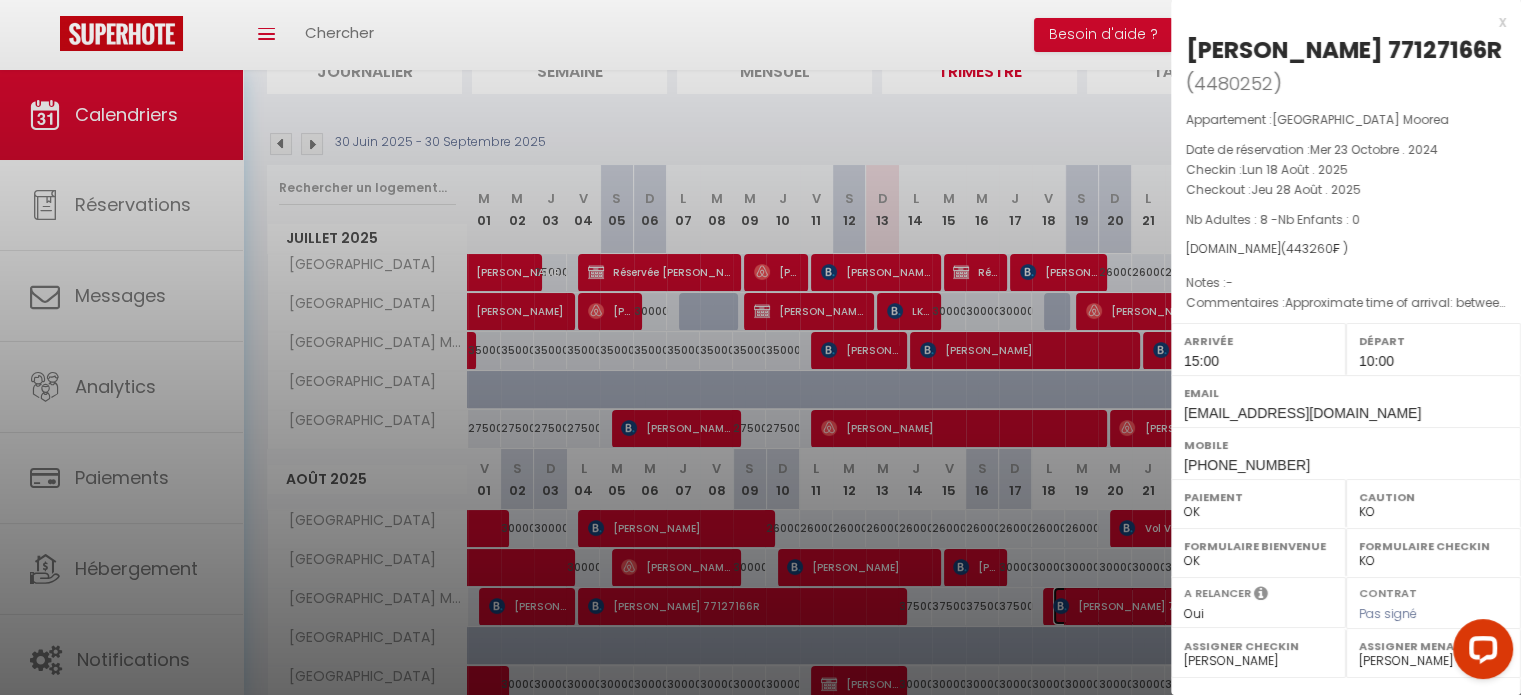 scroll, scrollTop: 297, scrollLeft: 0, axis: vertical 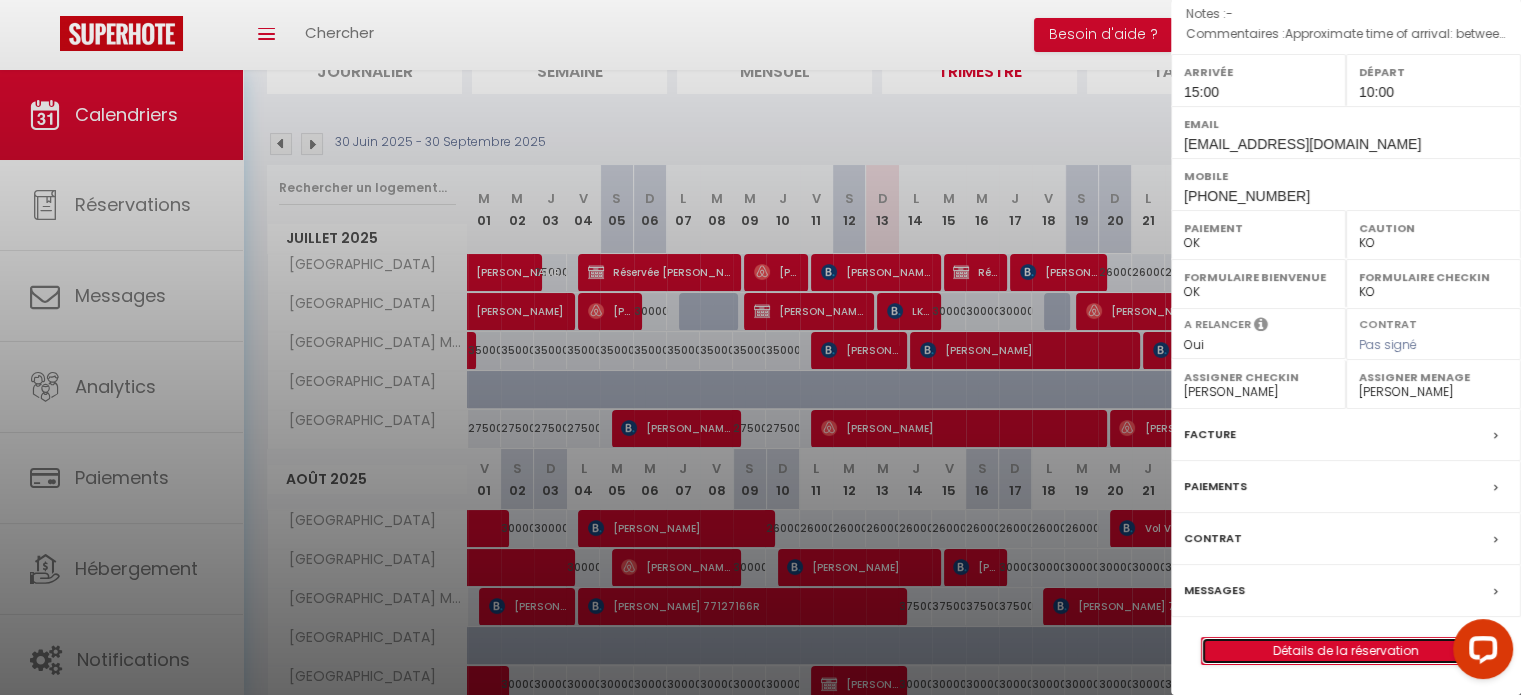 click on "Détails de la réservation" at bounding box center [1346, 651] 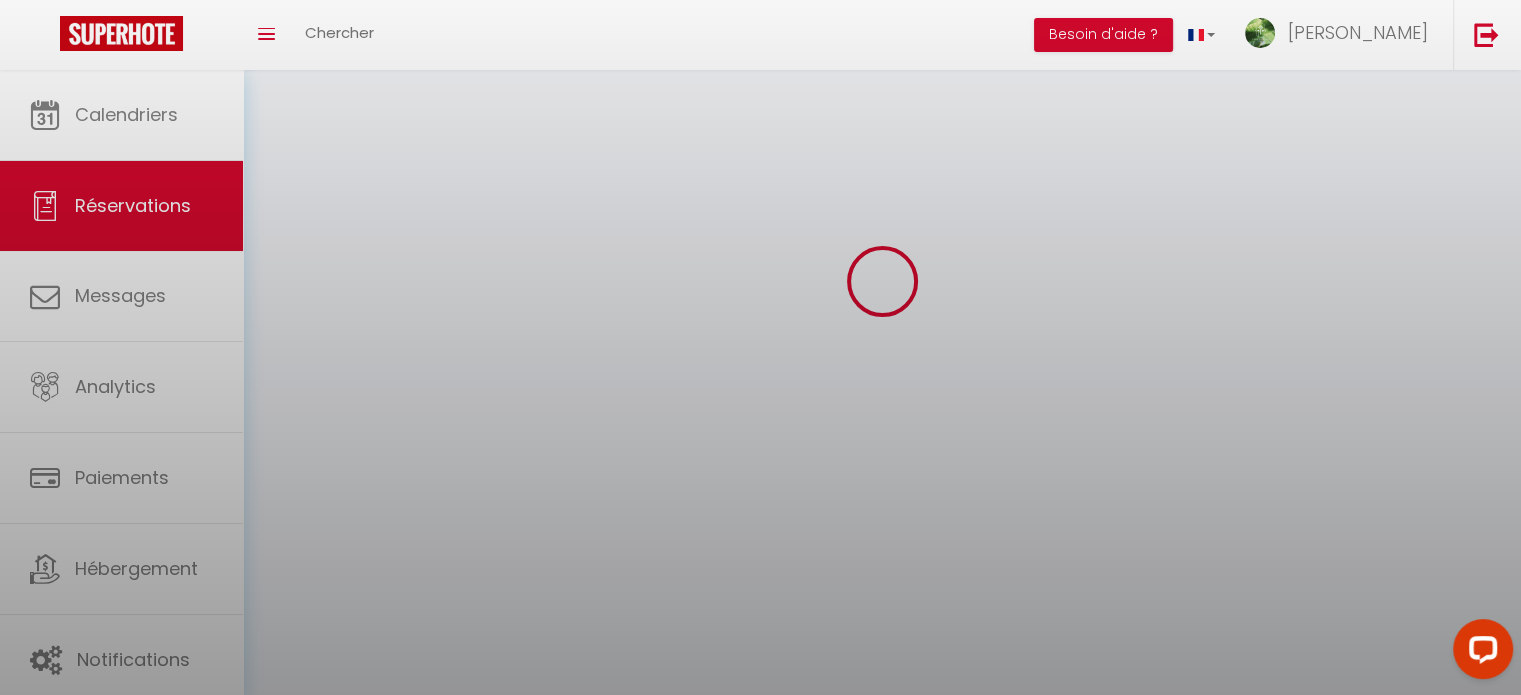 scroll, scrollTop: 0, scrollLeft: 0, axis: both 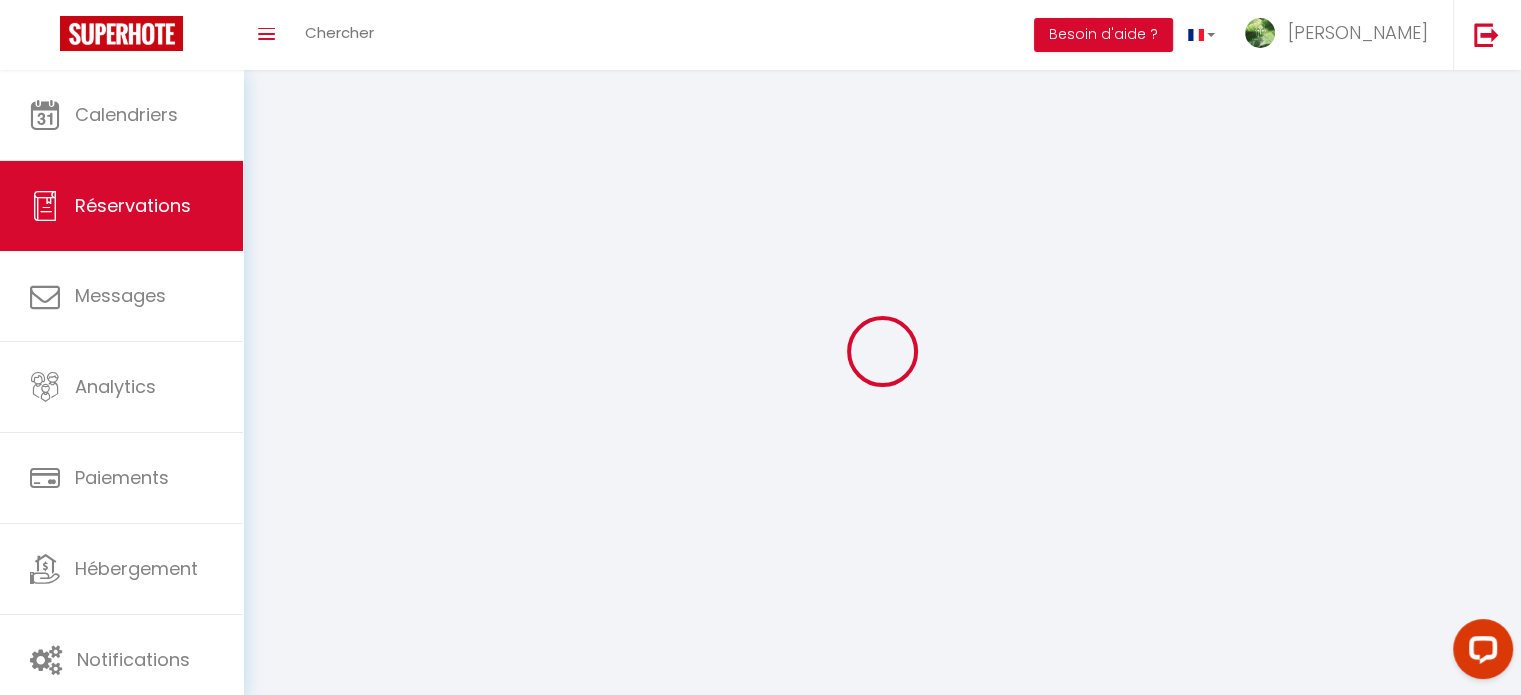 select 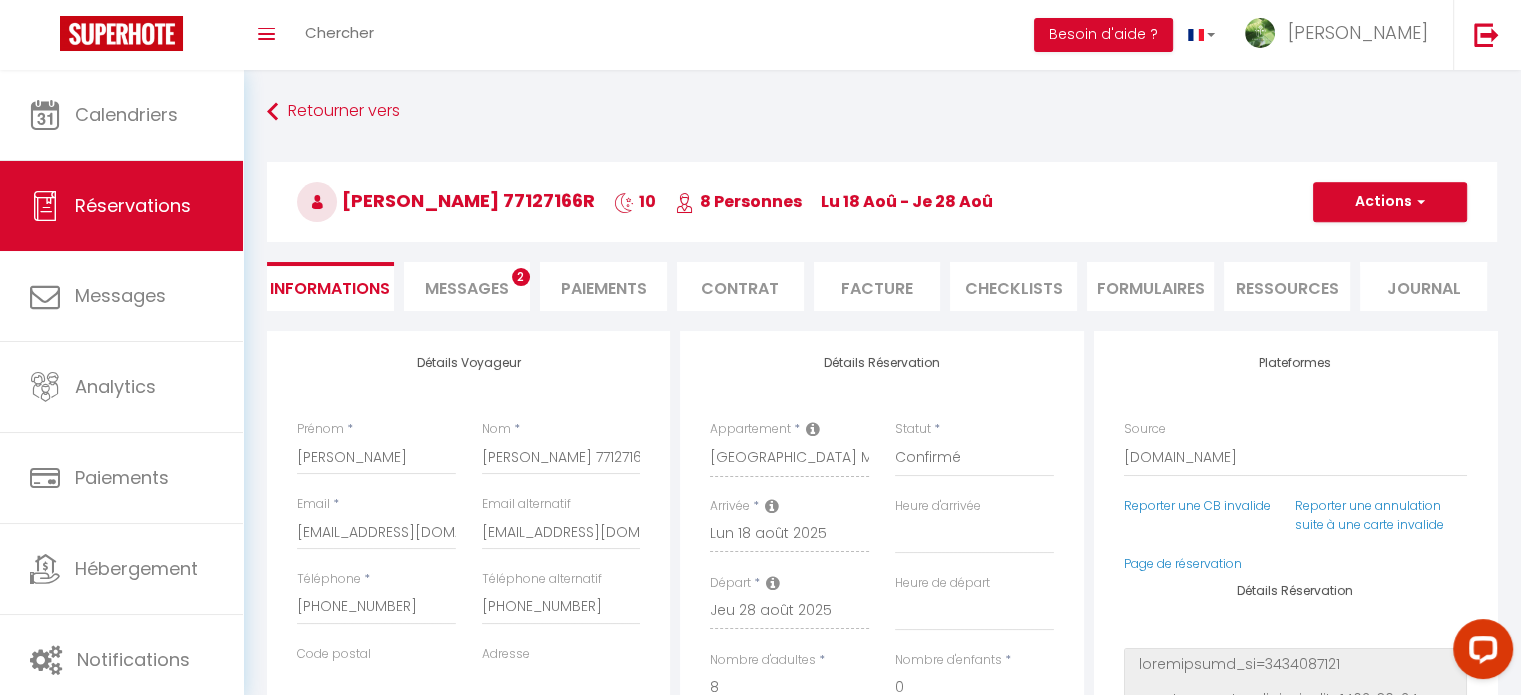 type on "14000" 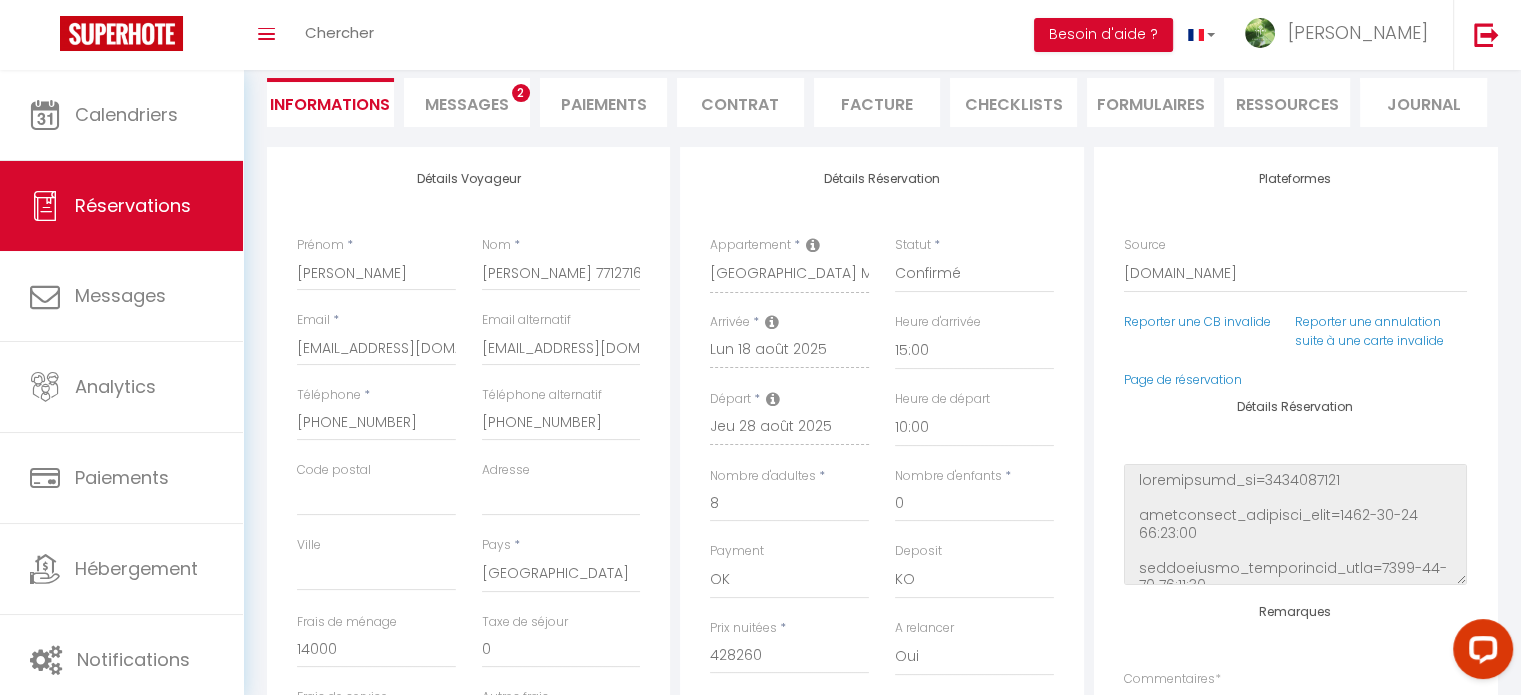 scroll, scrollTop: 185, scrollLeft: 0, axis: vertical 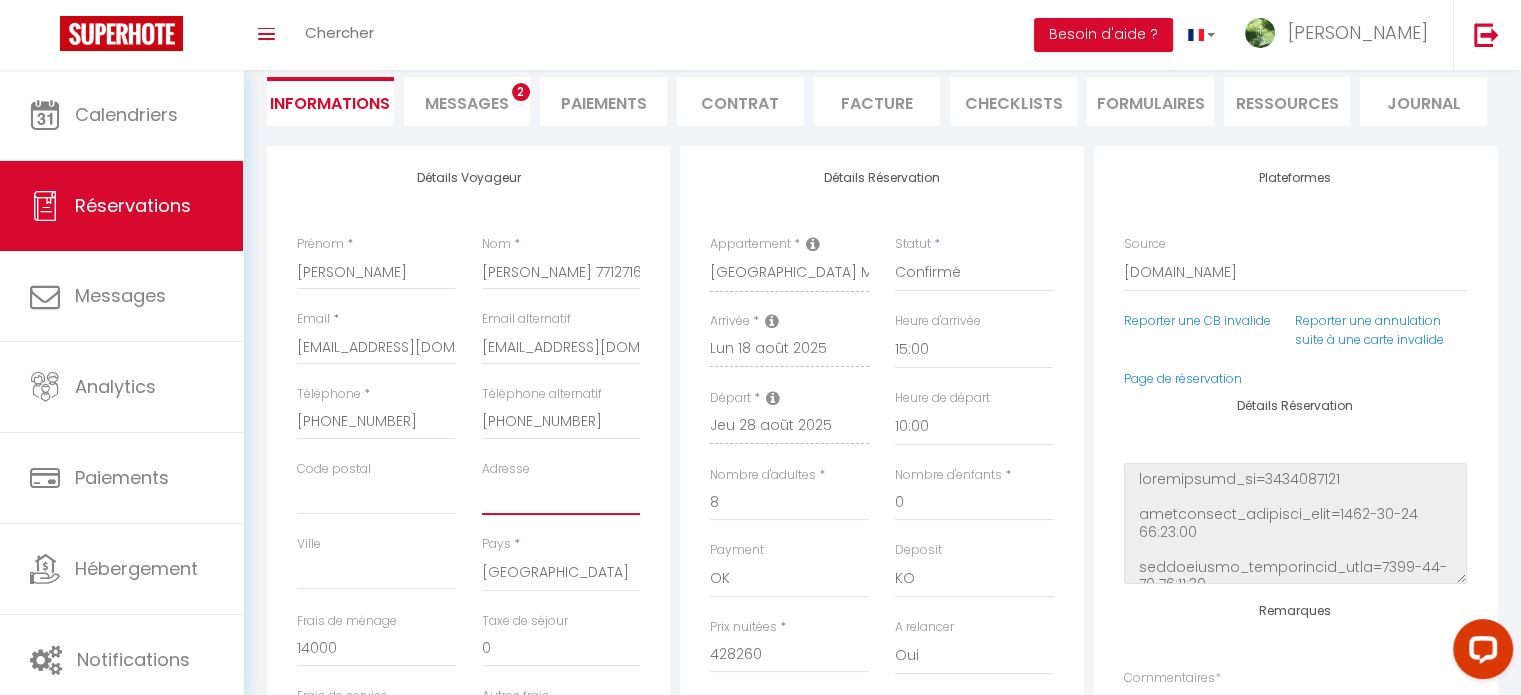click on "Adresse" at bounding box center [561, 497] 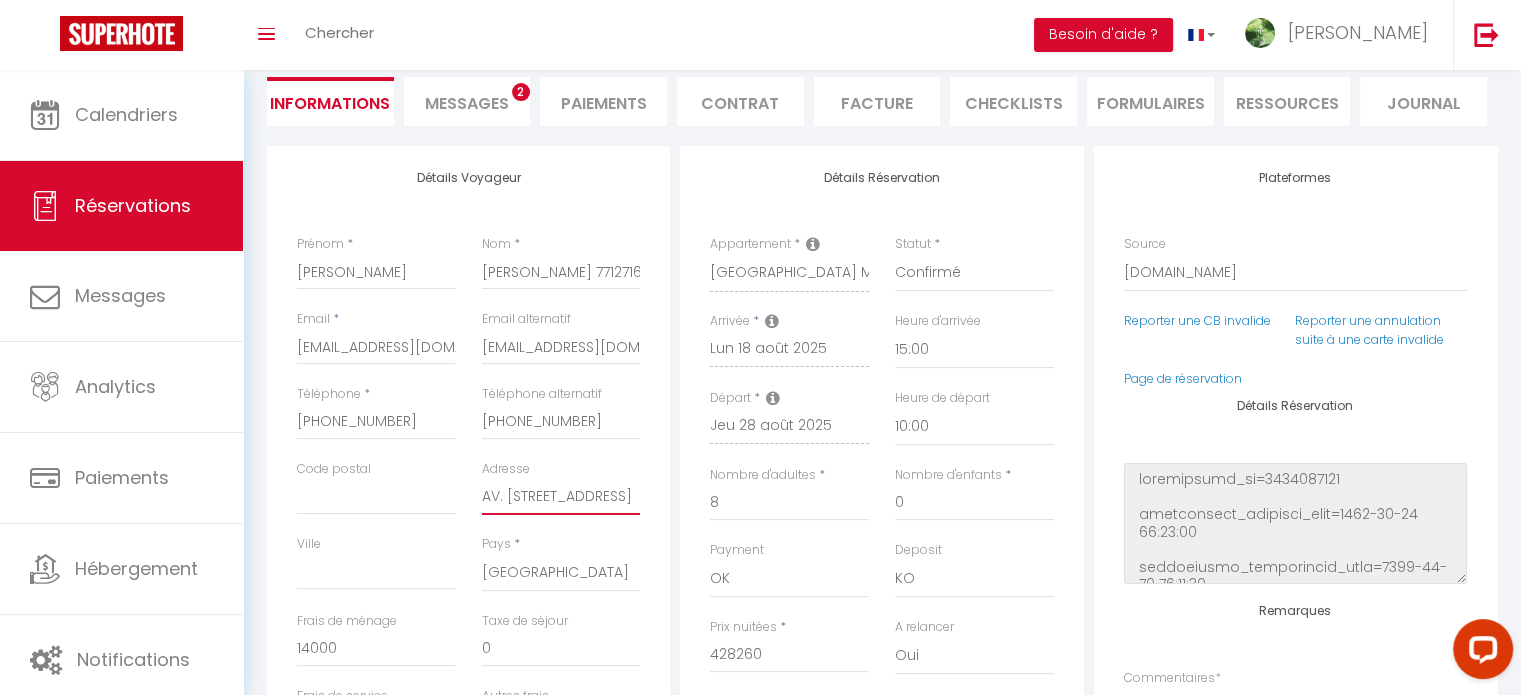 checkbox on "false" 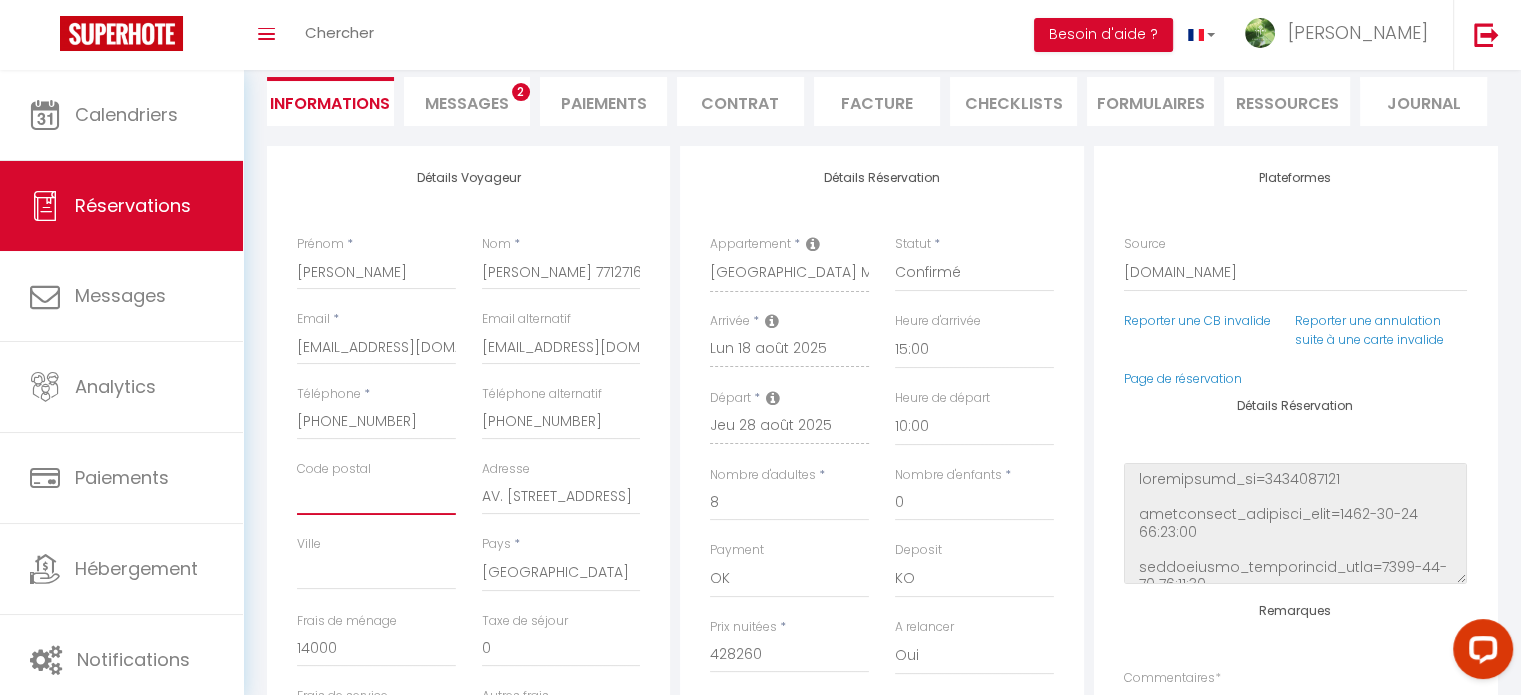 click on "Code postal" at bounding box center (376, 497) 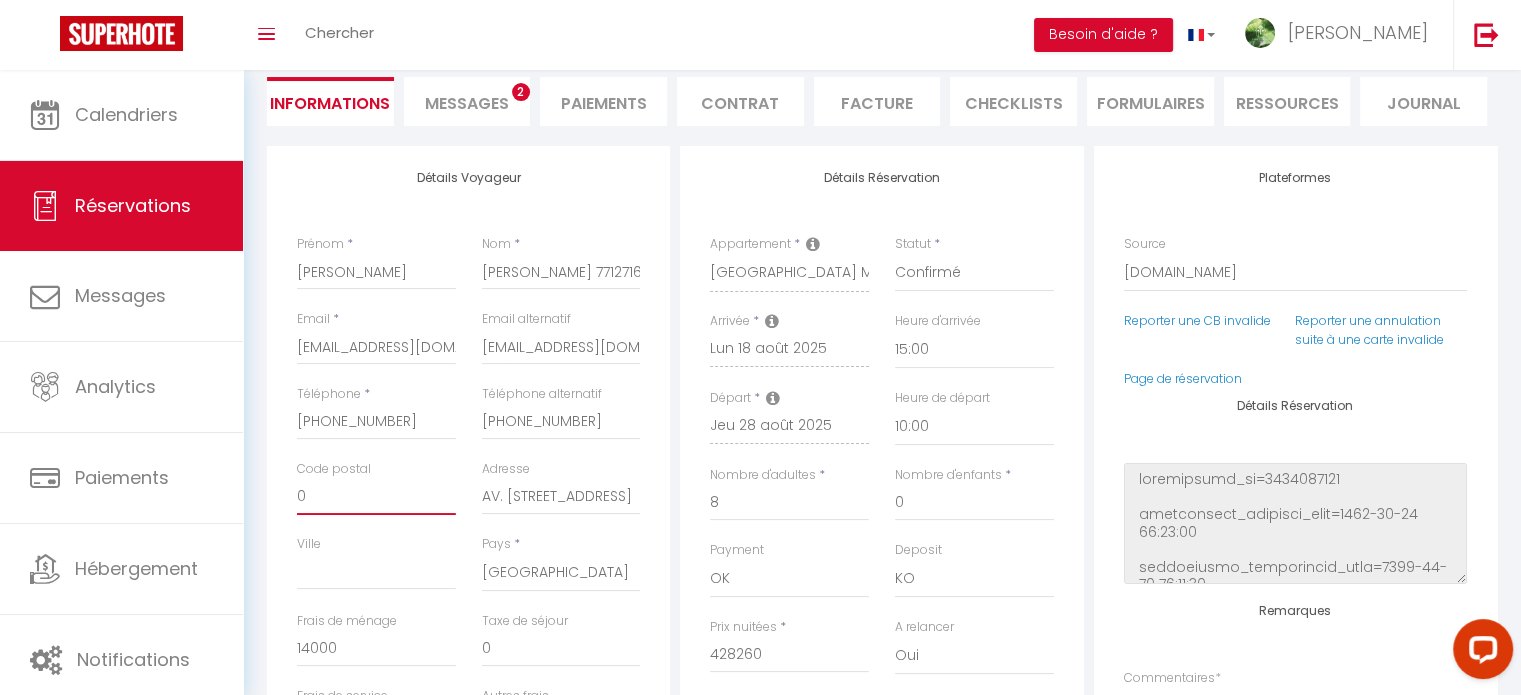 checkbox on "false" 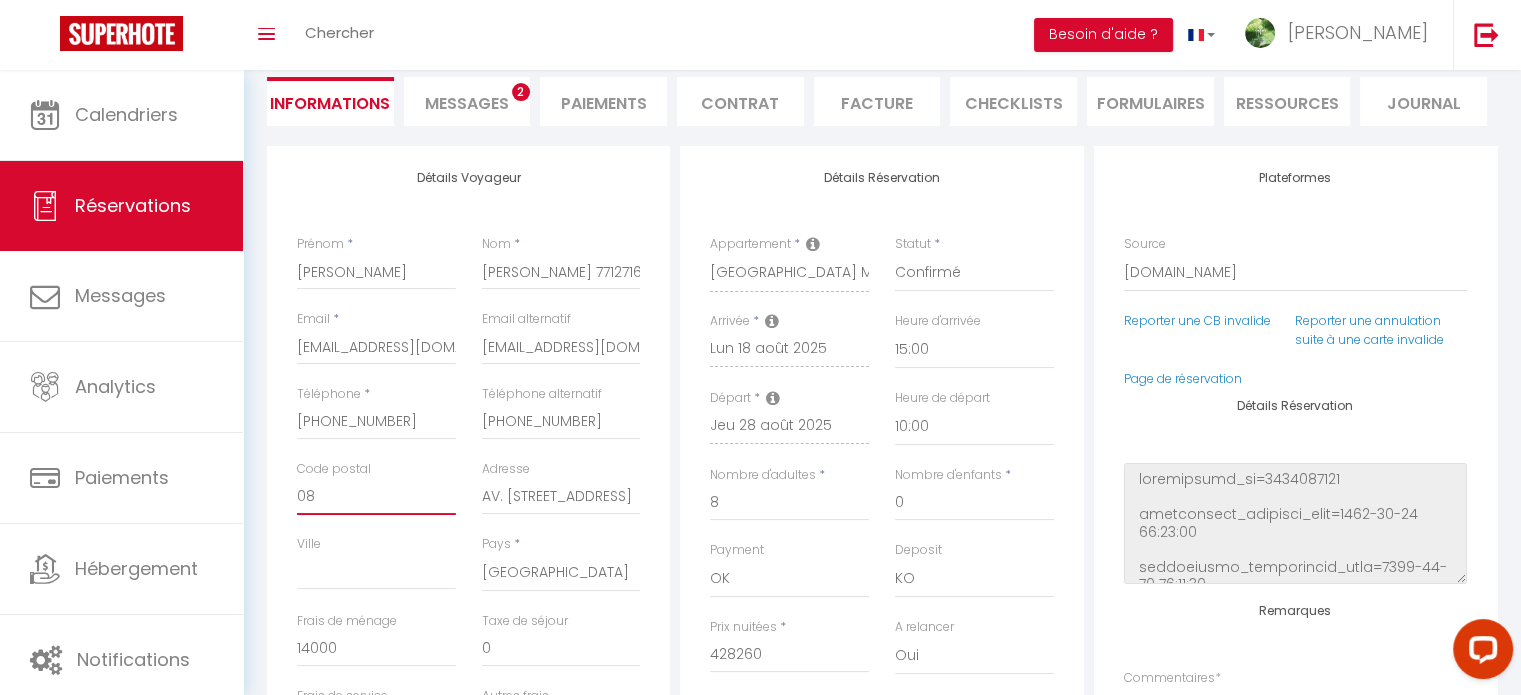 checkbox on "false" 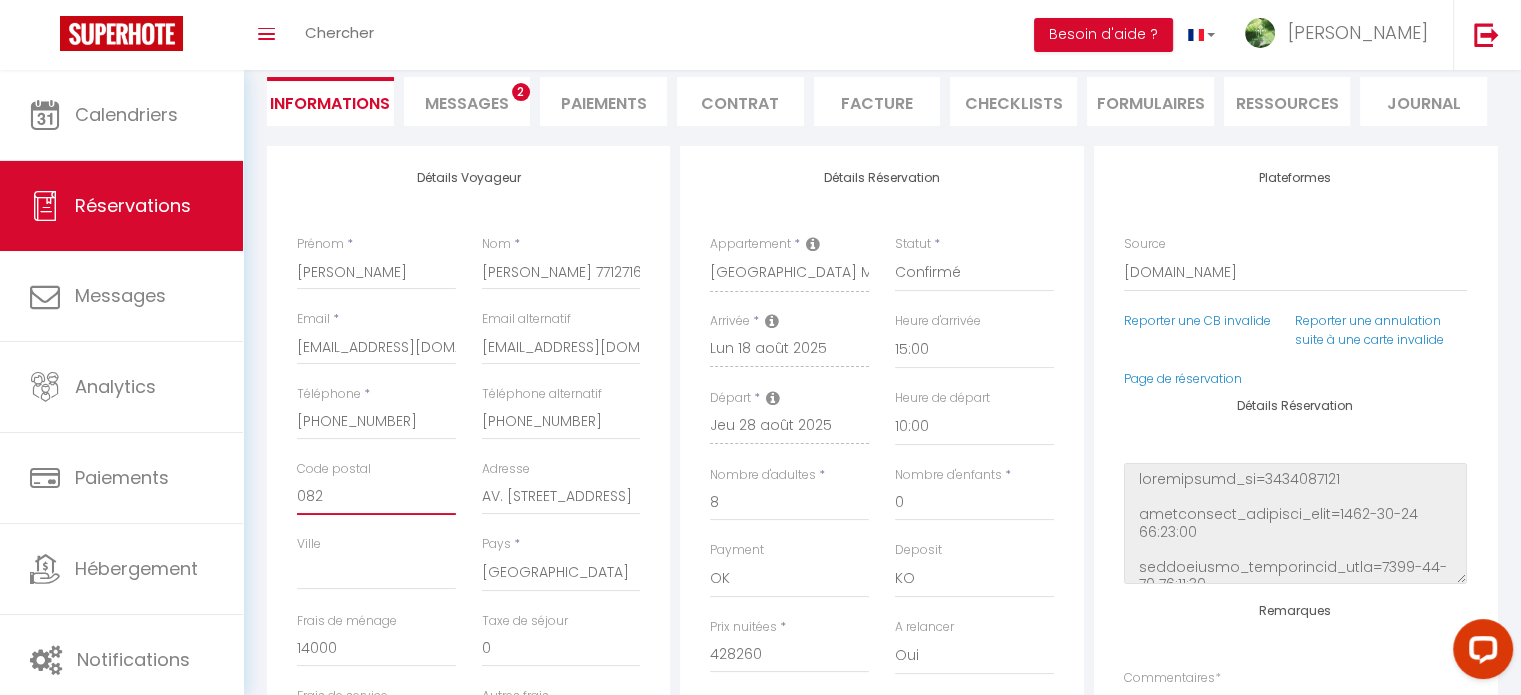 checkbox on "false" 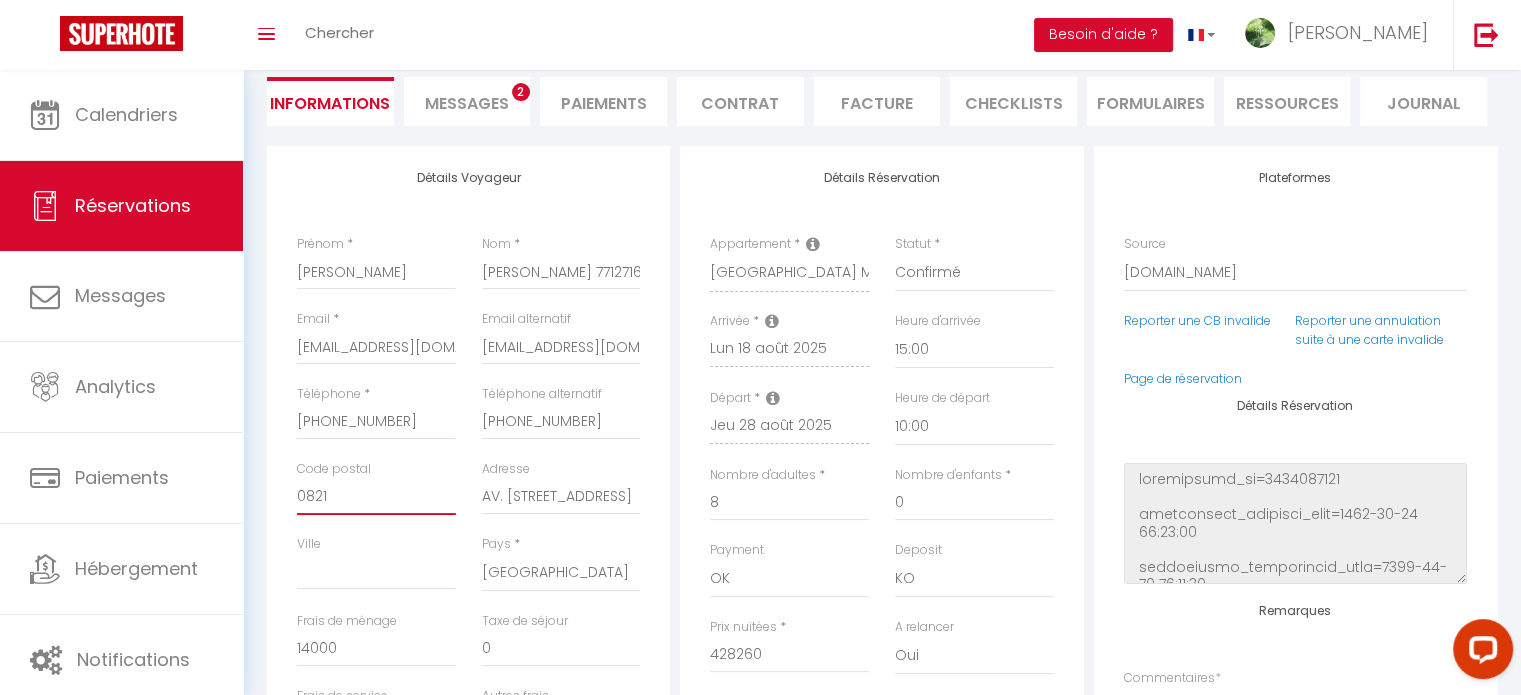 checkbox on "false" 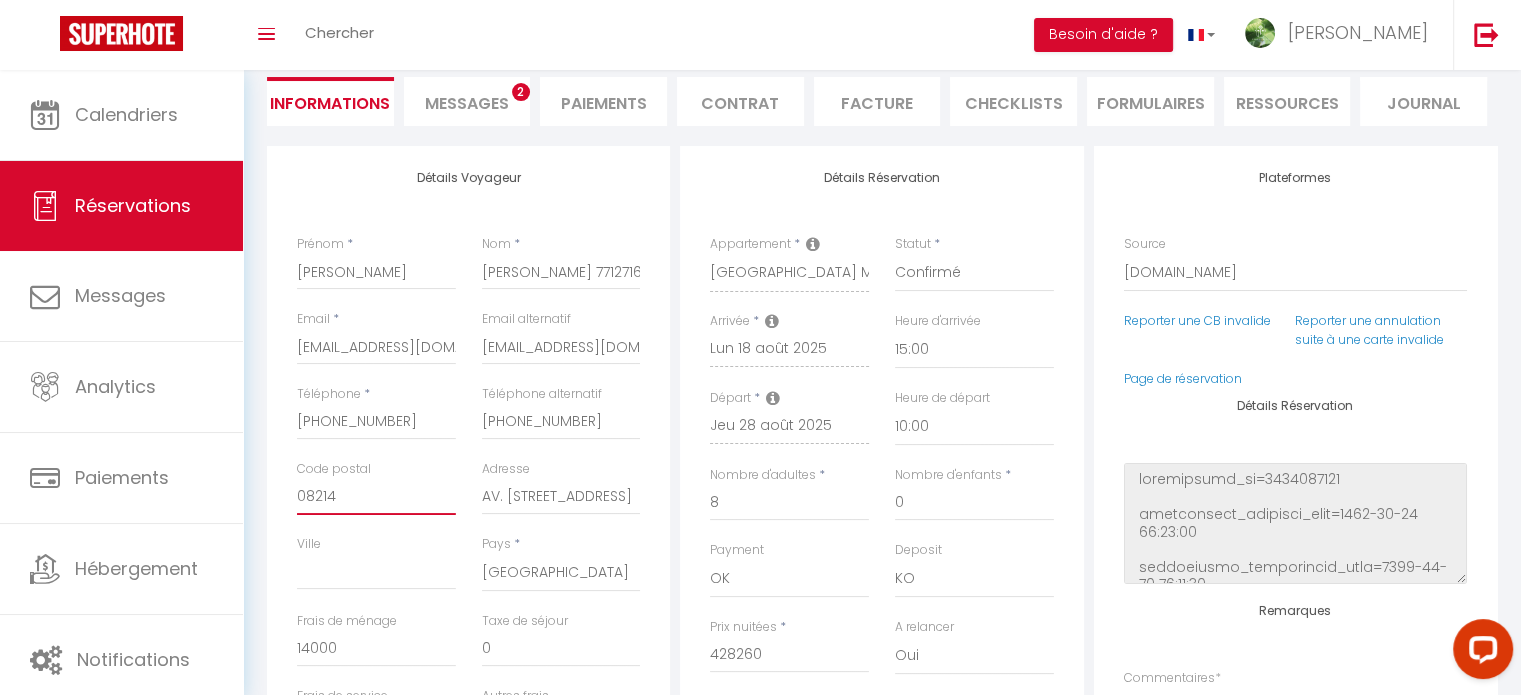 checkbox on "false" 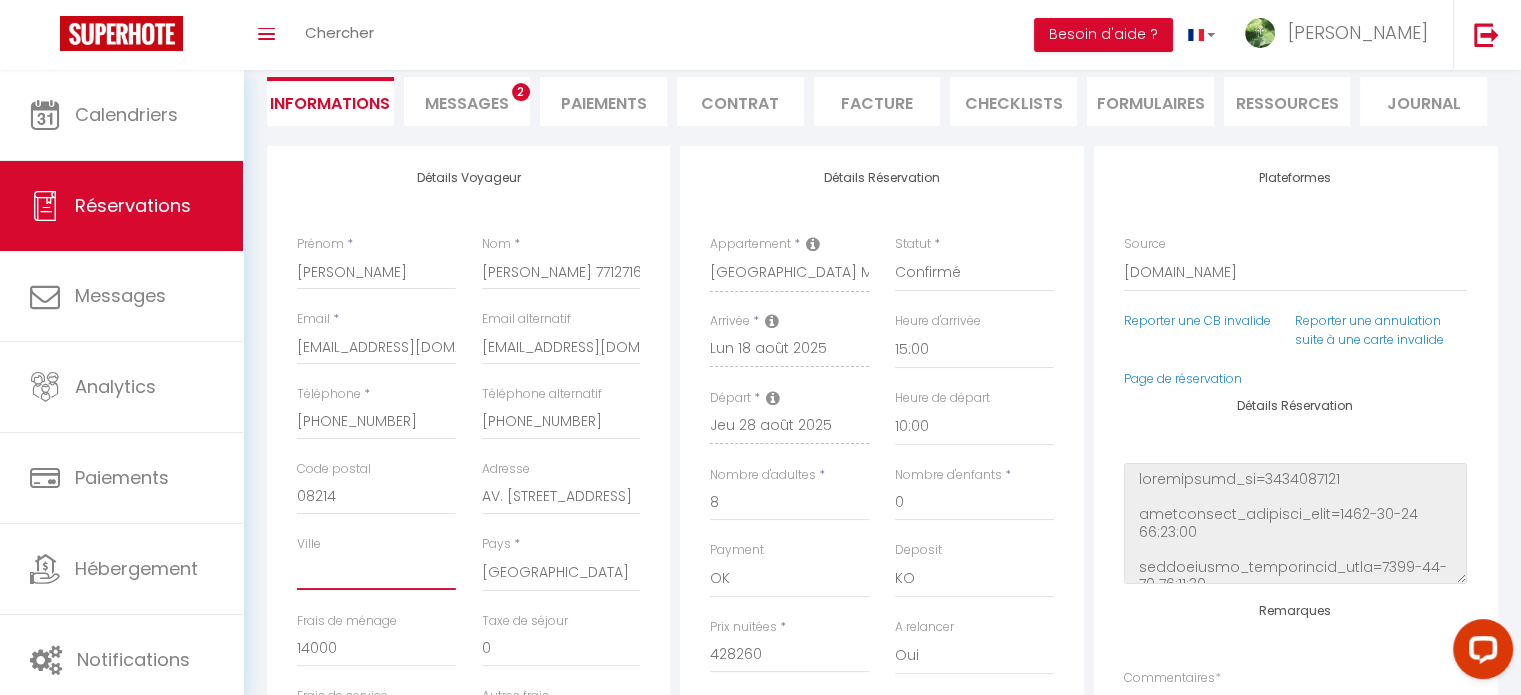 click on "Ville" at bounding box center [376, 572] 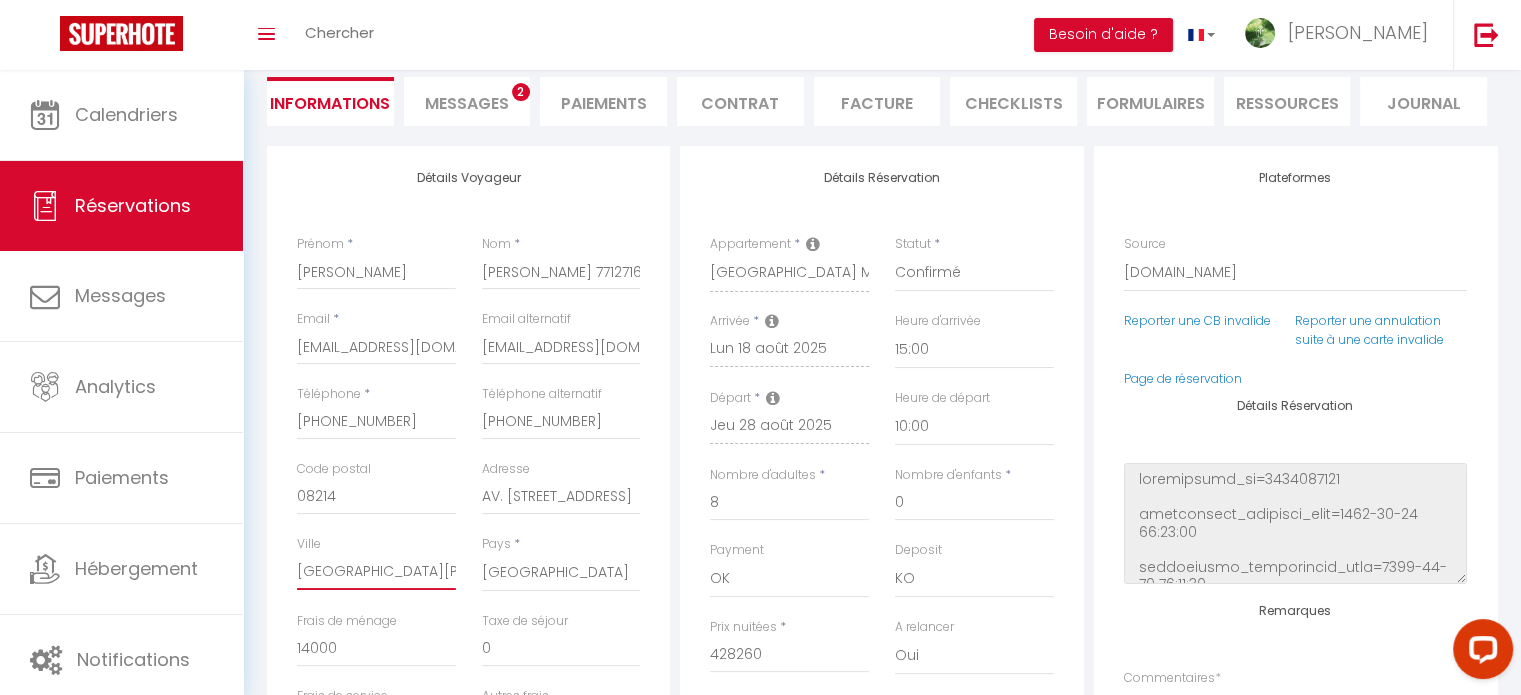checkbox on "false" 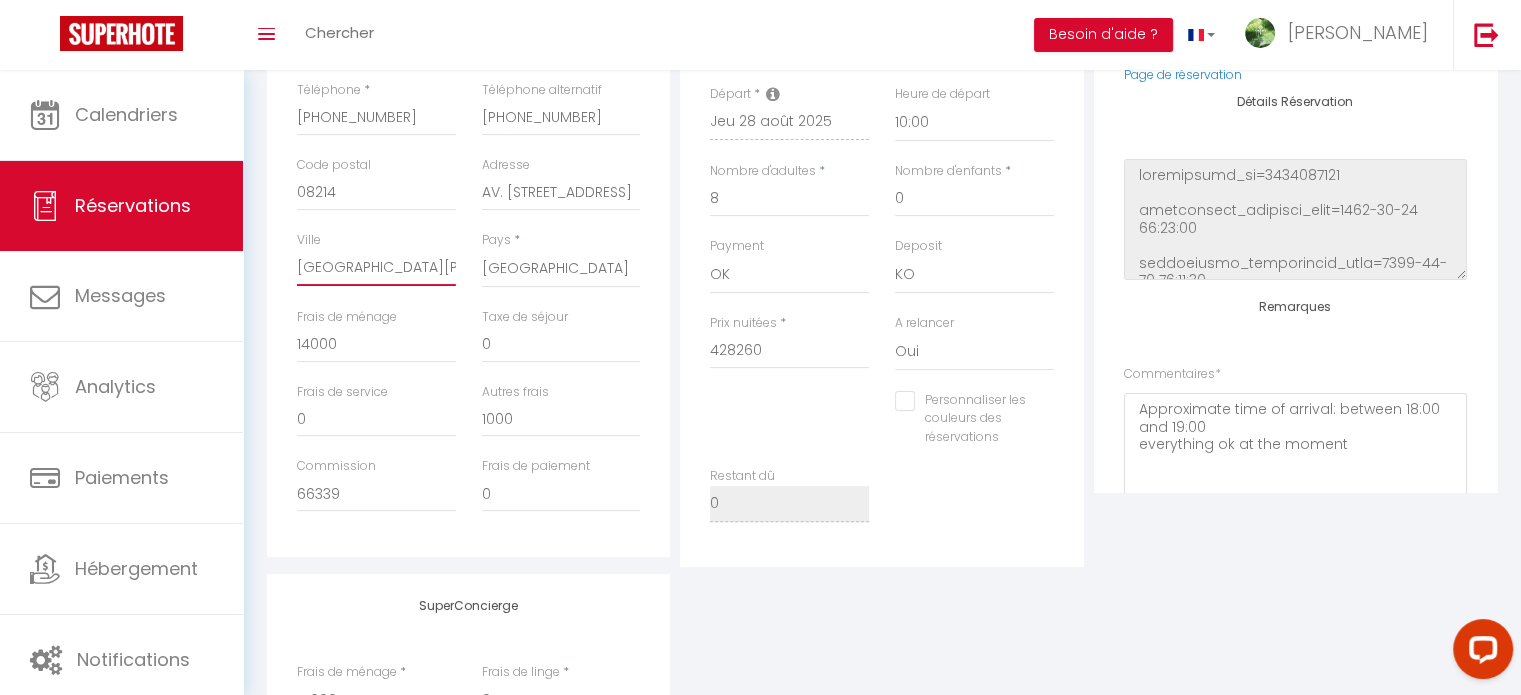 scroll, scrollTop: 188, scrollLeft: 0, axis: vertical 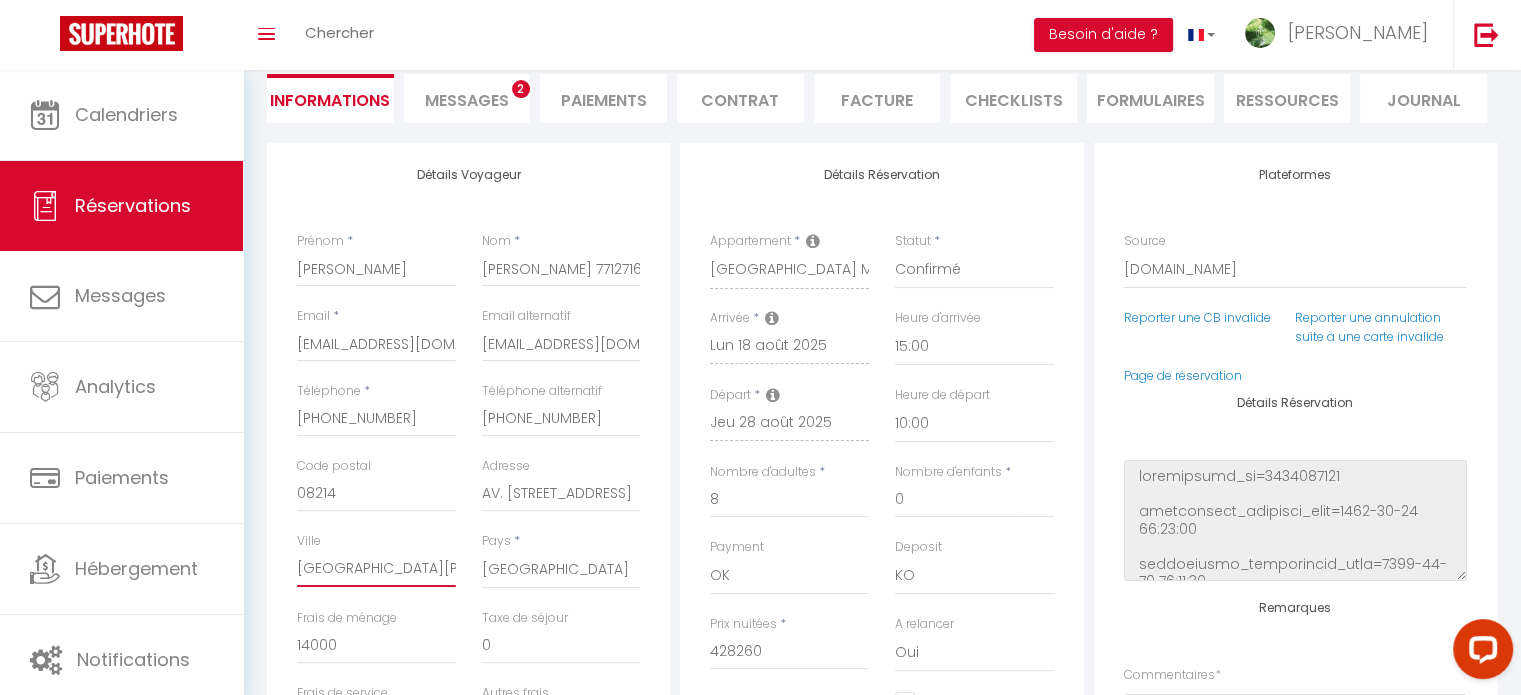type on "[GEOGRAPHIC_DATA][PERSON_NAME]" 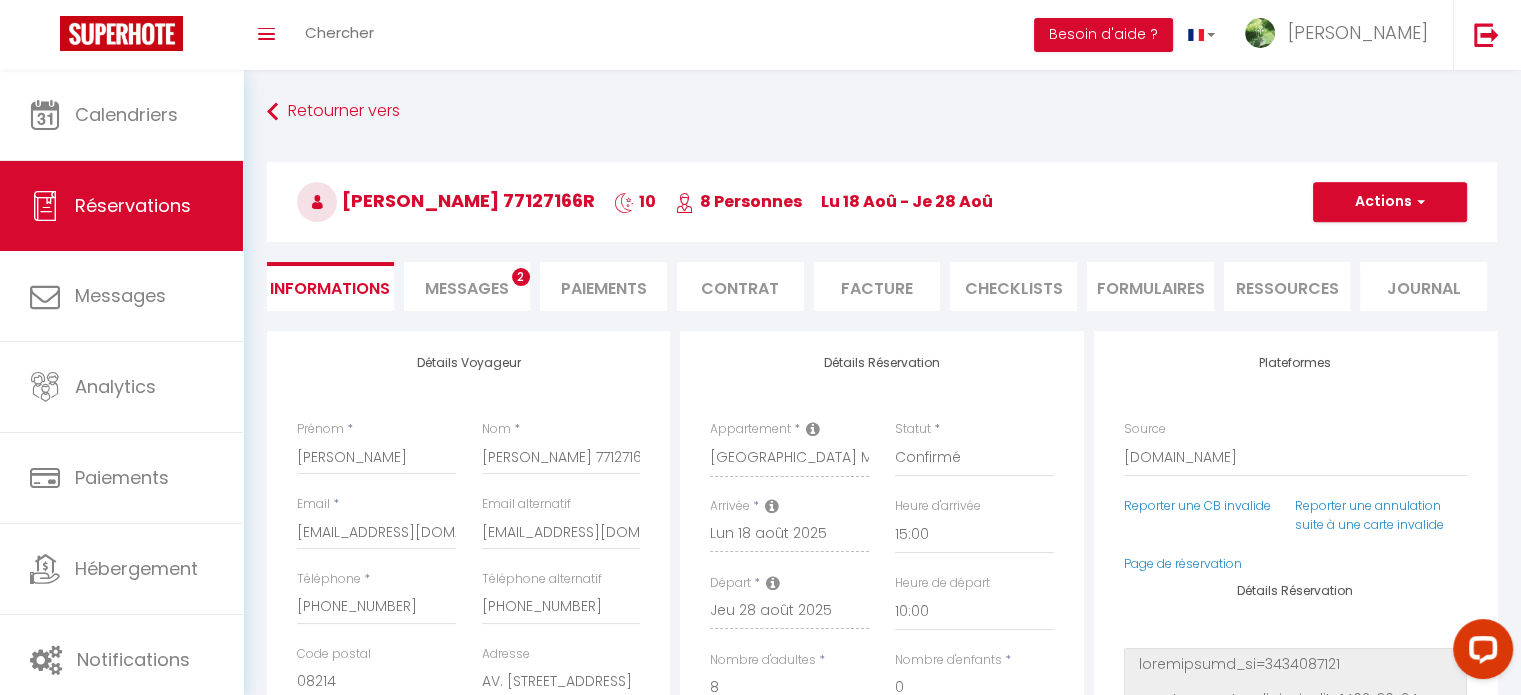click on "Facture" at bounding box center [877, 286] 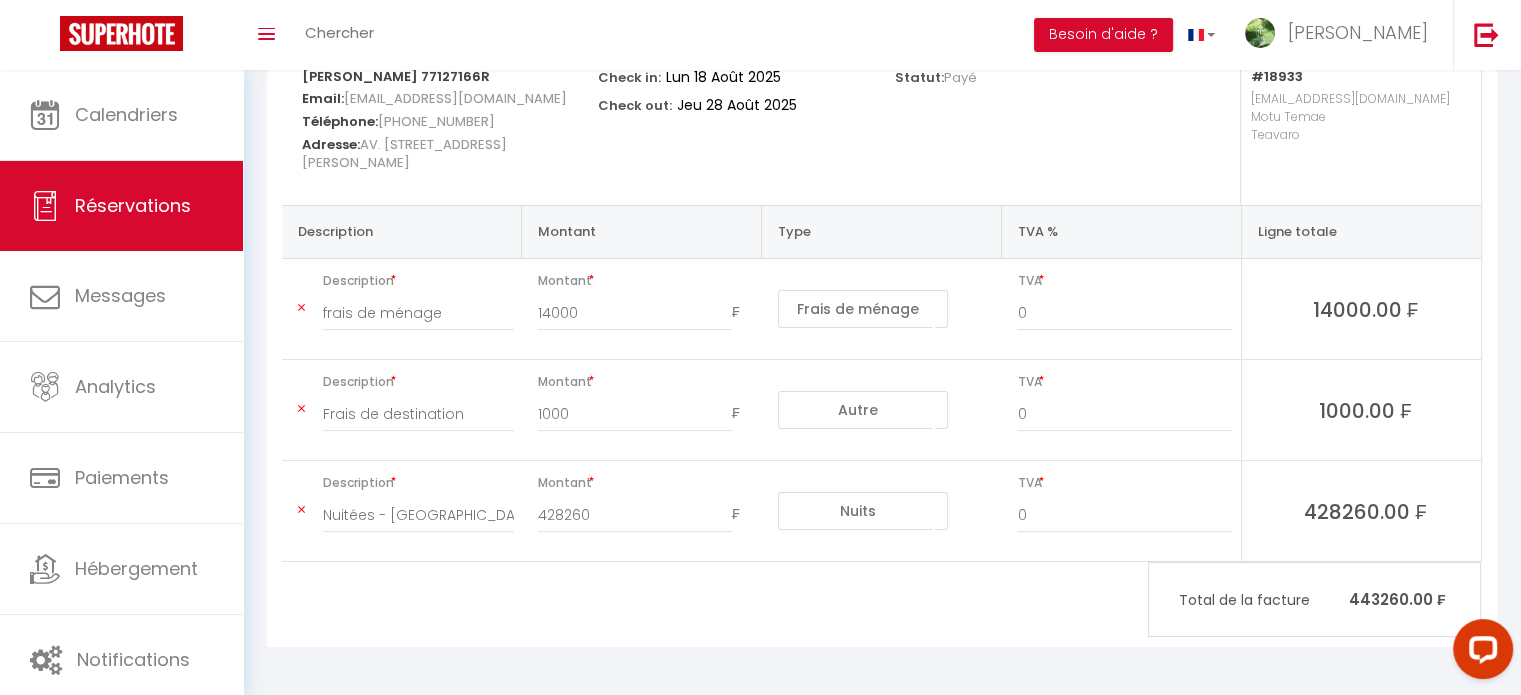 scroll, scrollTop: 0, scrollLeft: 0, axis: both 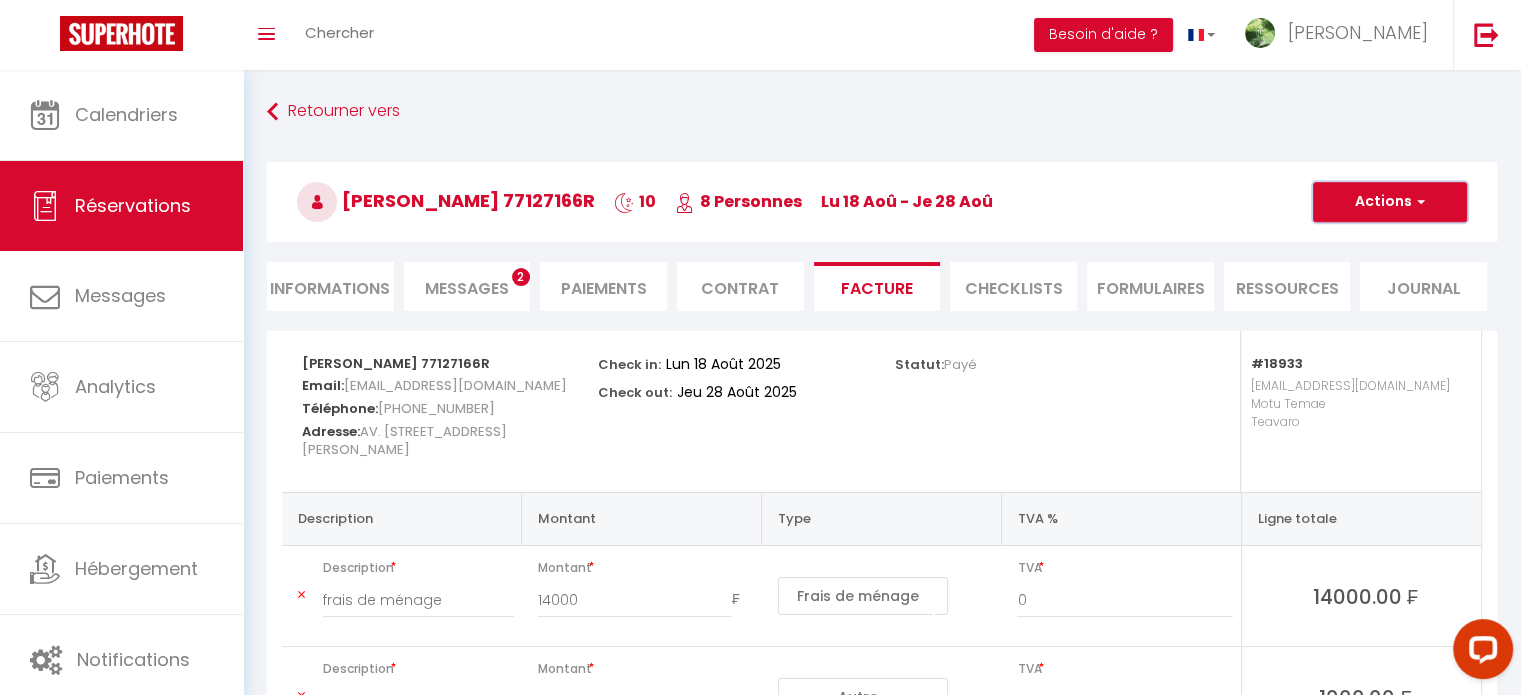 click on "Actions" at bounding box center (1390, 202) 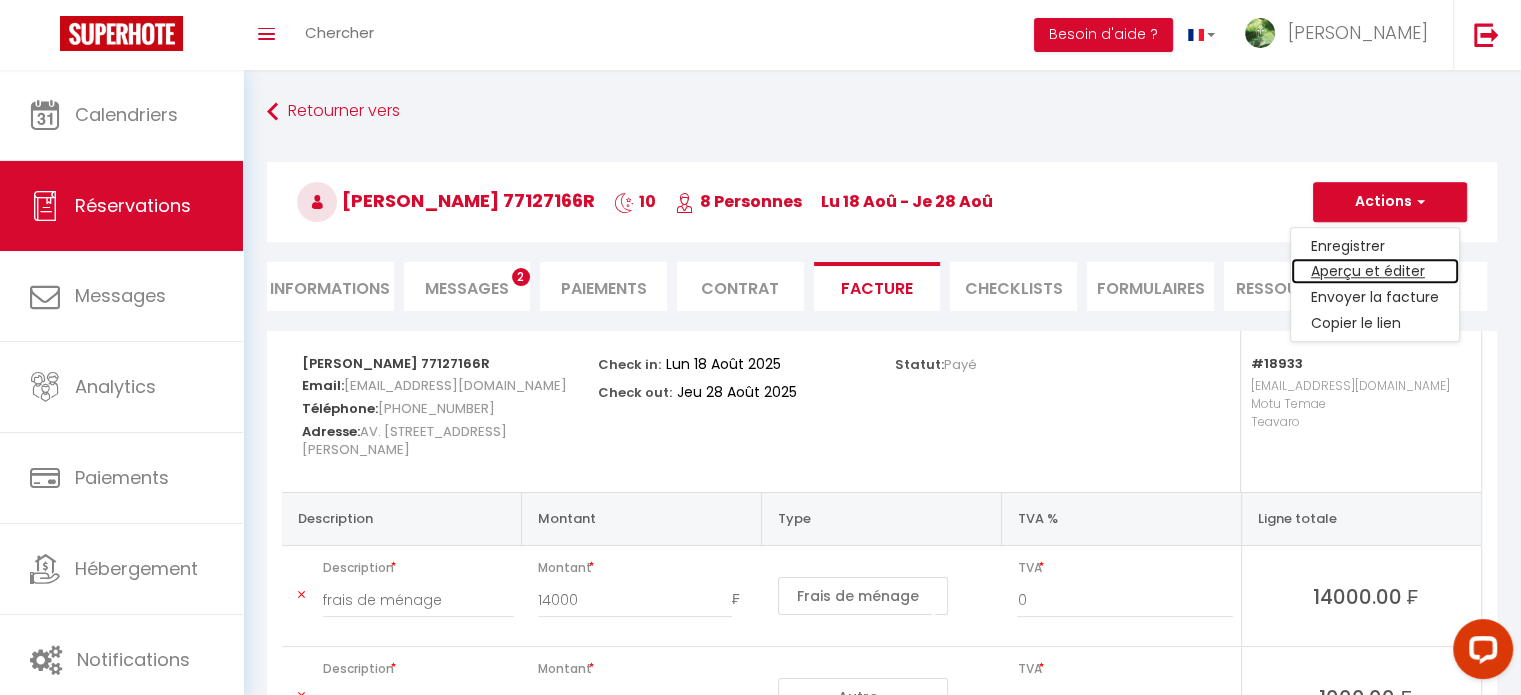 click on "Aperçu et éditer" at bounding box center (1375, 272) 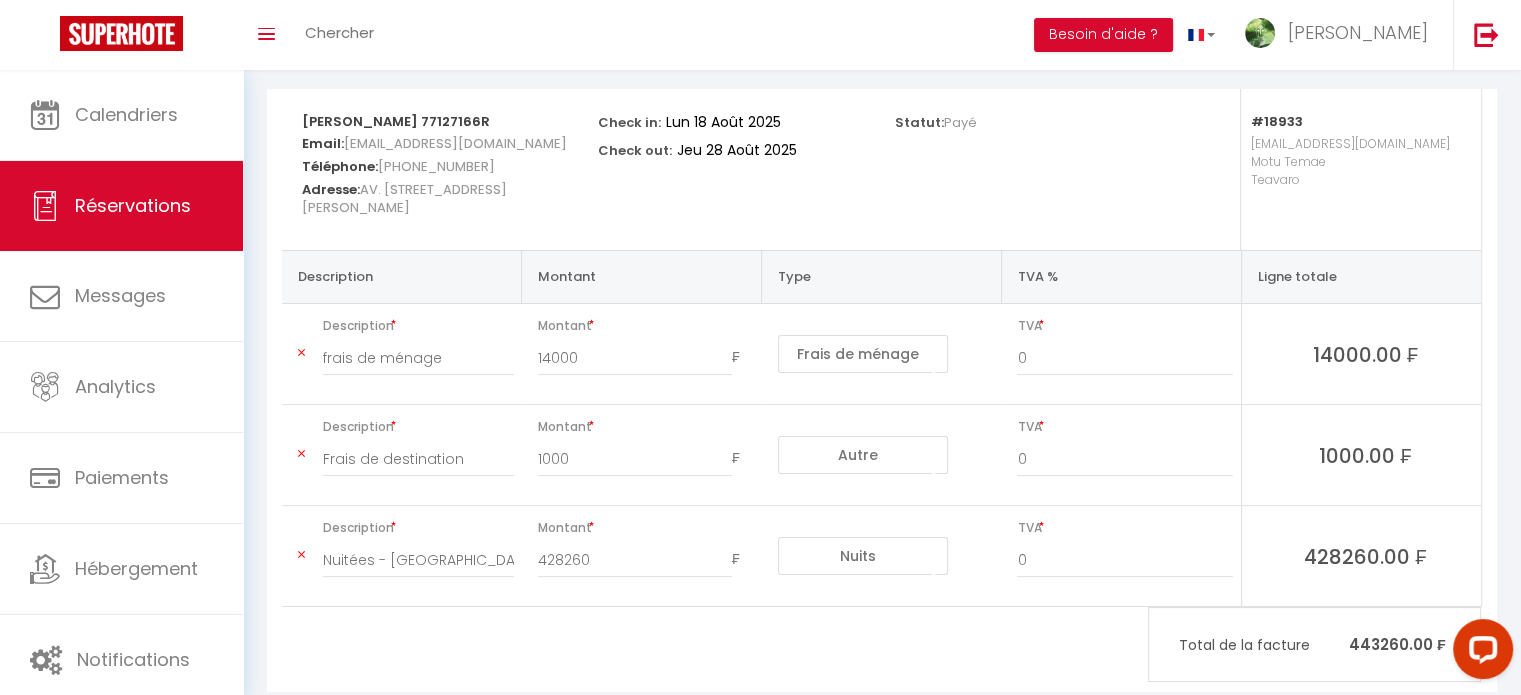 scroll, scrollTop: 96, scrollLeft: 0, axis: vertical 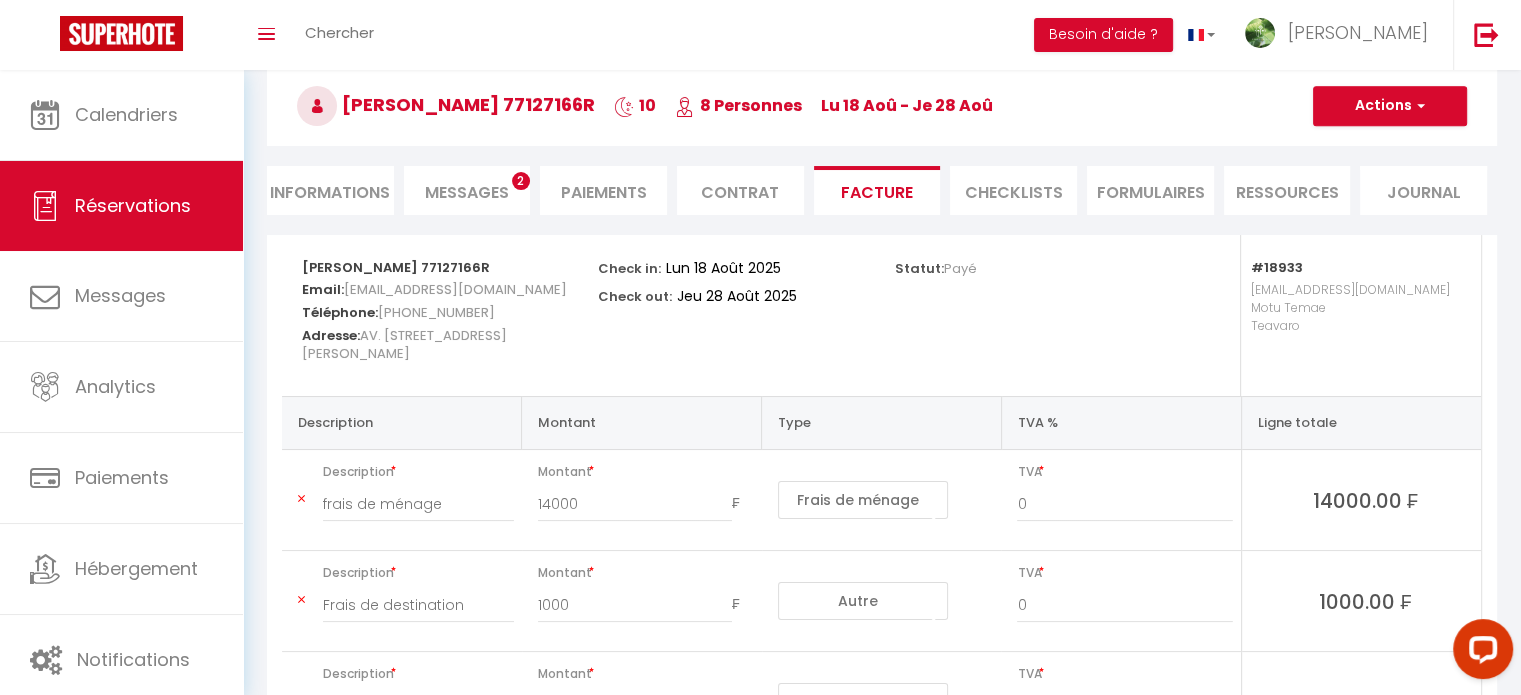 click on "Informations" at bounding box center [330, 190] 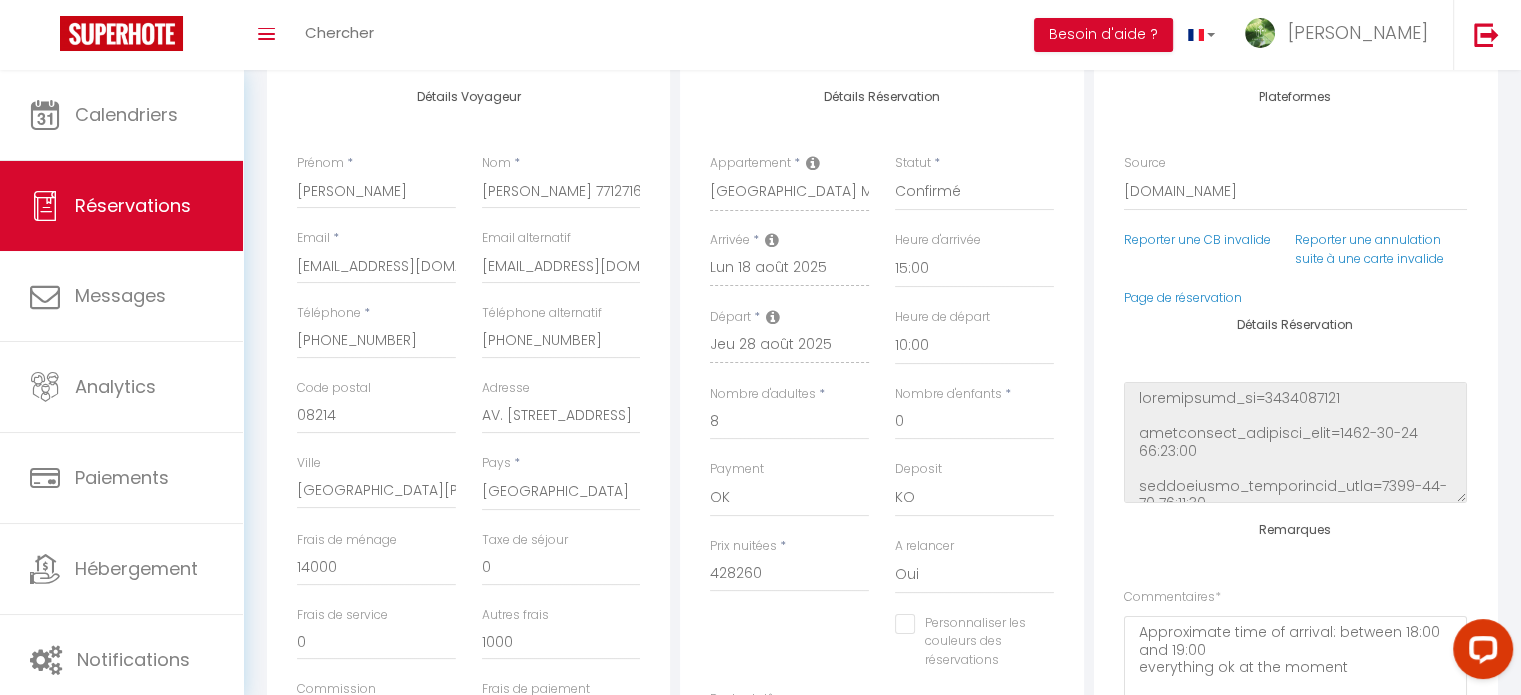 scroll, scrollTop: 0, scrollLeft: 0, axis: both 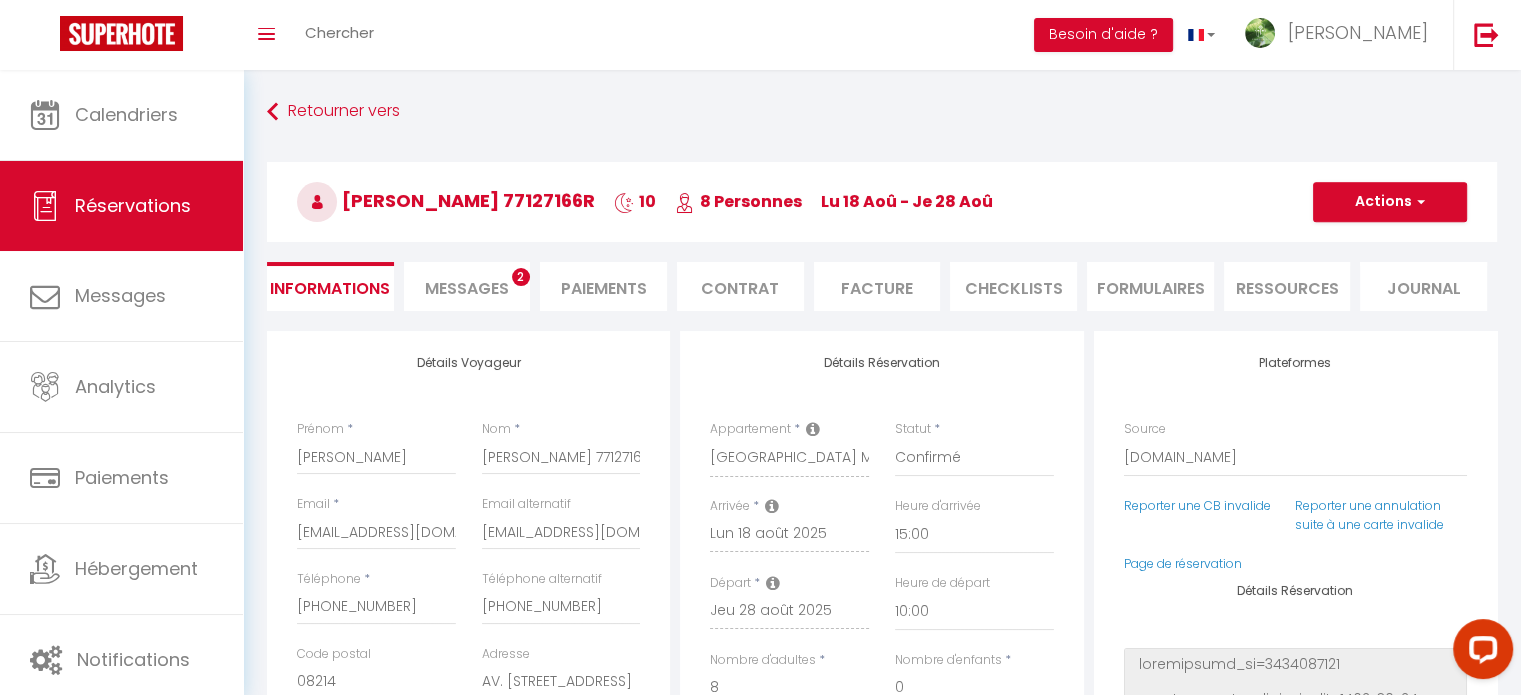click on "Manuel   Navarro Herrera 77127166R   10    8 Personnes
lu 18 Aoû - je 28 Aoû" at bounding box center (882, 202) 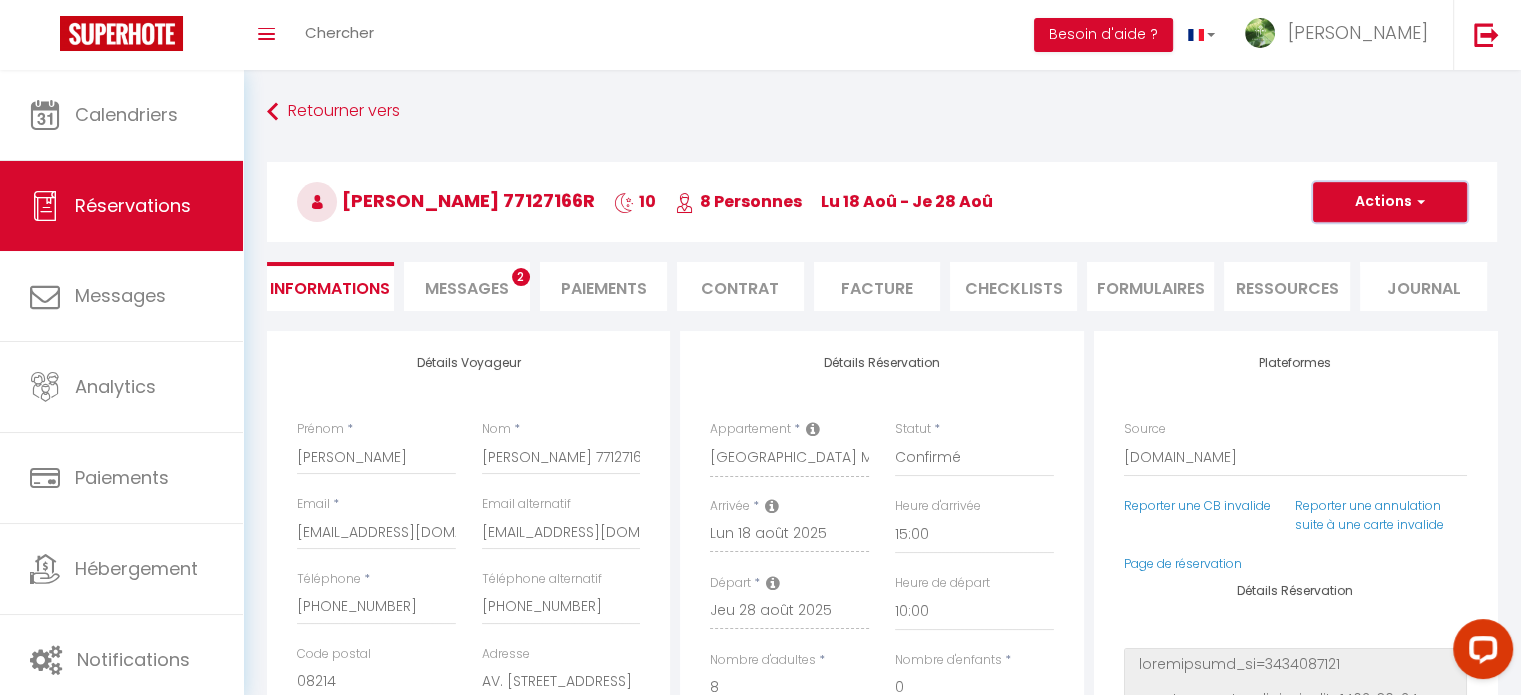 click on "Actions" at bounding box center [1390, 202] 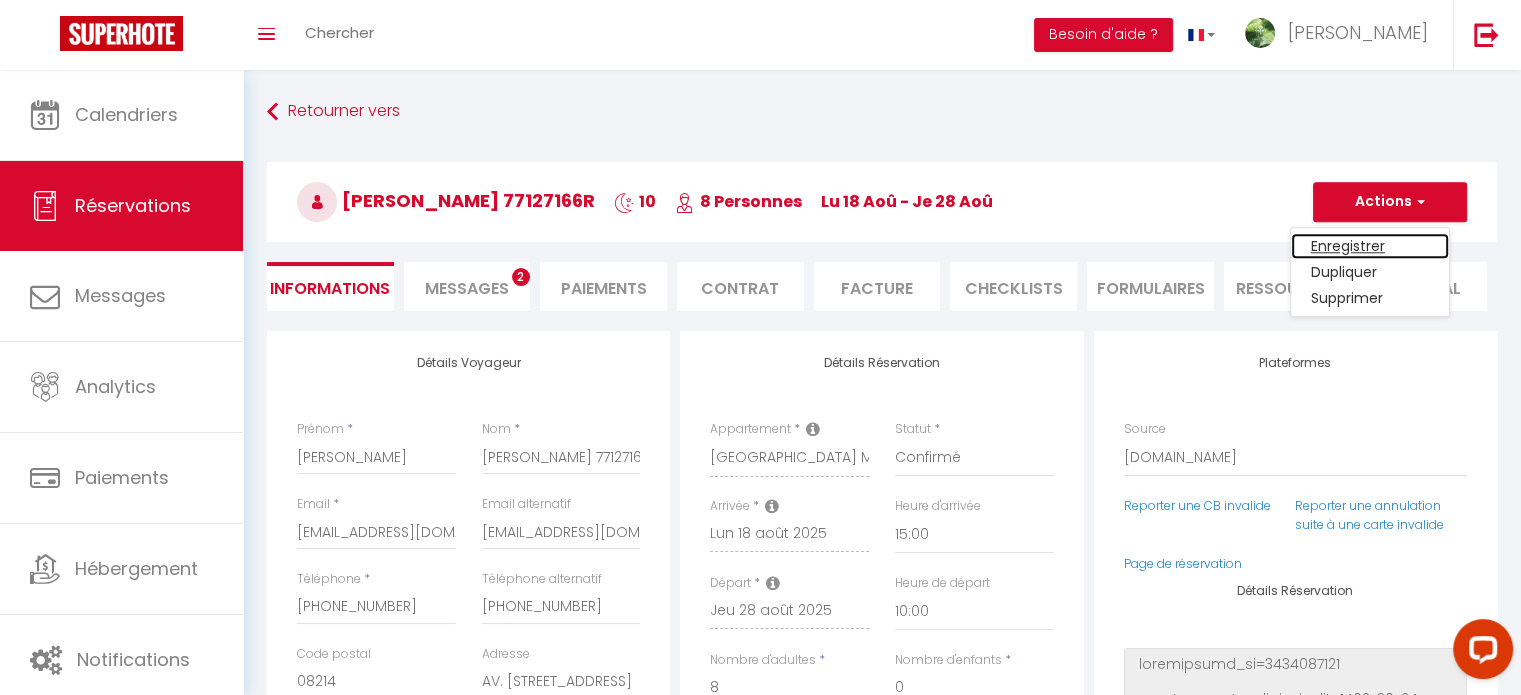click on "Enregistrer" at bounding box center (1370, 246) 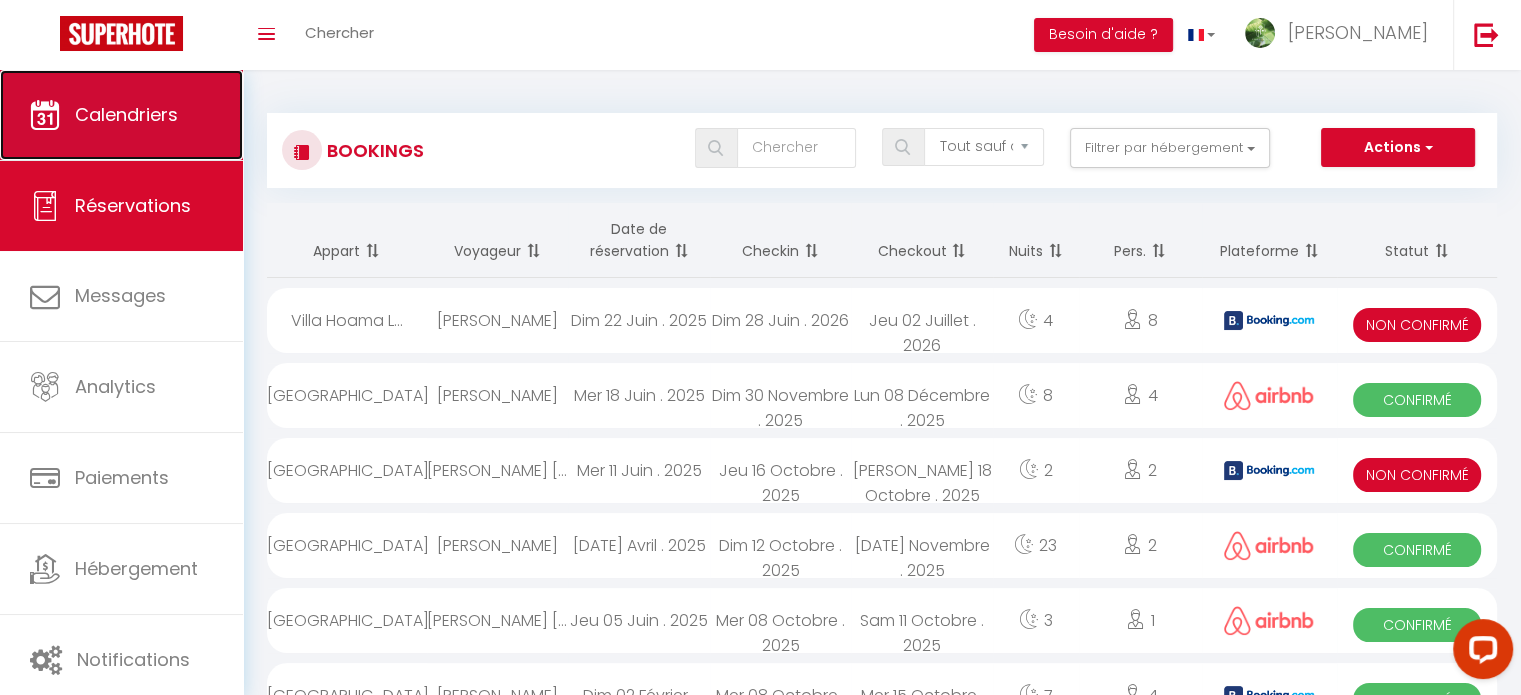 click on "Calendriers" at bounding box center (121, 115) 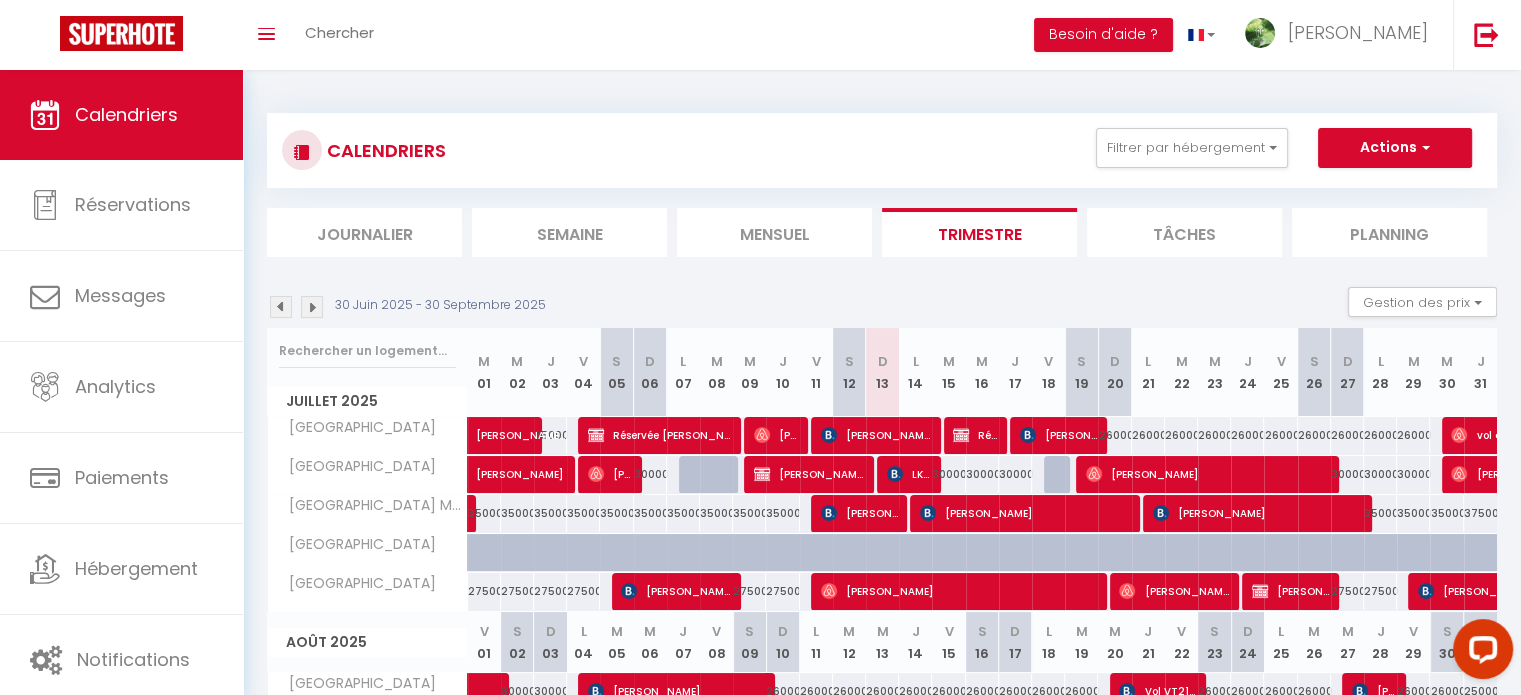 scroll, scrollTop: 319, scrollLeft: 0, axis: vertical 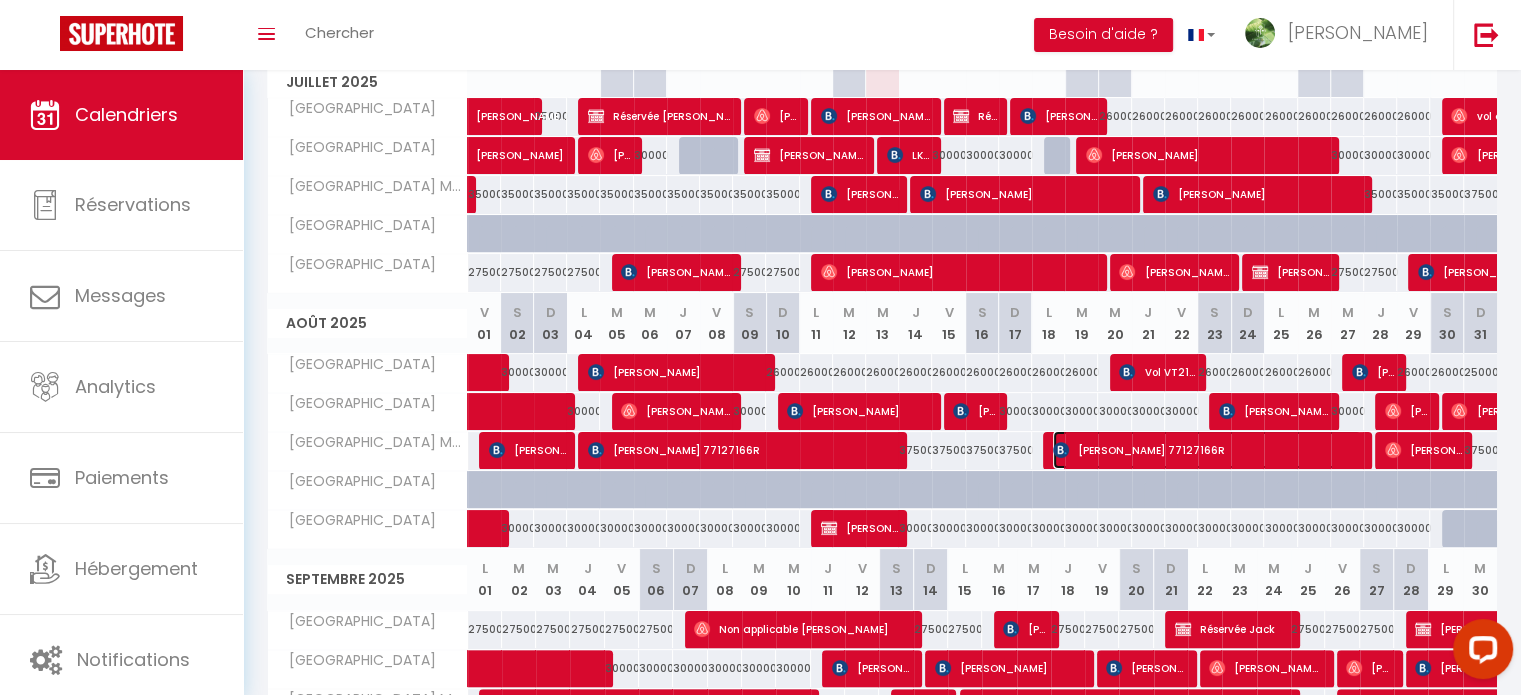 click on "[PERSON_NAME] 77127166R" at bounding box center (1207, 450) 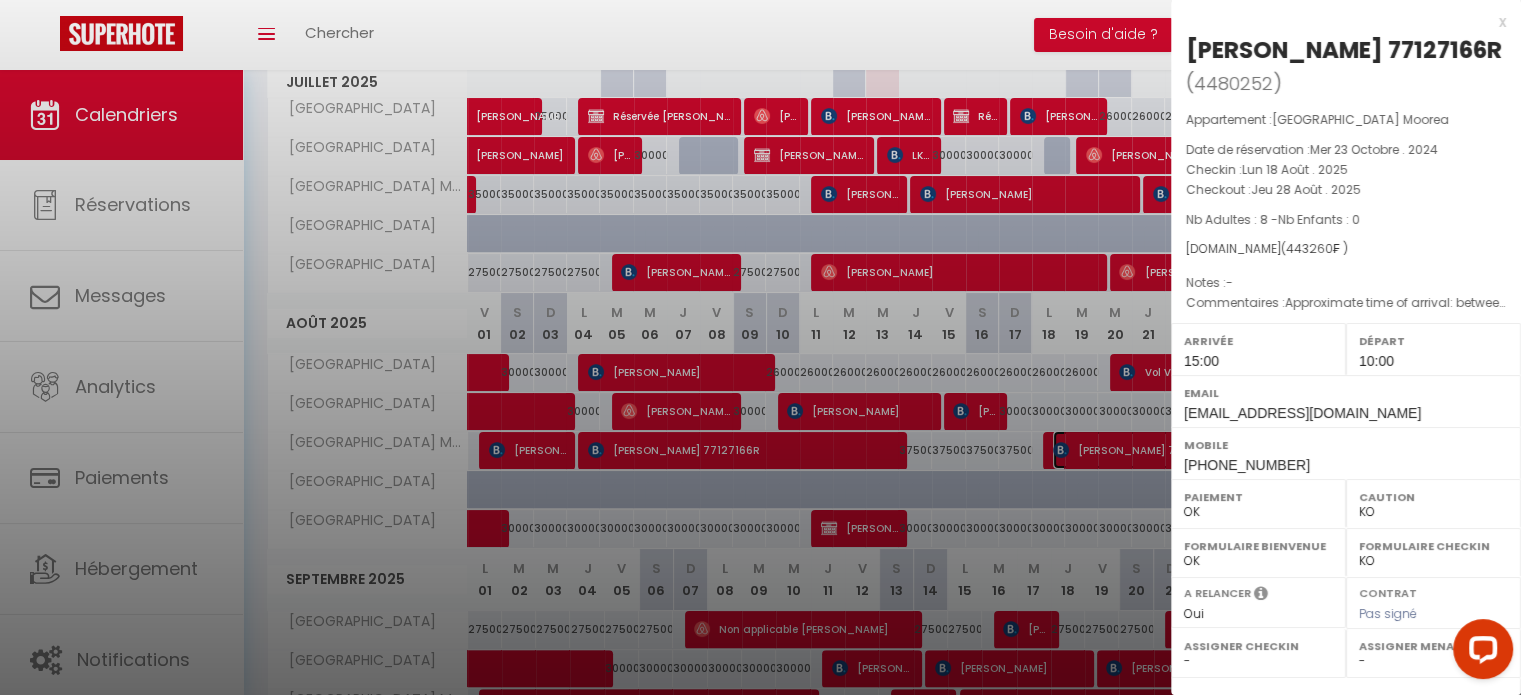 select on "11914" 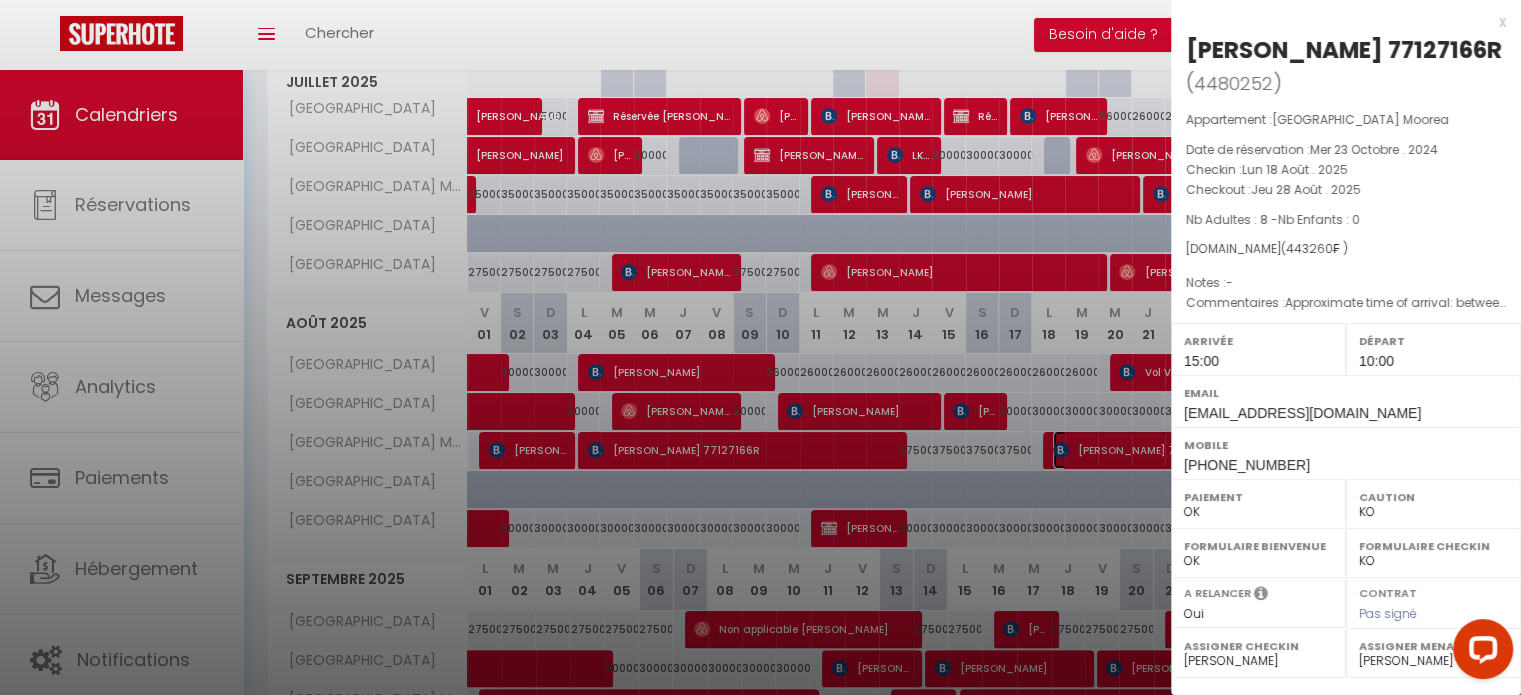 scroll, scrollTop: 297, scrollLeft: 0, axis: vertical 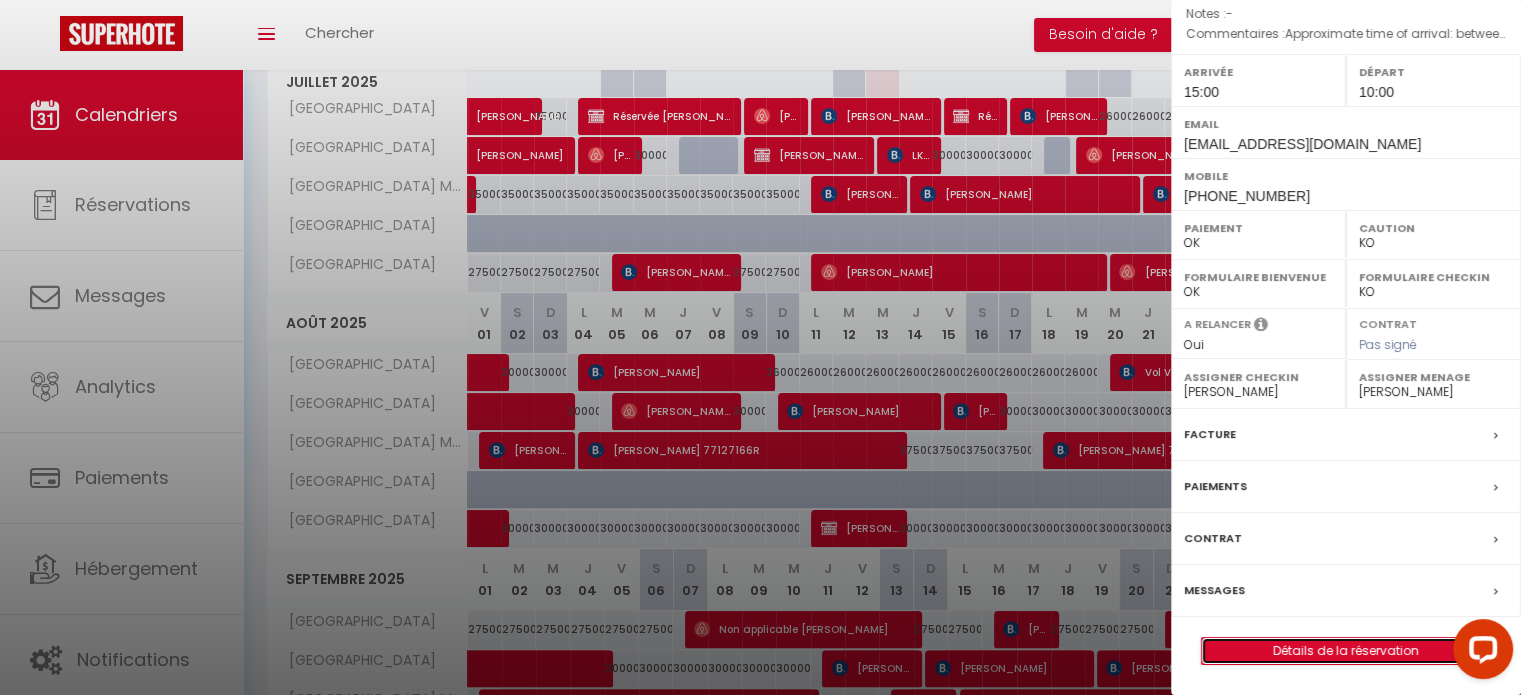 click on "Détails de la réservation" at bounding box center (1346, 651) 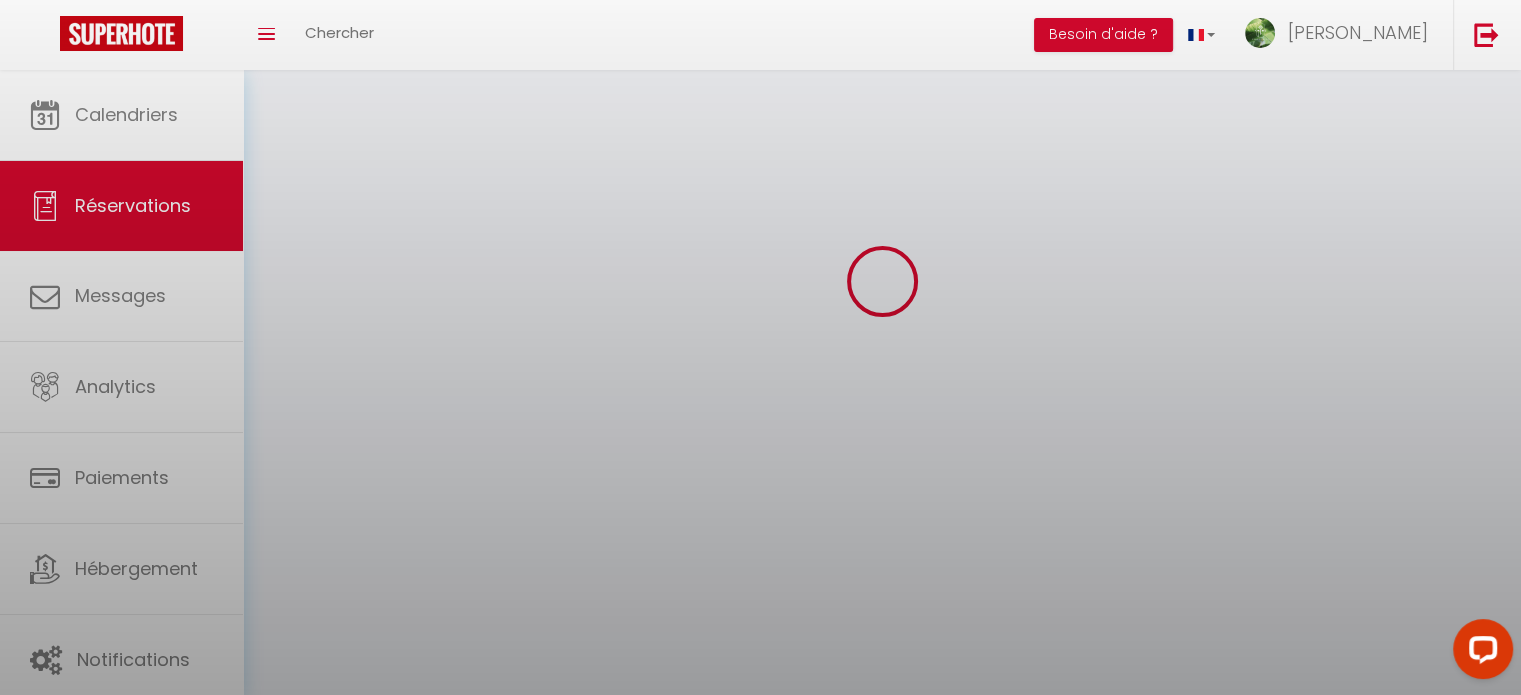 scroll, scrollTop: 0, scrollLeft: 0, axis: both 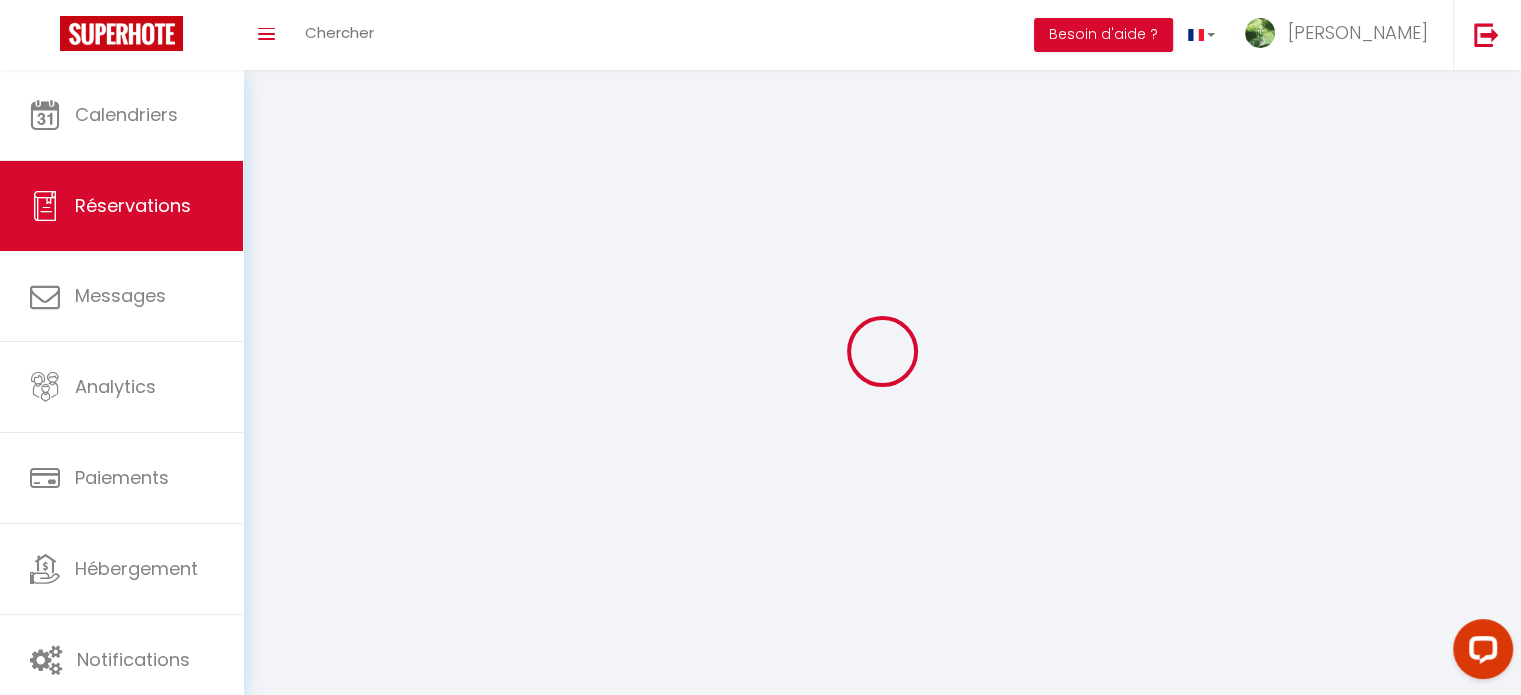 select 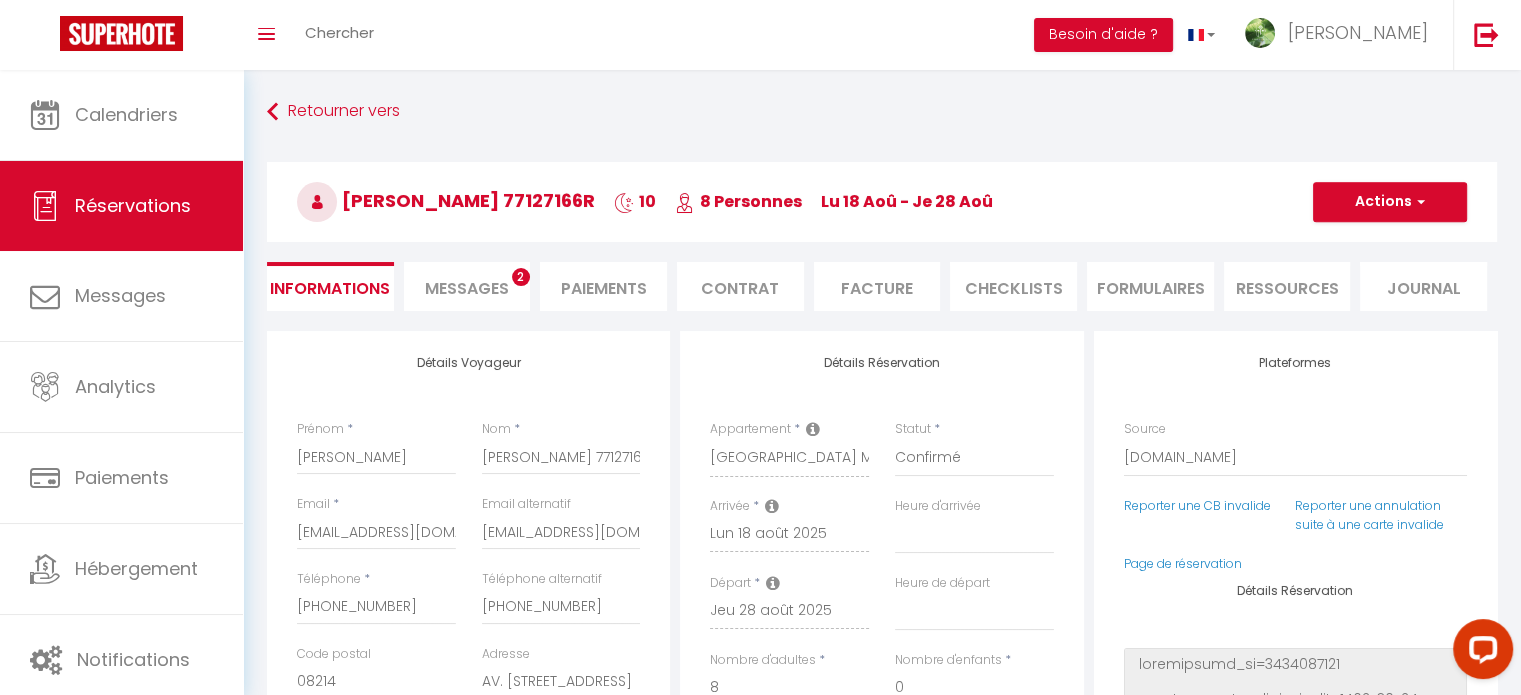 select 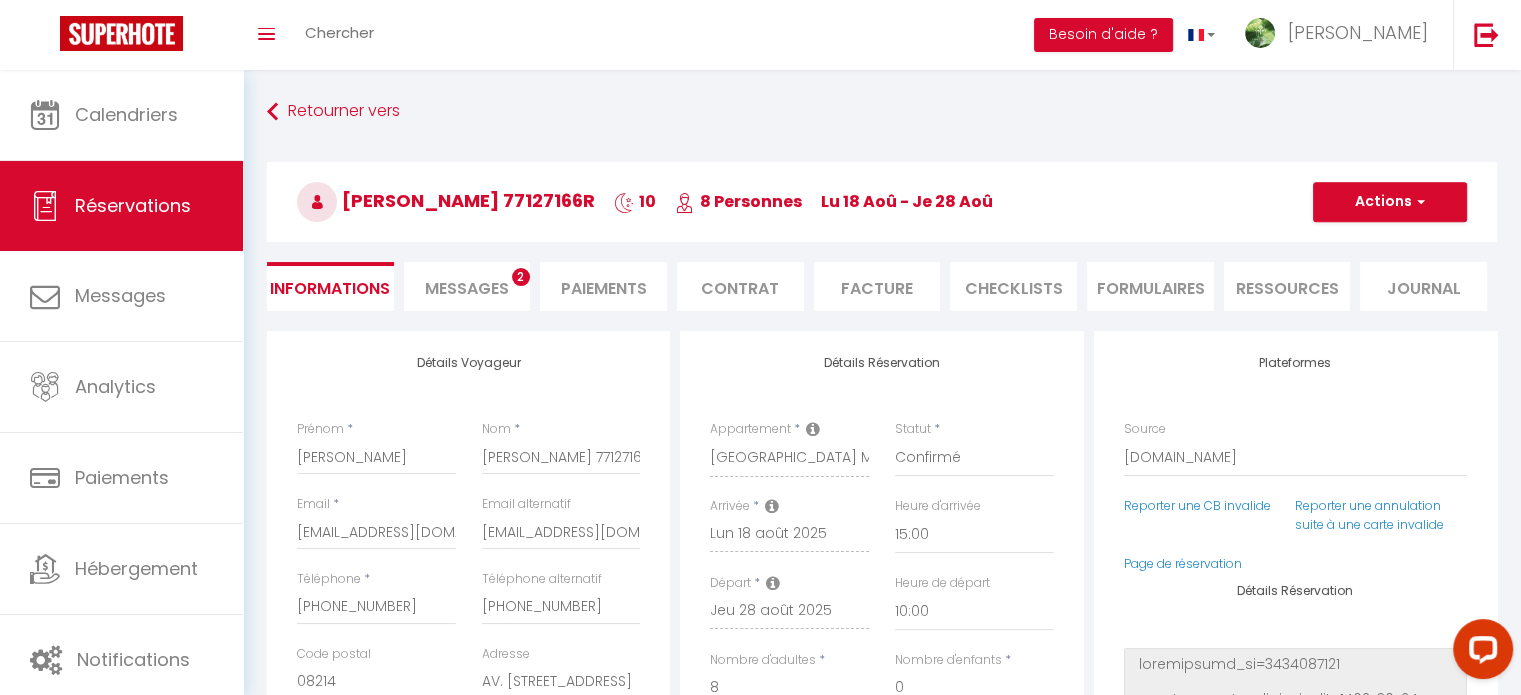 click on "Facture" at bounding box center [877, 286] 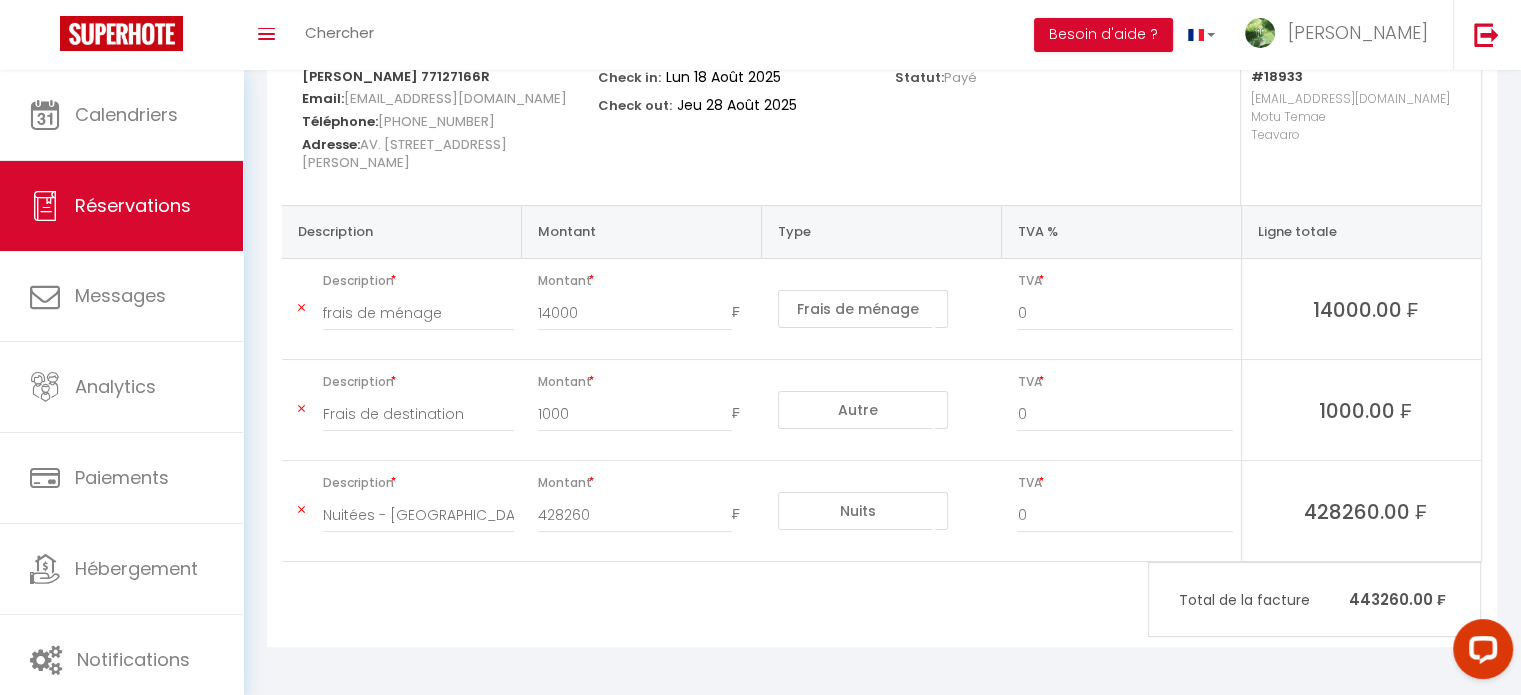scroll, scrollTop: 0, scrollLeft: 0, axis: both 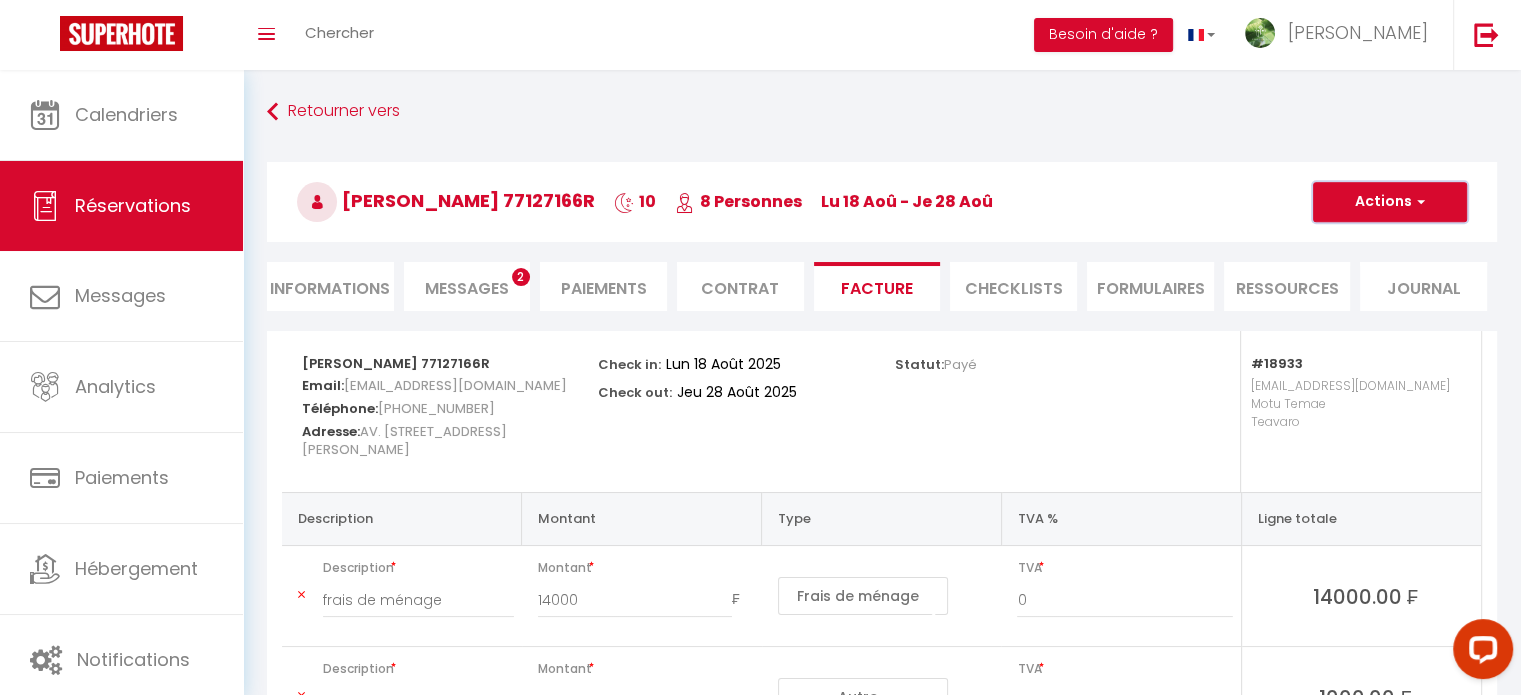 click on "Actions" at bounding box center (1390, 202) 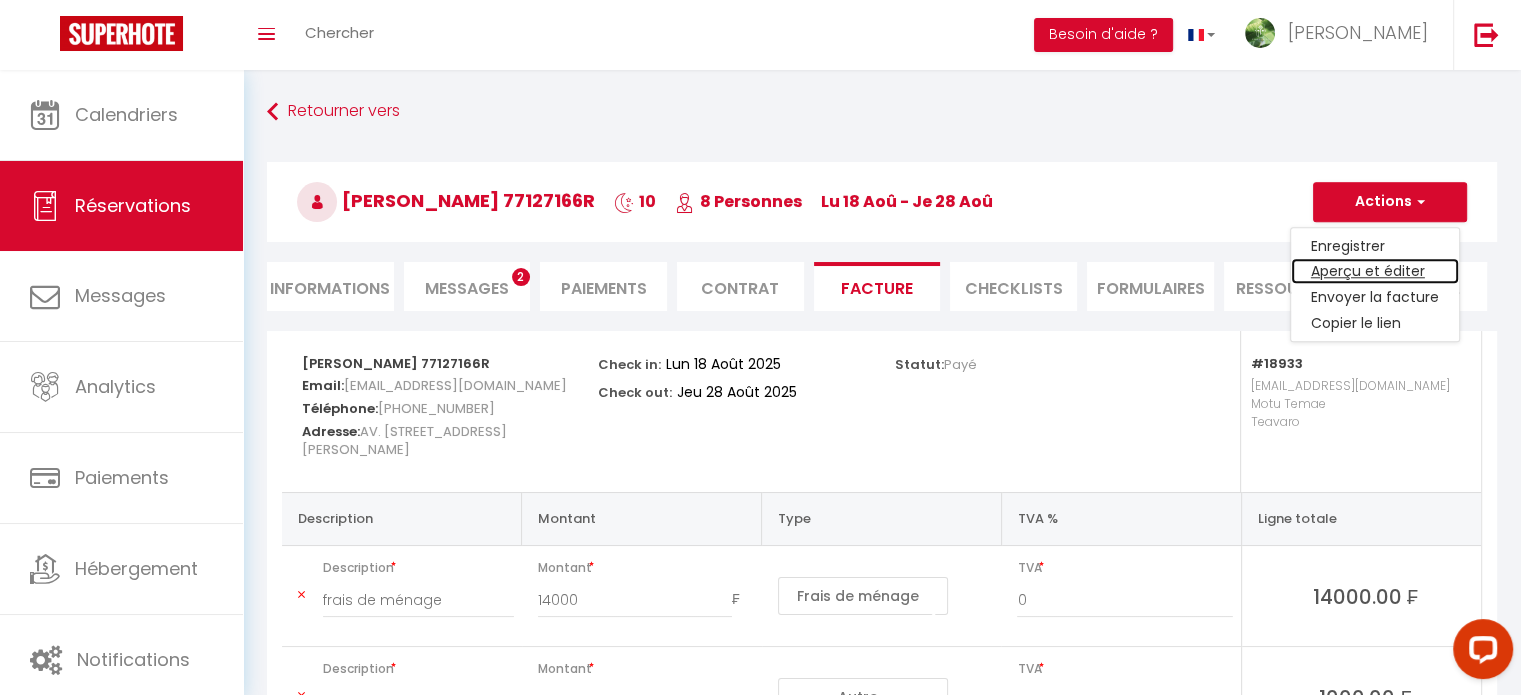click on "Aperçu et éditer" at bounding box center [1375, 272] 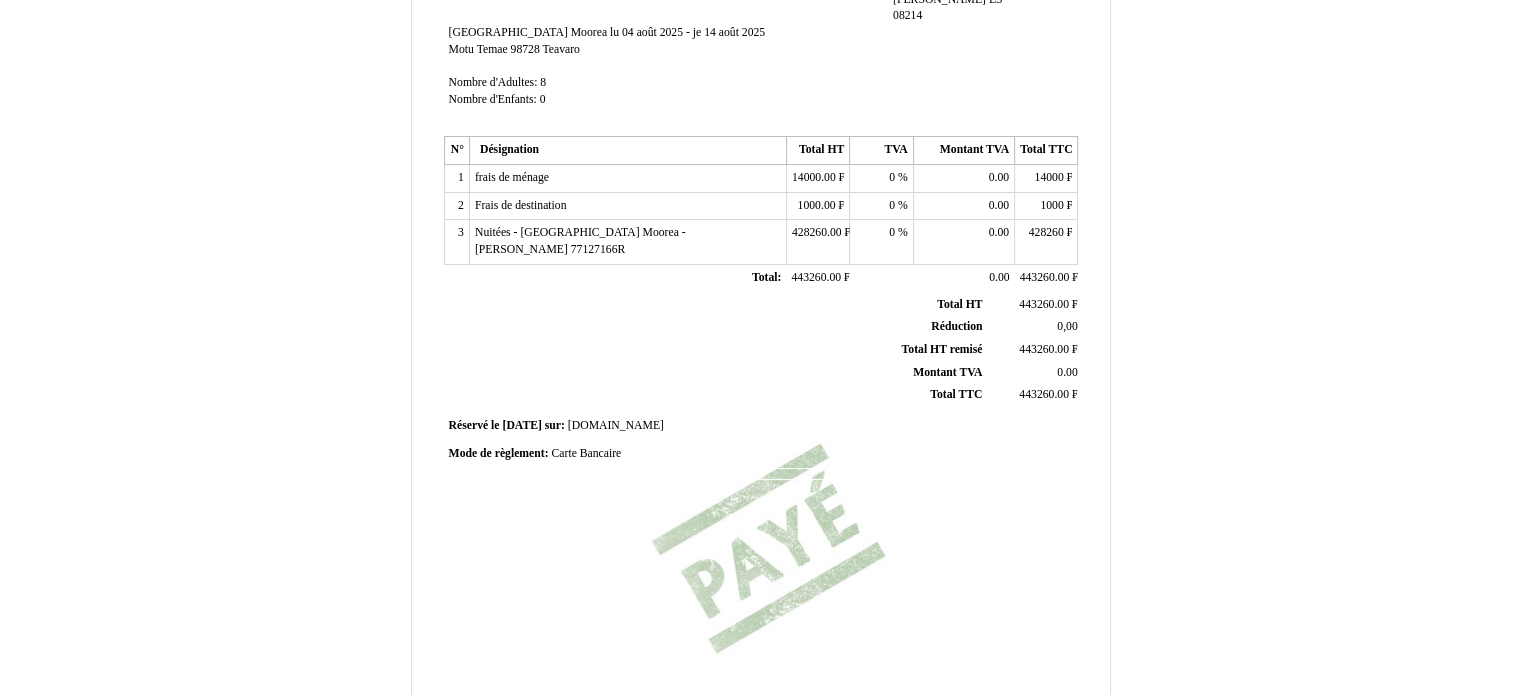 scroll, scrollTop: 511, scrollLeft: 0, axis: vertical 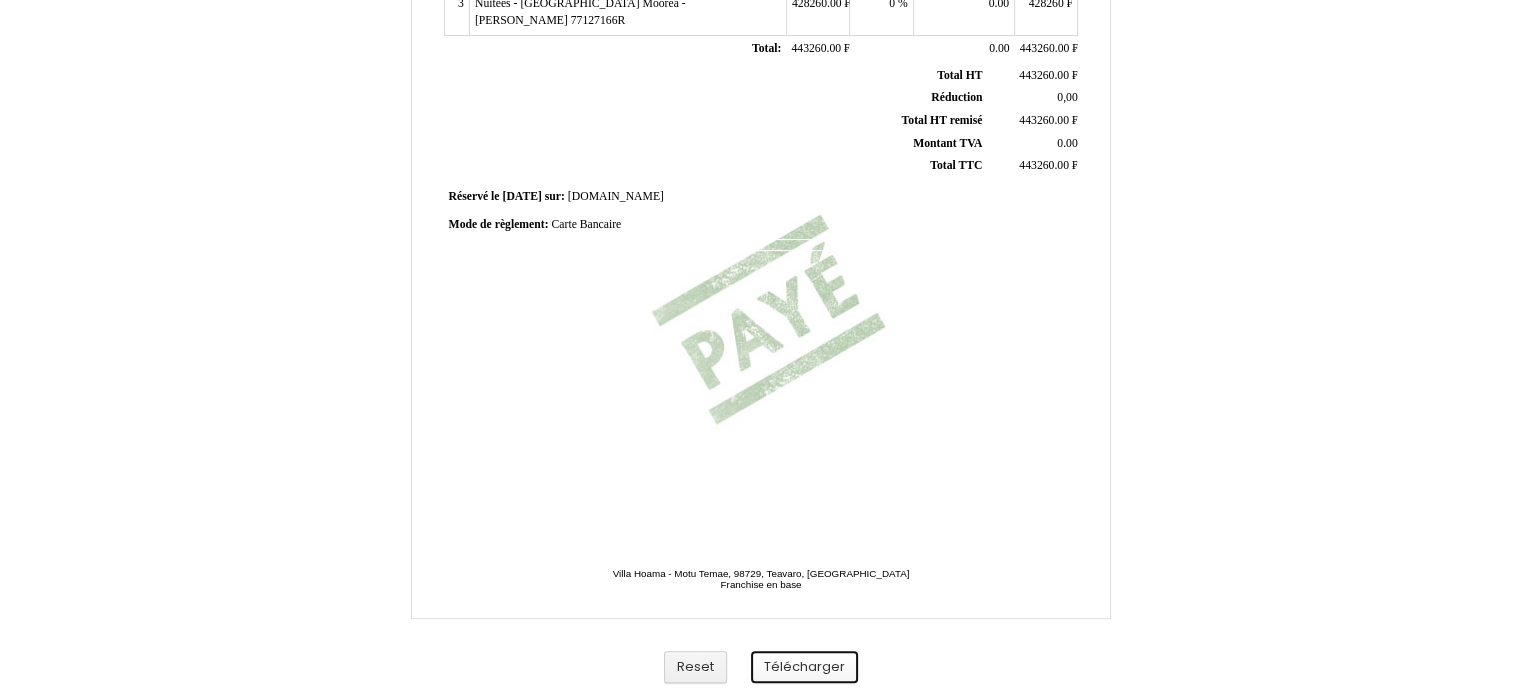 click on "Télécharger" at bounding box center [804, 667] 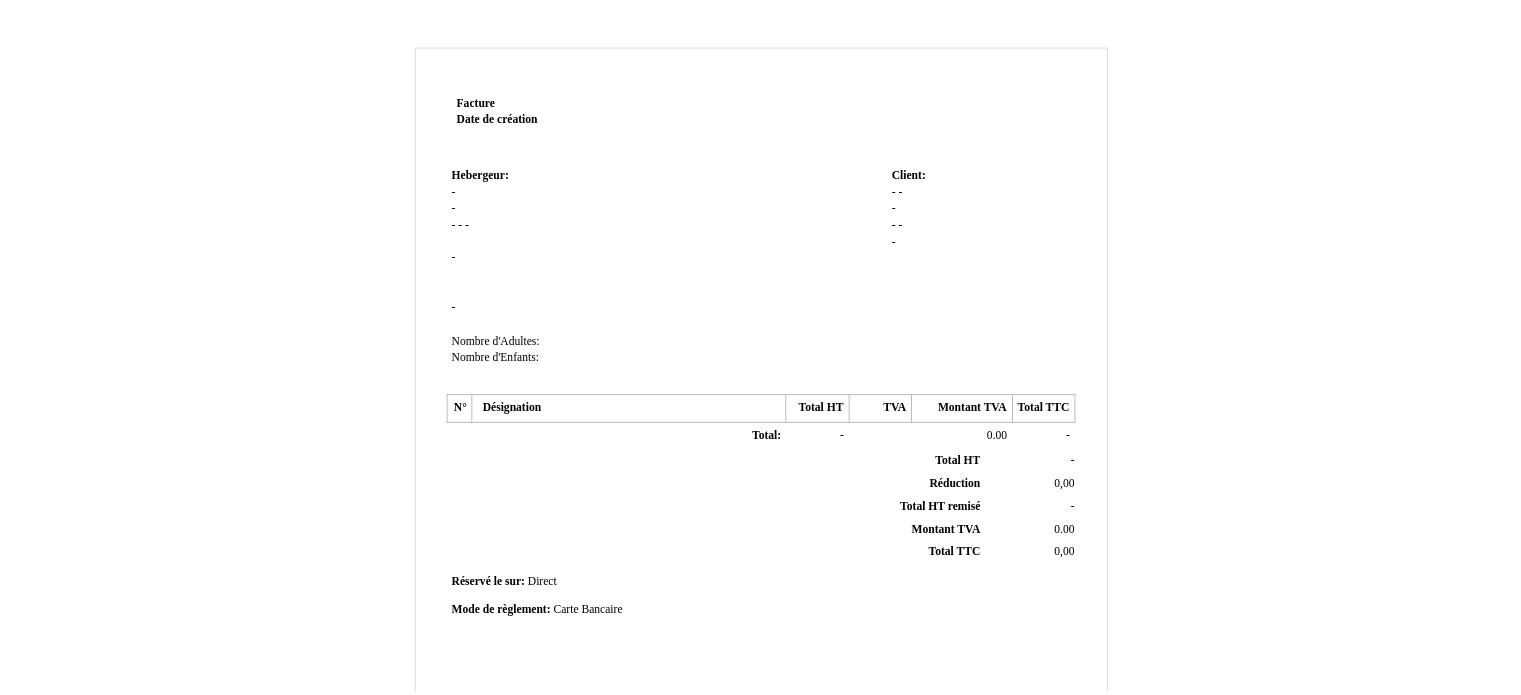 scroll, scrollTop: 0, scrollLeft: 0, axis: both 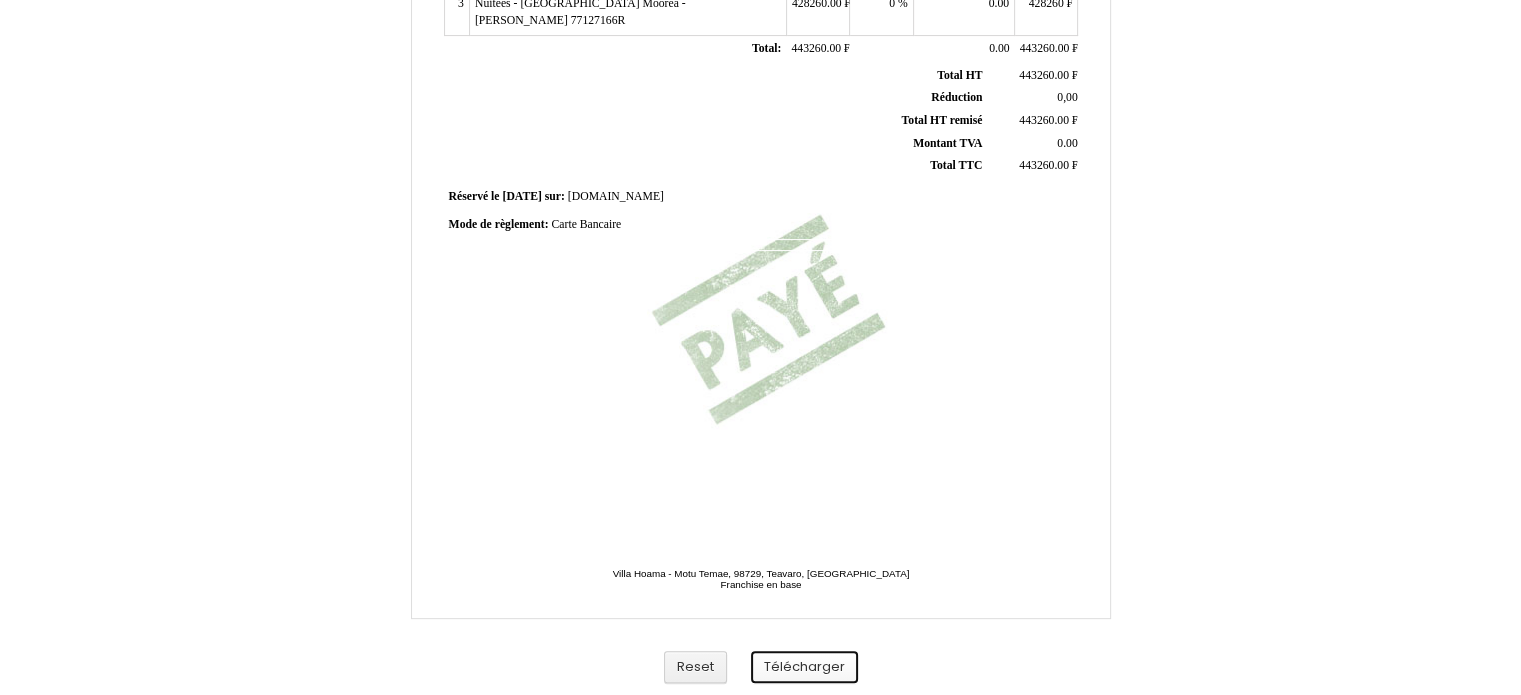 click on "Télécharger" at bounding box center [804, 667] 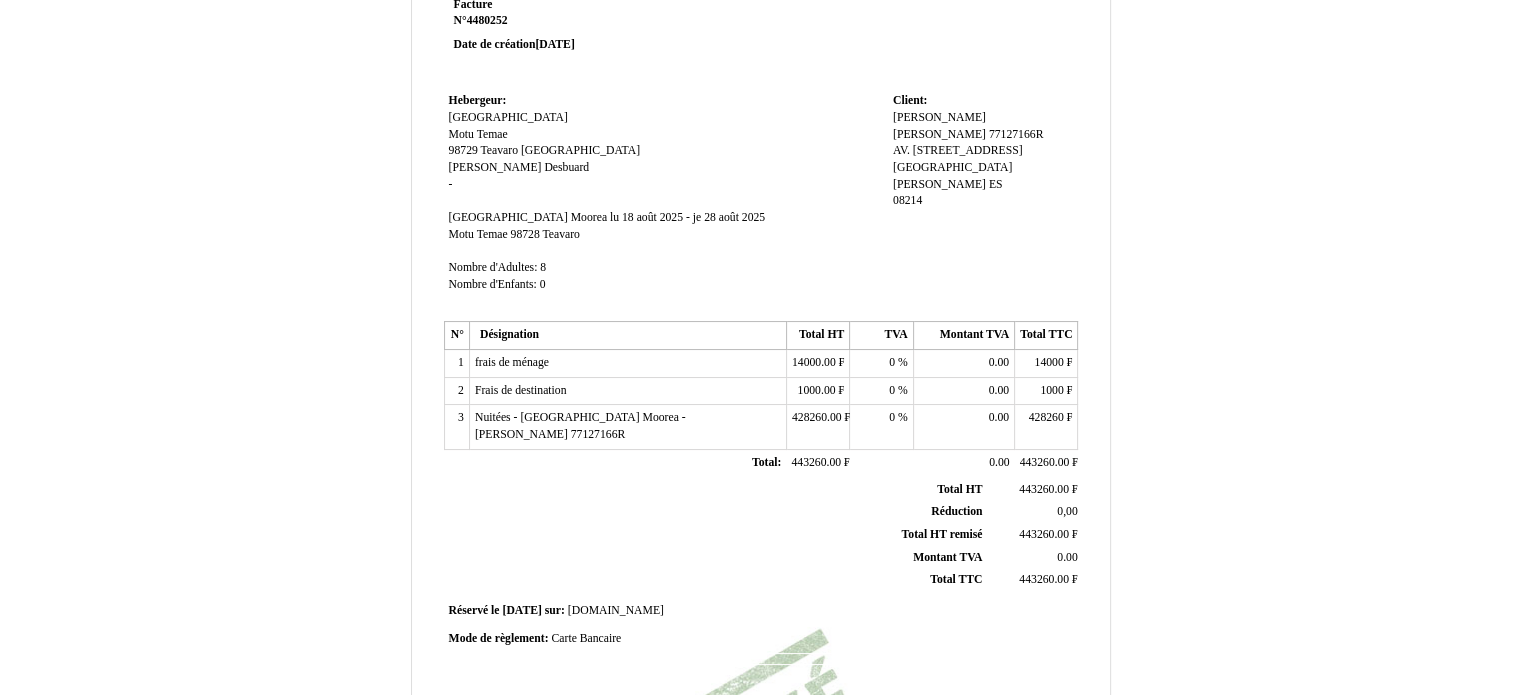 scroll, scrollTop: 0, scrollLeft: 0, axis: both 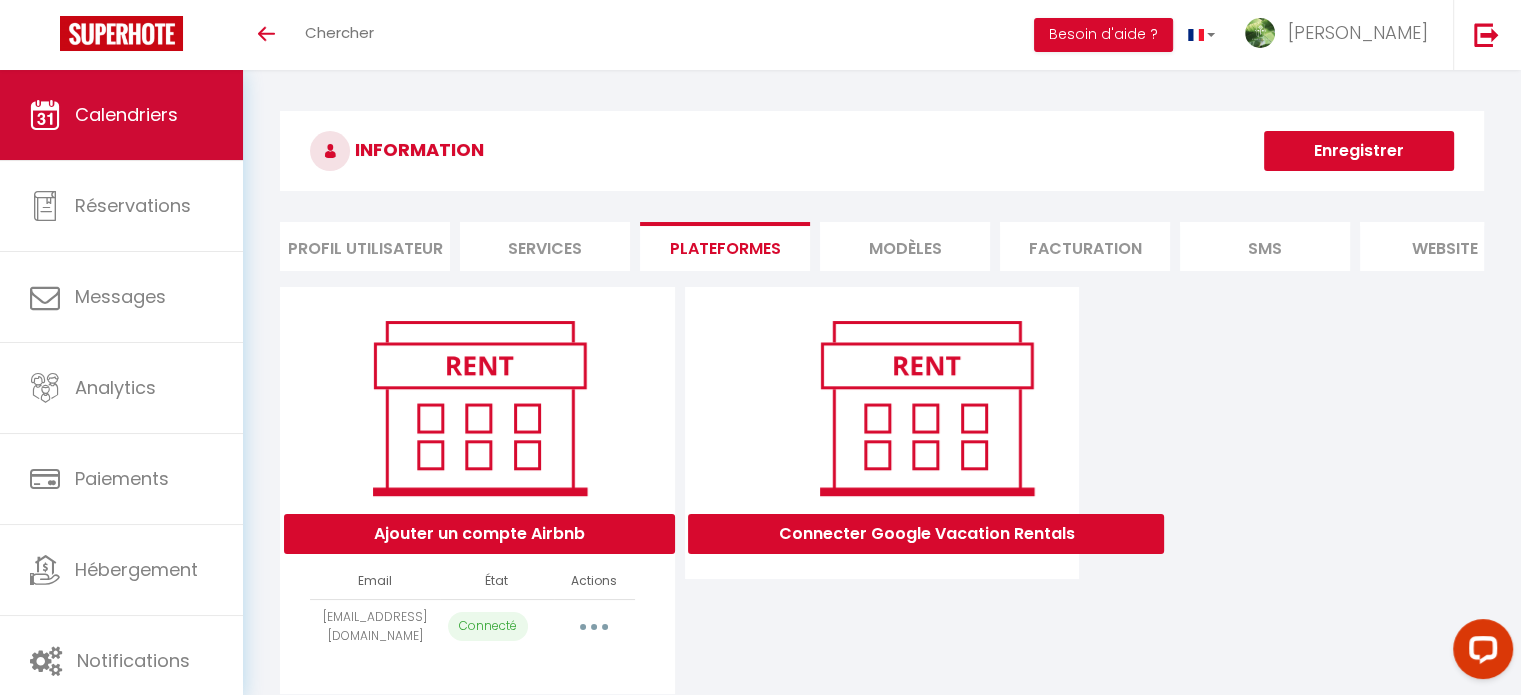 click on "Calendriers" at bounding box center [126, 114] 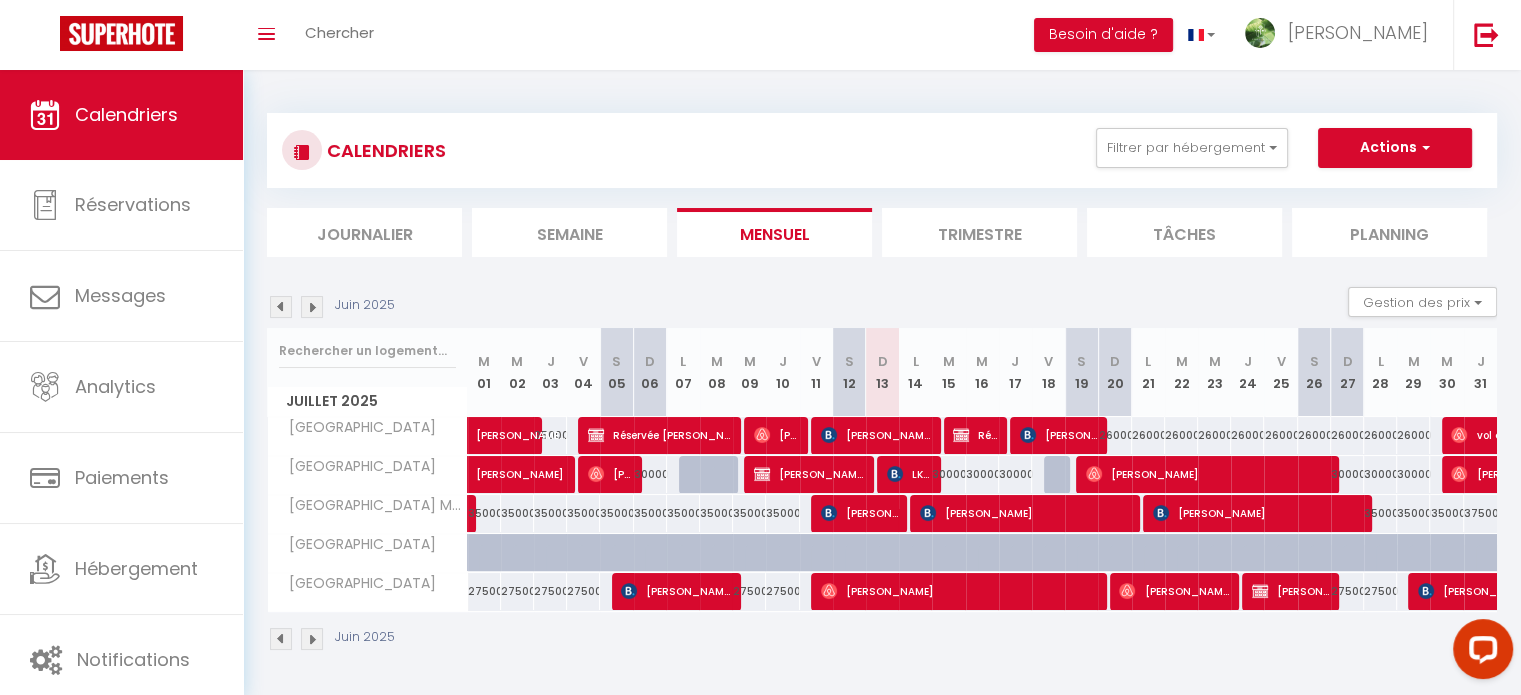 click on "Trimestre" at bounding box center (979, 232) 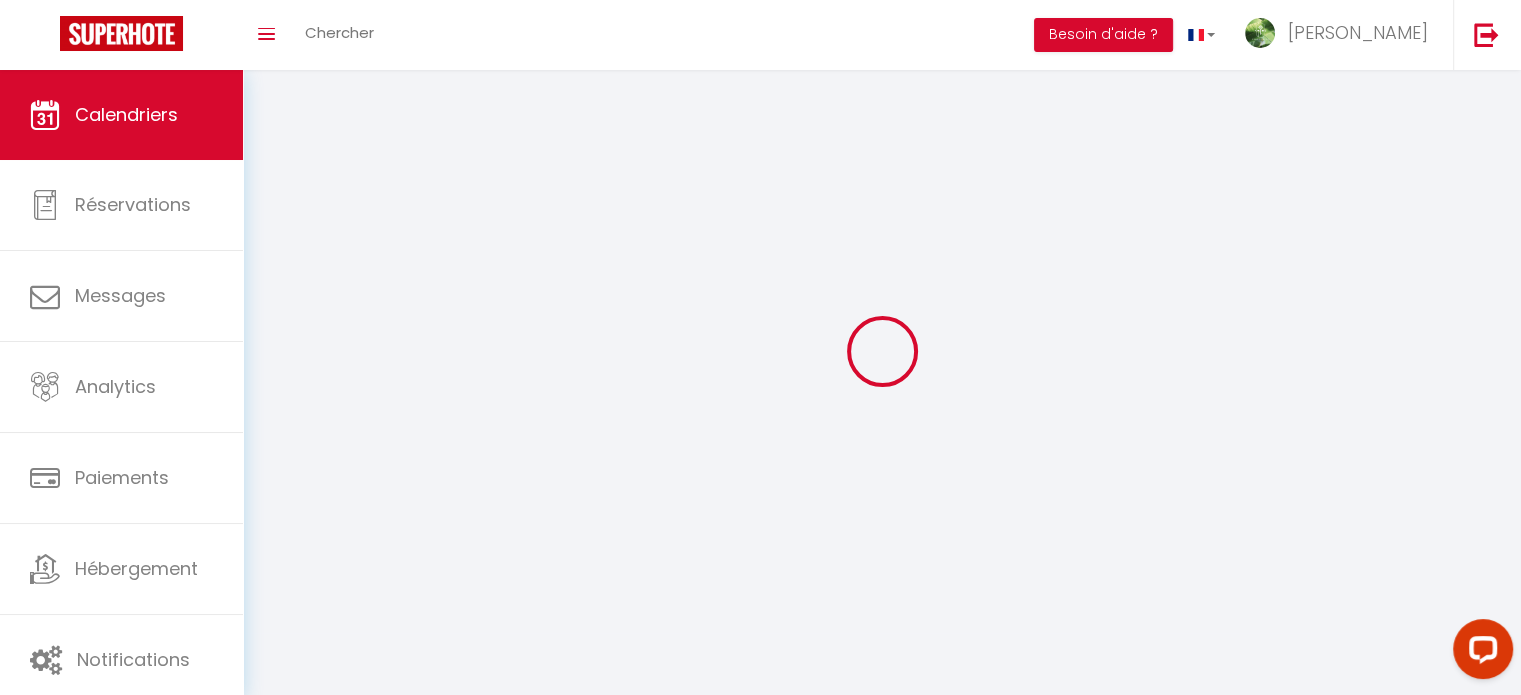 select 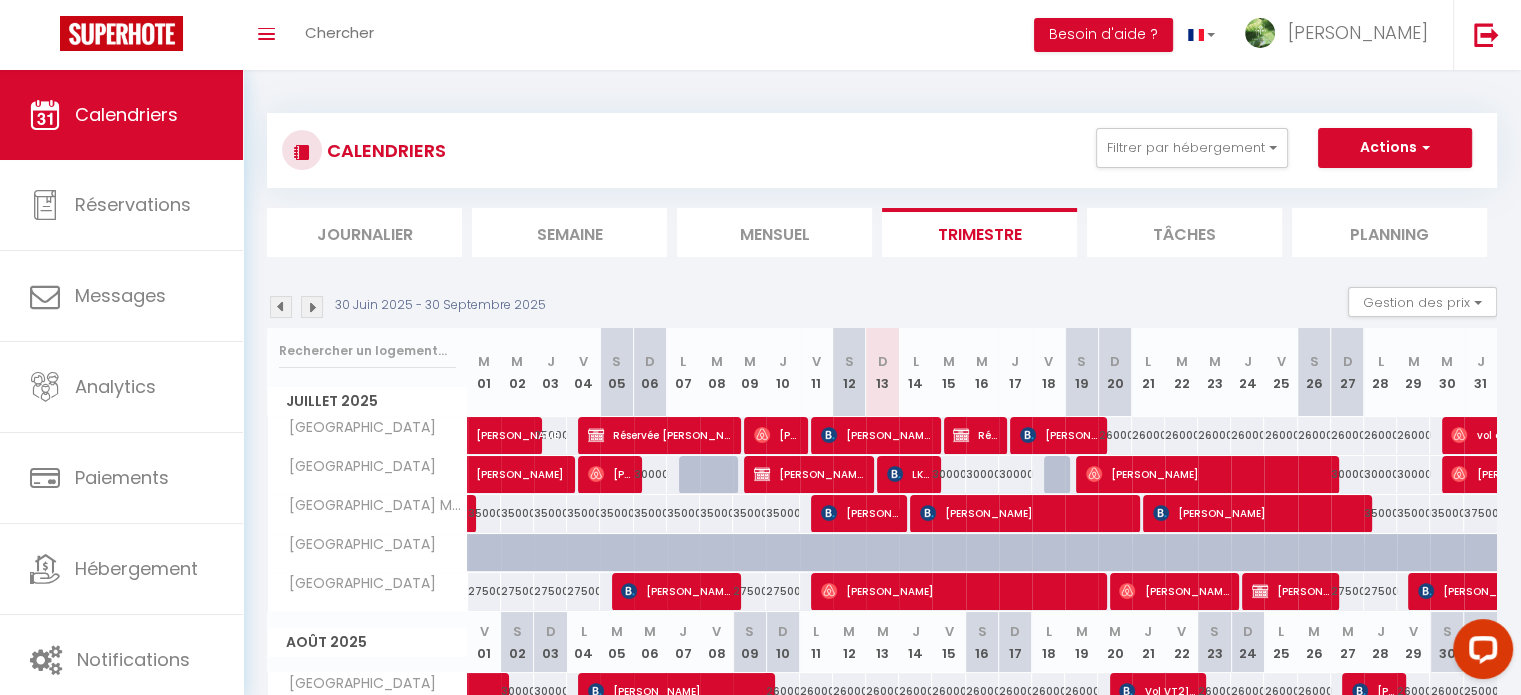 scroll, scrollTop: 316, scrollLeft: 0, axis: vertical 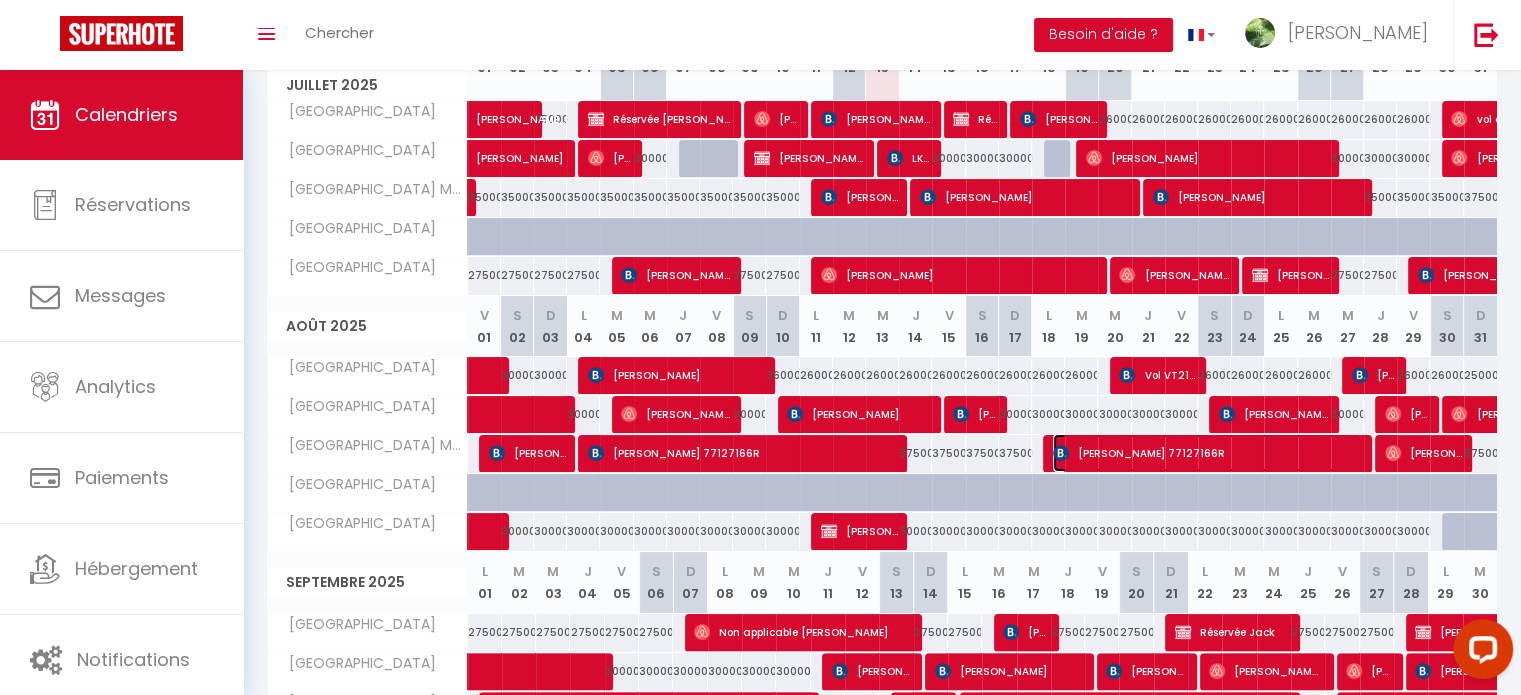 click on "[PERSON_NAME] 77127166R" at bounding box center (1207, 453) 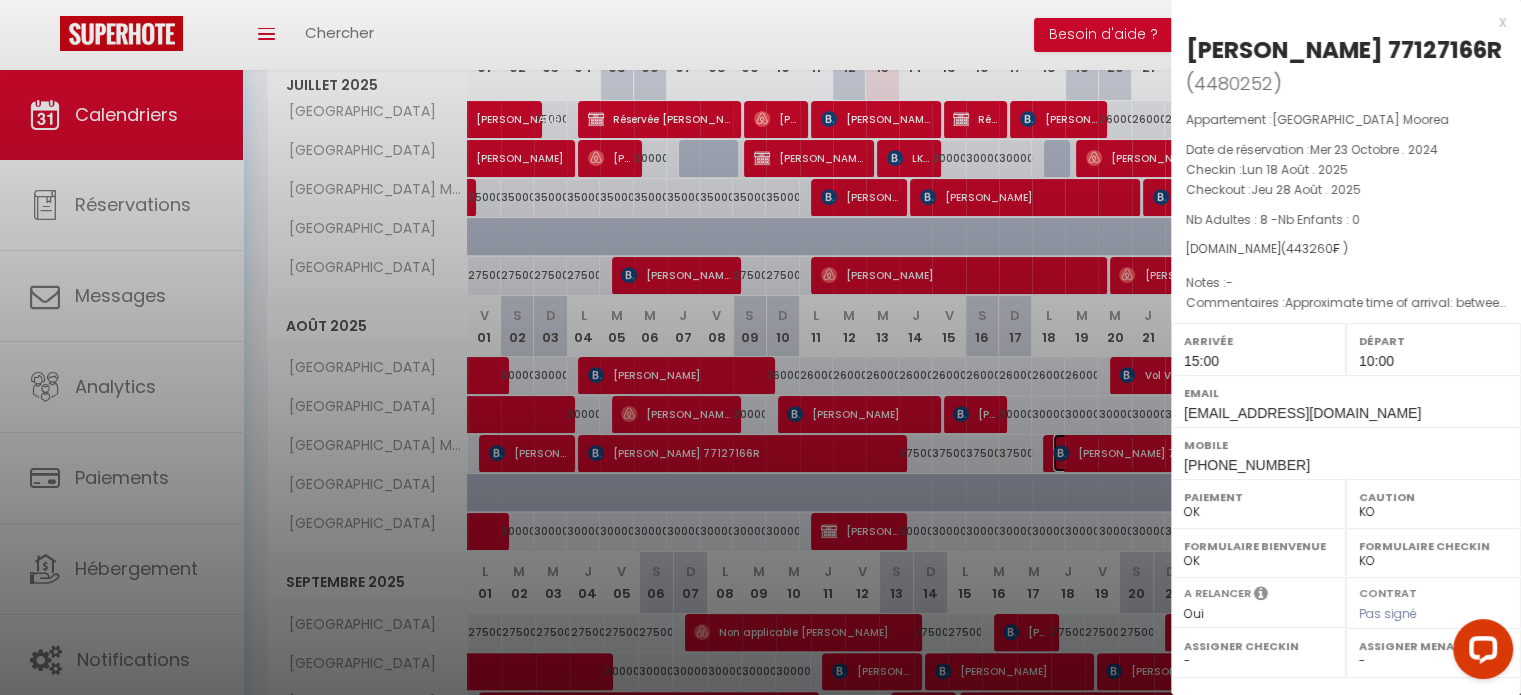 scroll, scrollTop: 297, scrollLeft: 0, axis: vertical 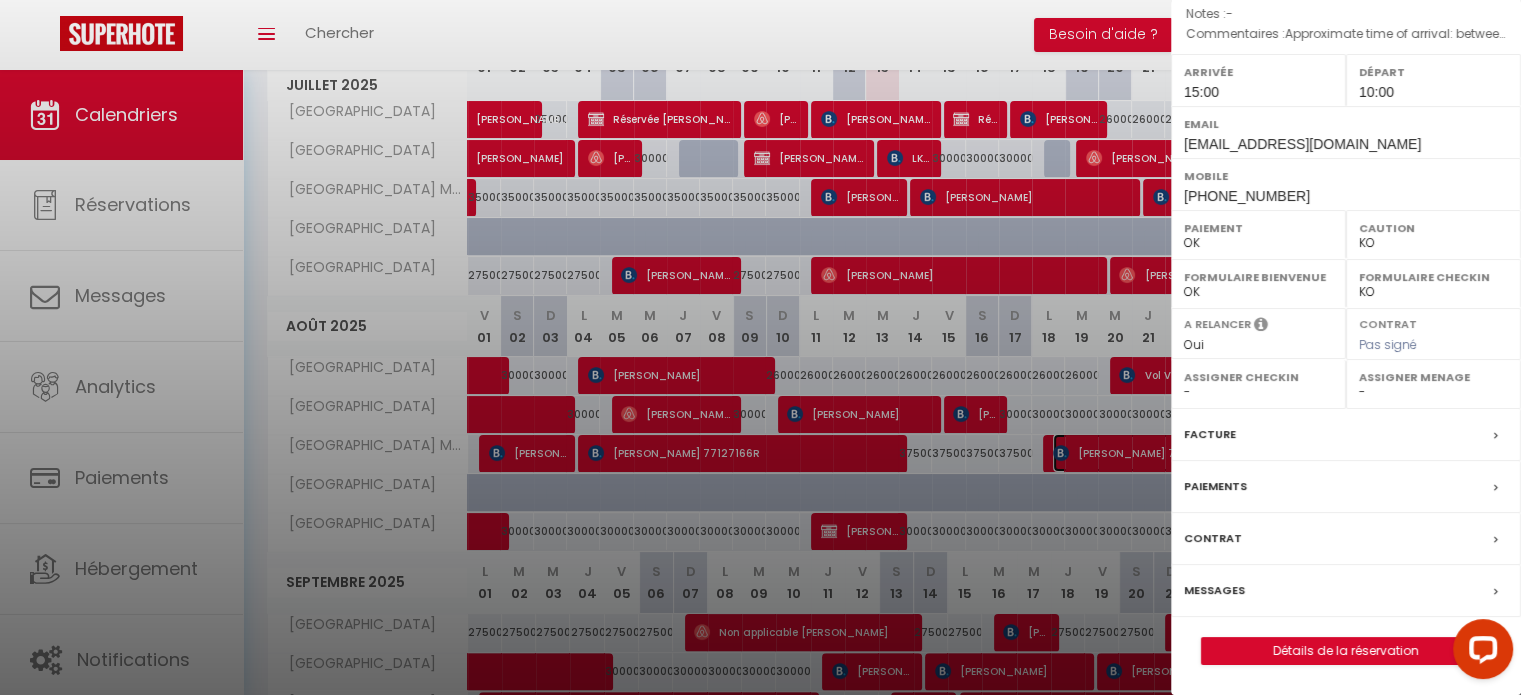 select on "11914" 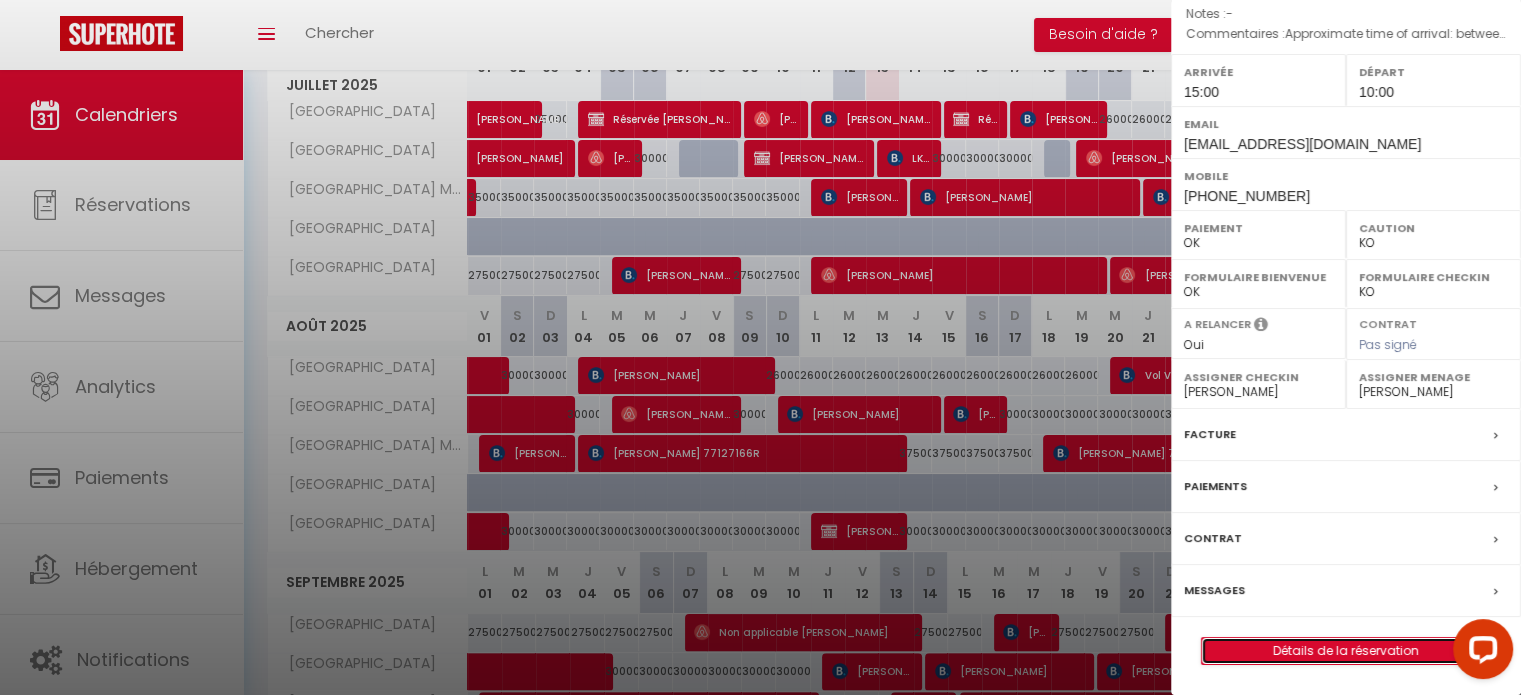 click on "Détails de la réservation" at bounding box center (1346, 651) 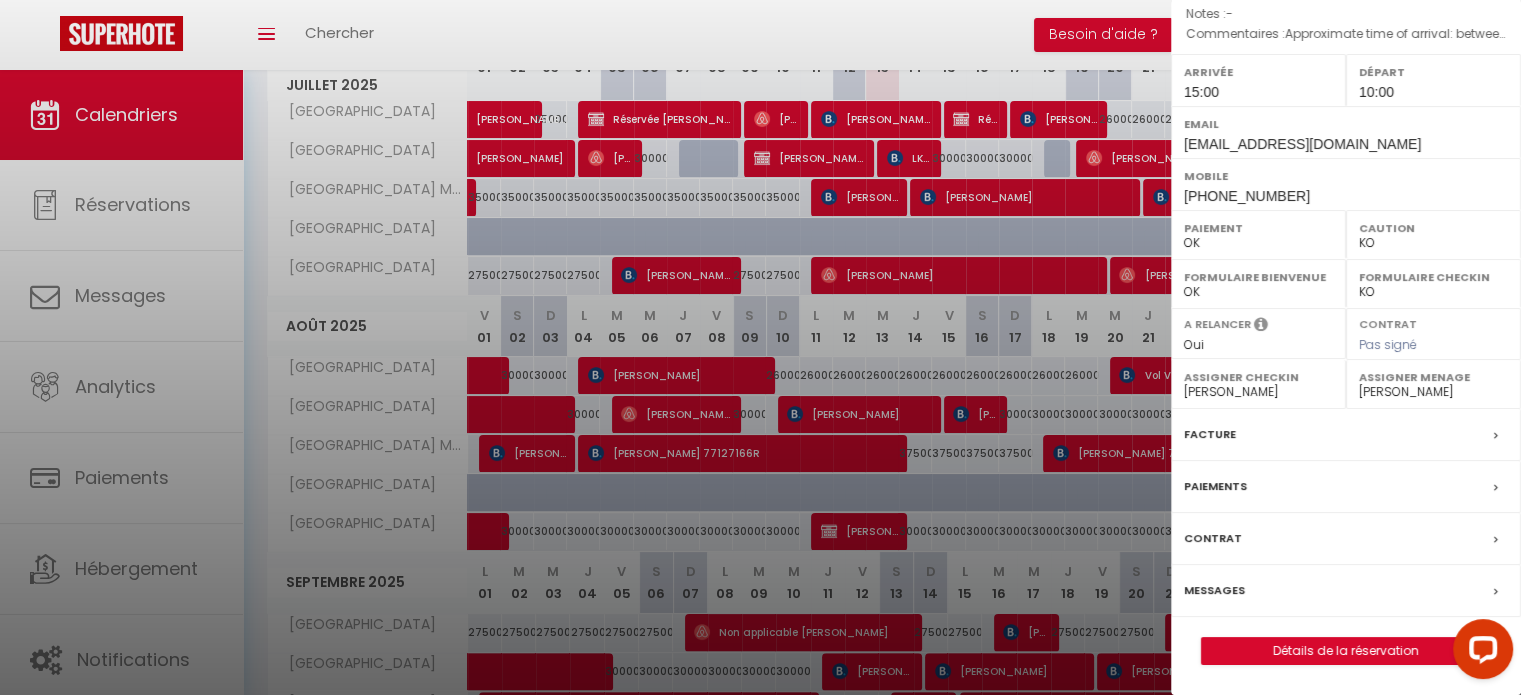scroll, scrollTop: 0, scrollLeft: 0, axis: both 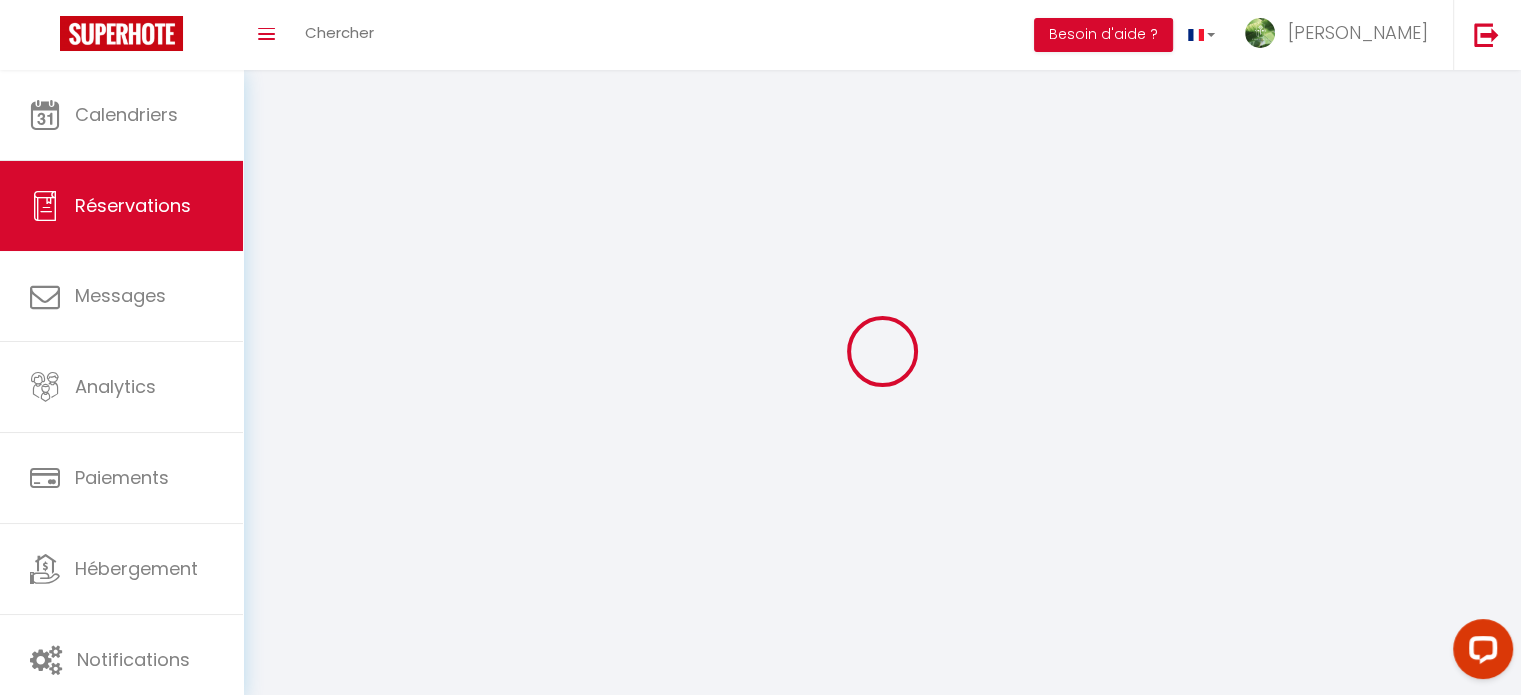 select 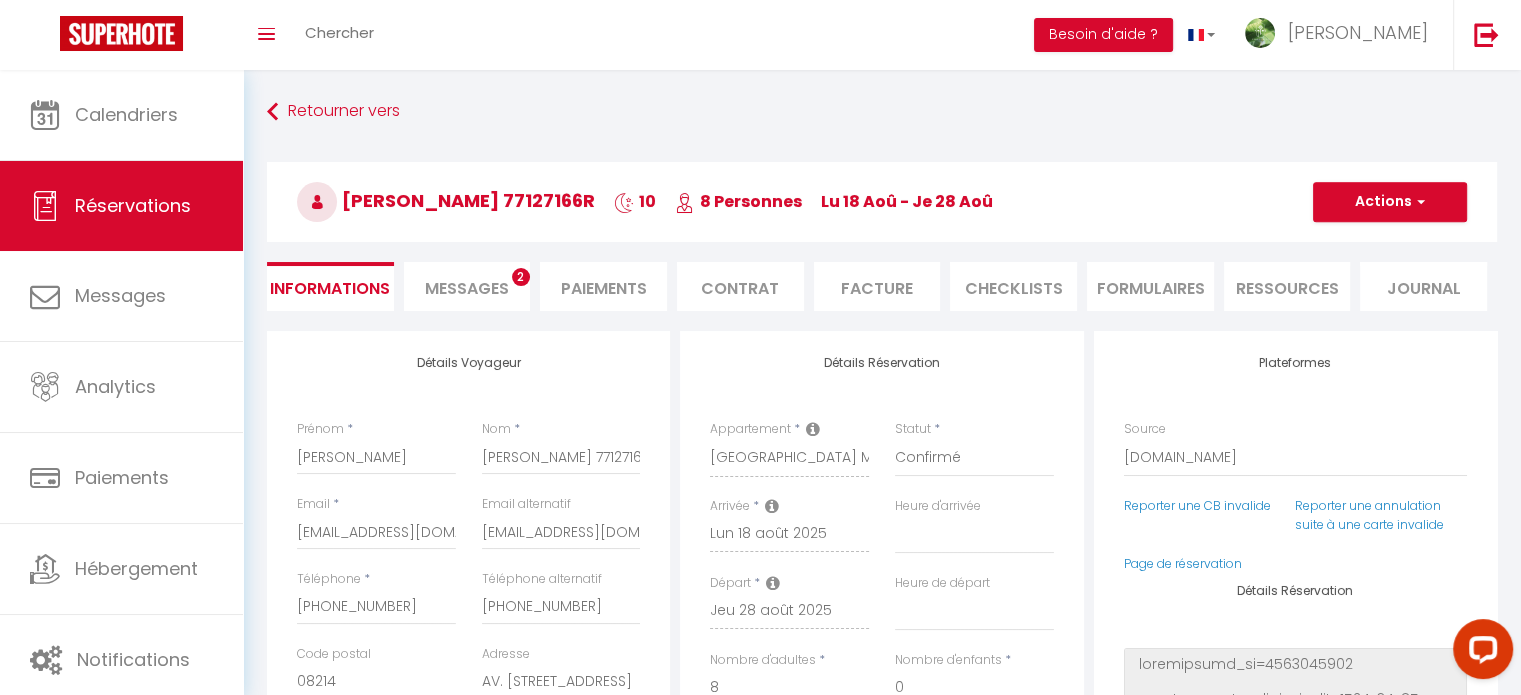 type on "14000" 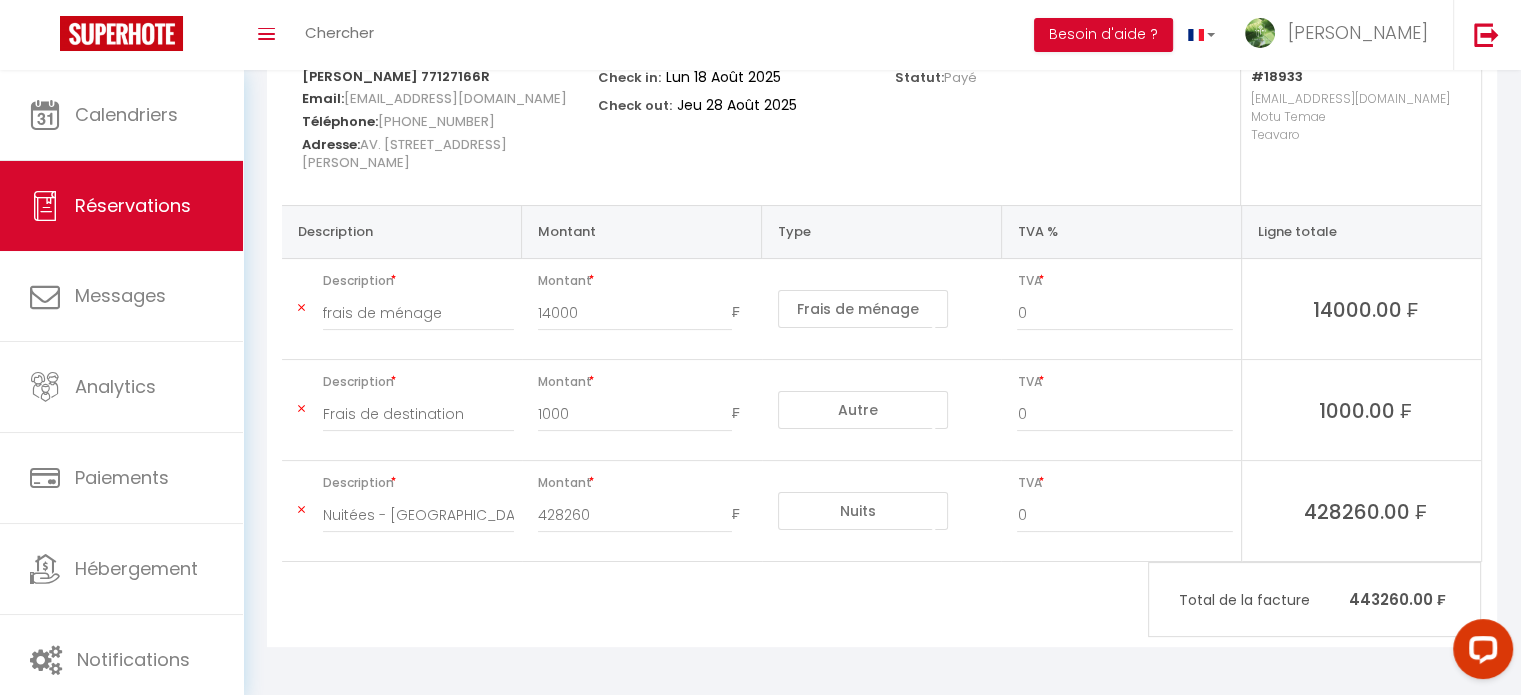 scroll, scrollTop: 0, scrollLeft: 0, axis: both 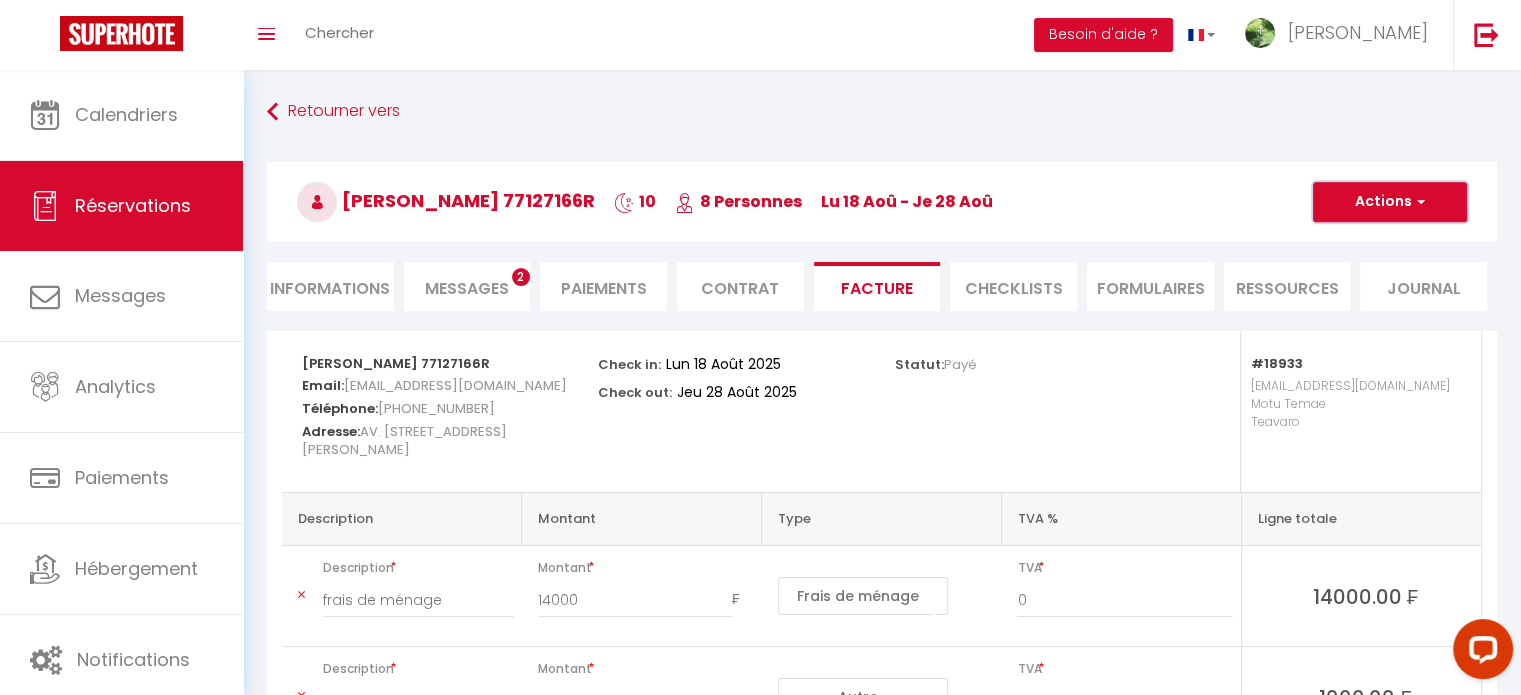 click at bounding box center [1418, 202] 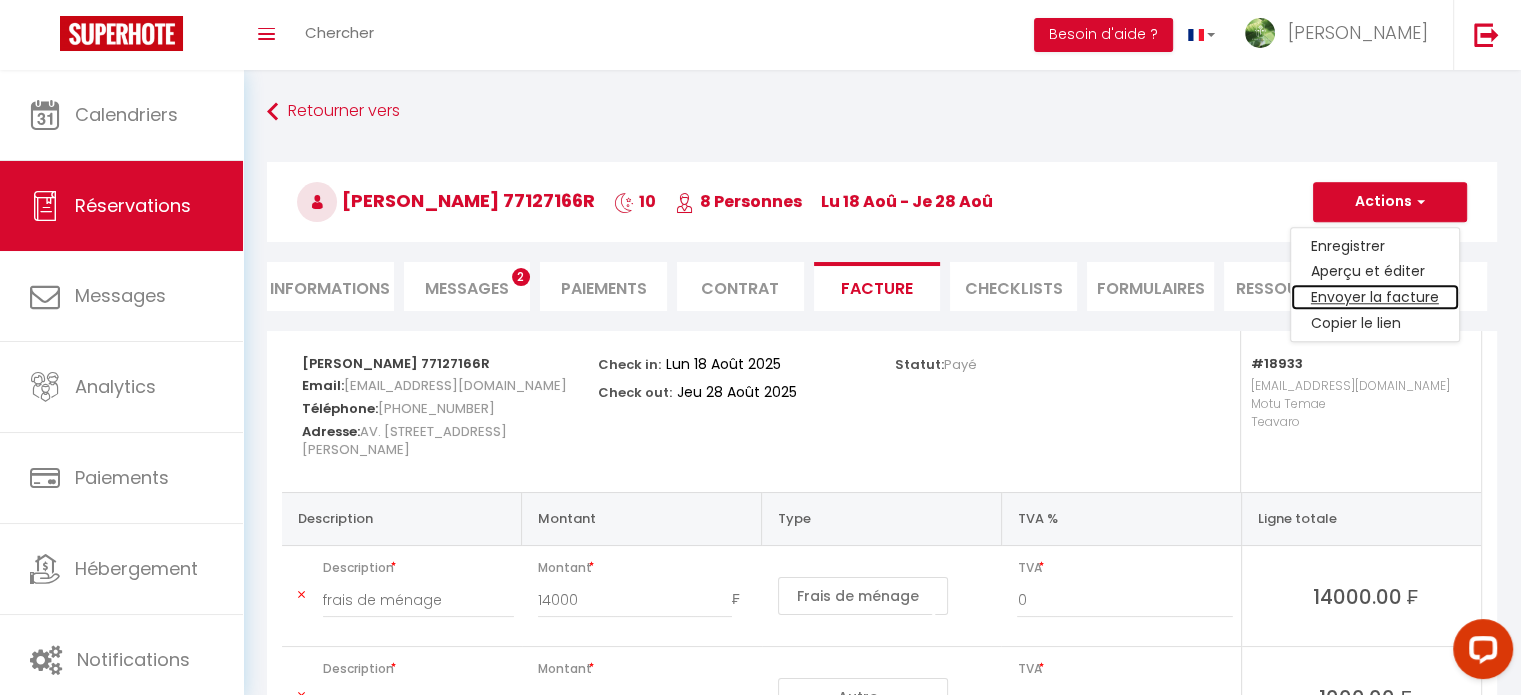 click on "Envoyer la facture" at bounding box center (1375, 298) 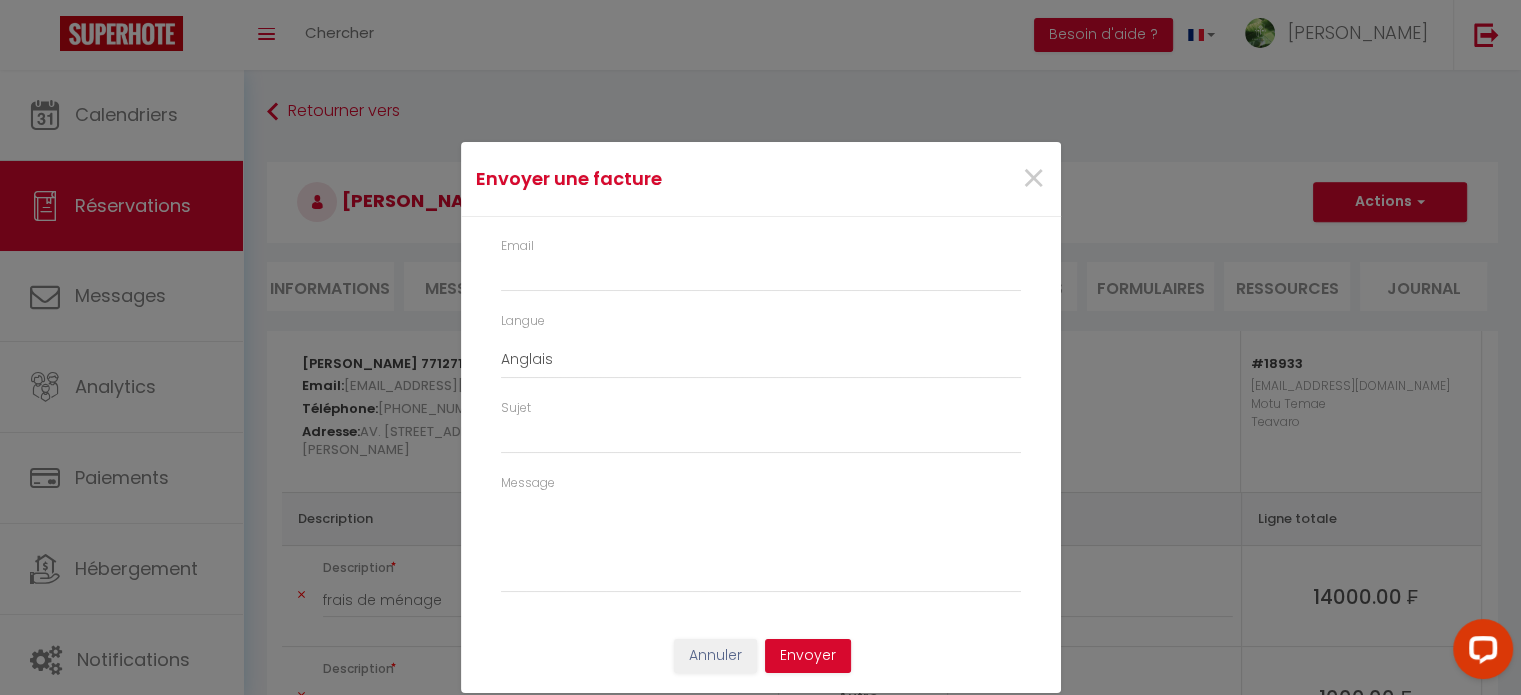 type on "[EMAIL_ADDRESS][DOMAIN_NAME]" 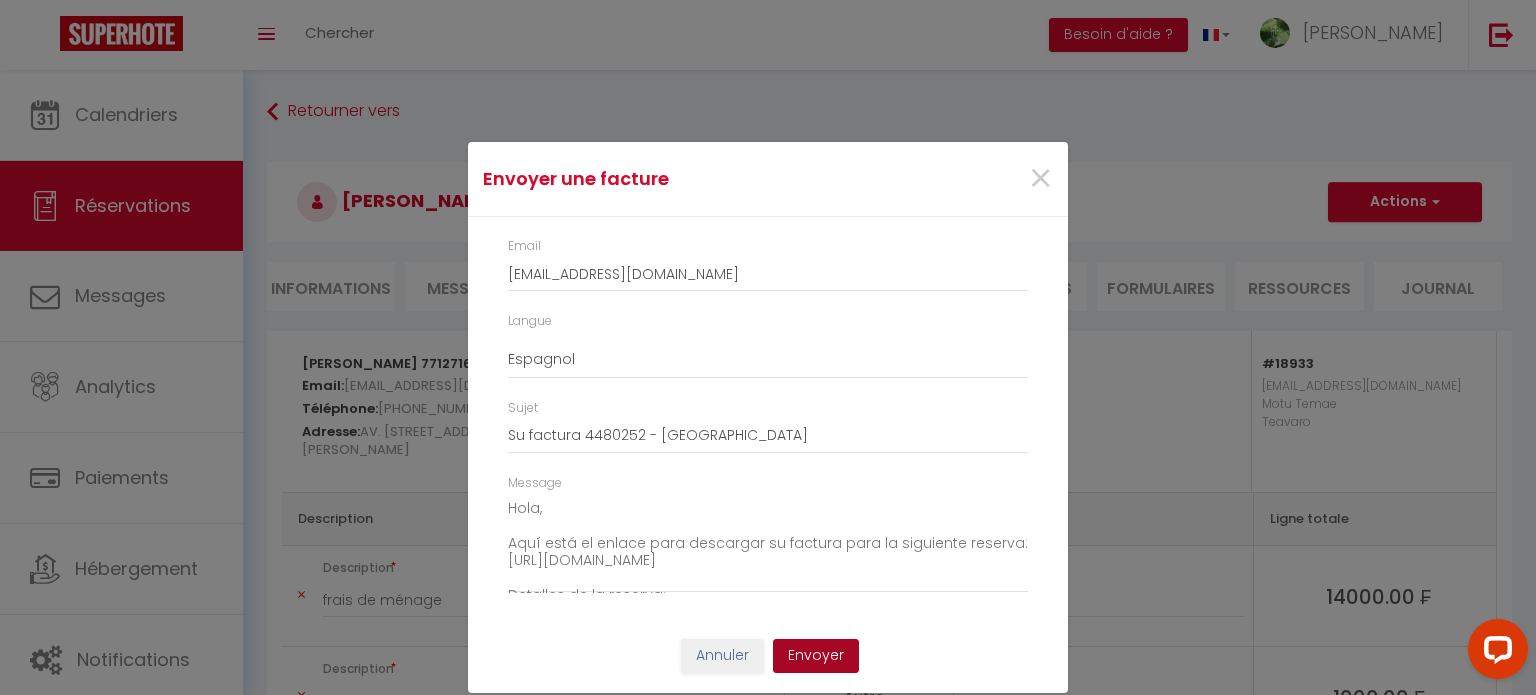 click on "Envoyer" at bounding box center [816, 656] 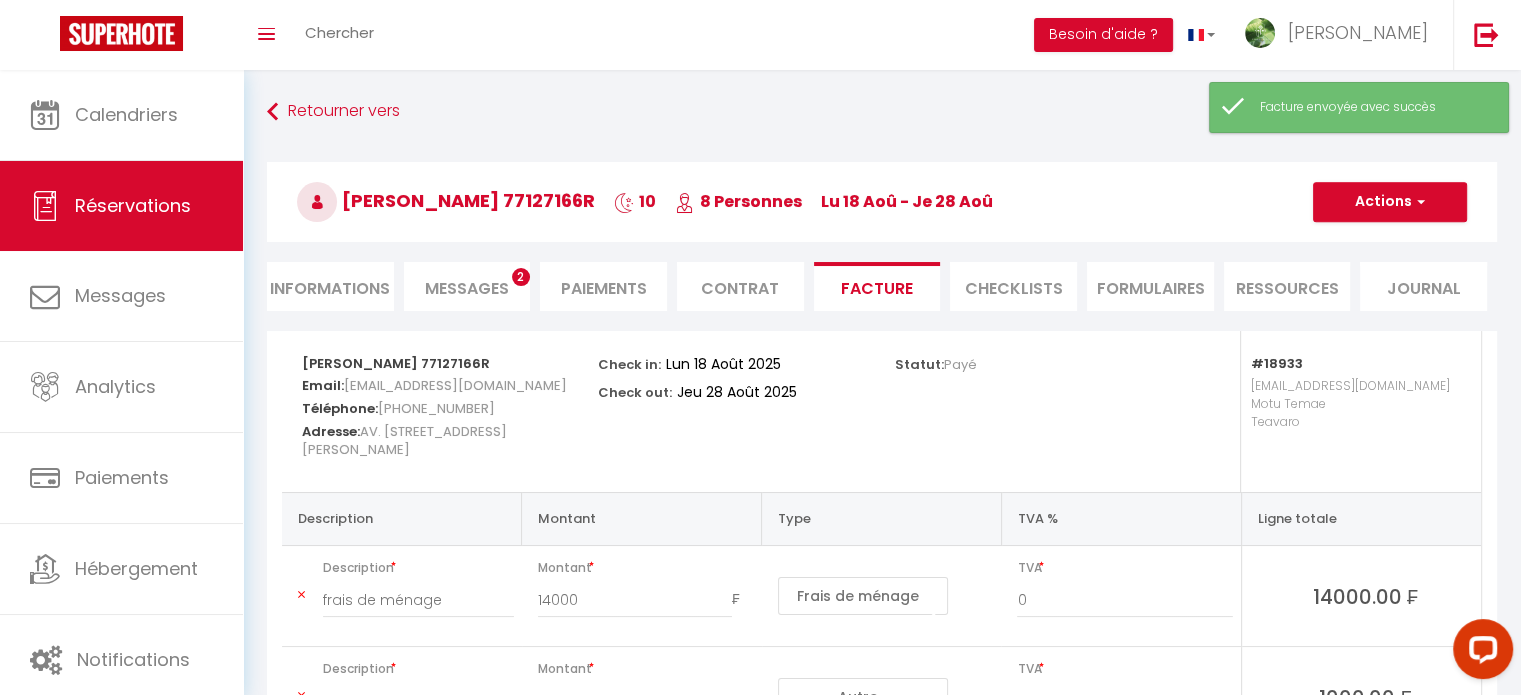click on "Messages" at bounding box center (467, 288) 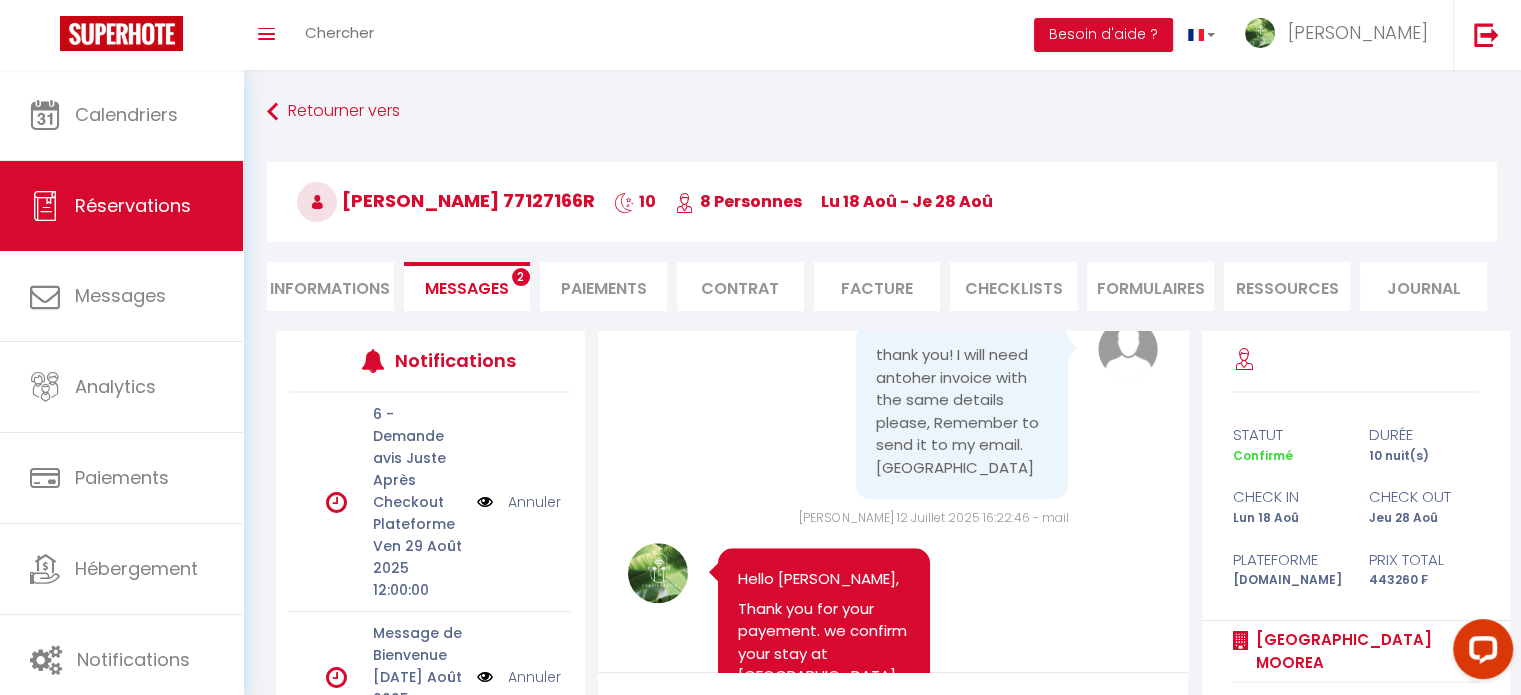 scroll, scrollTop: 2836, scrollLeft: 0, axis: vertical 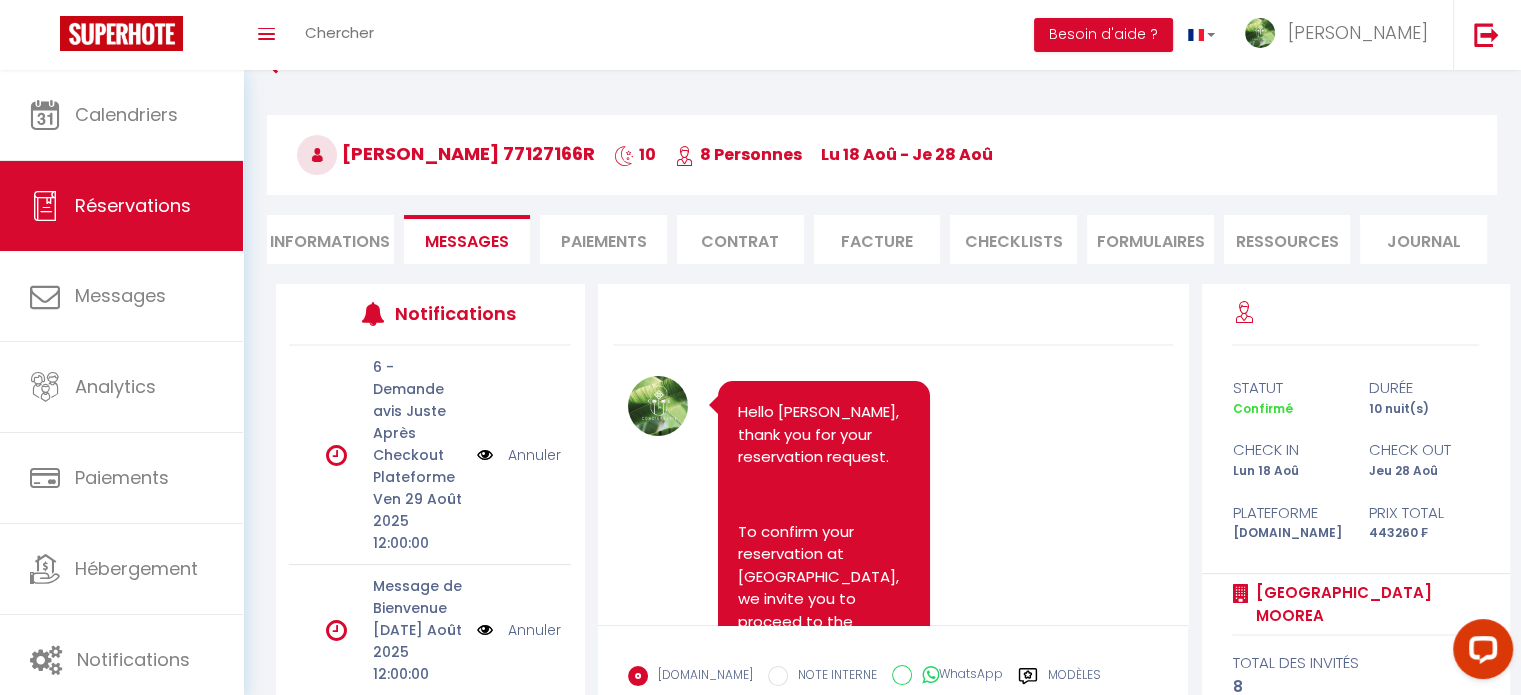 click on "Facture" at bounding box center [877, 239] 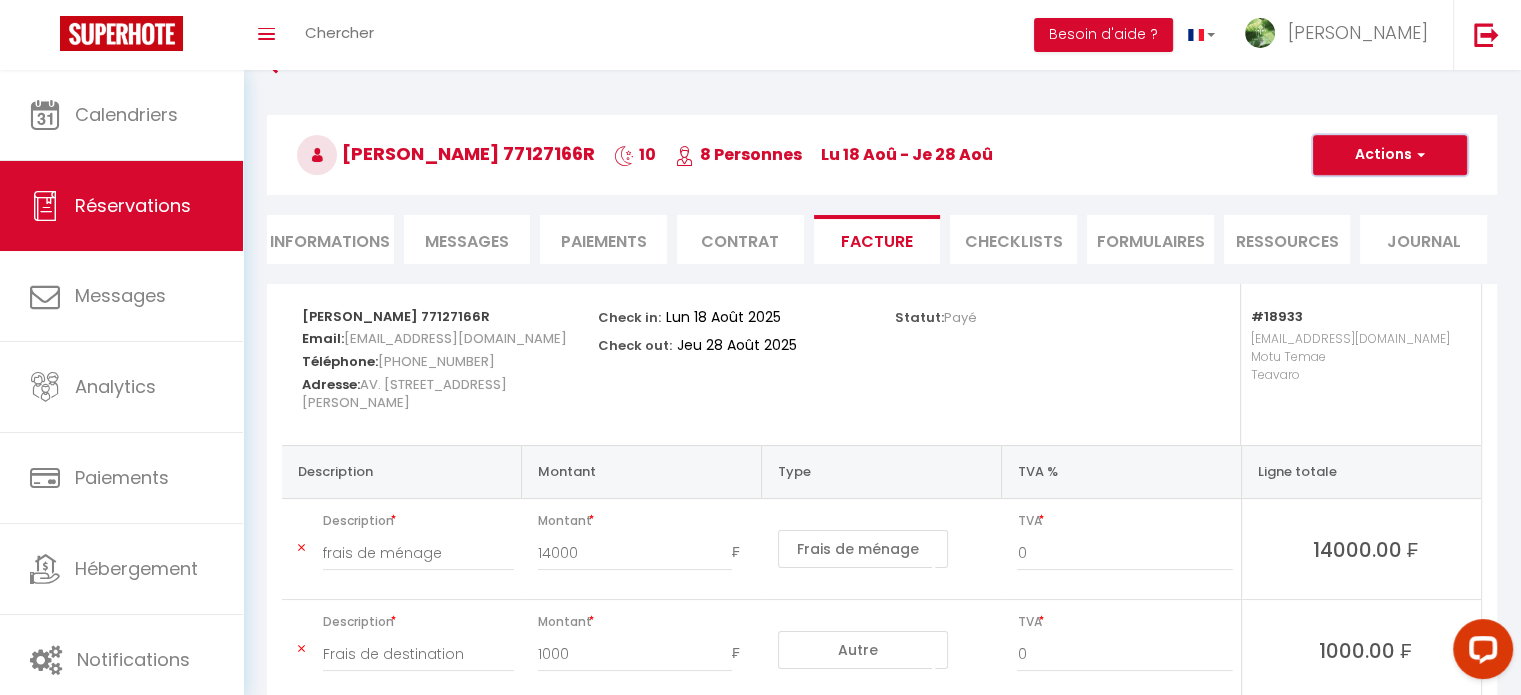 click at bounding box center [1418, 155] 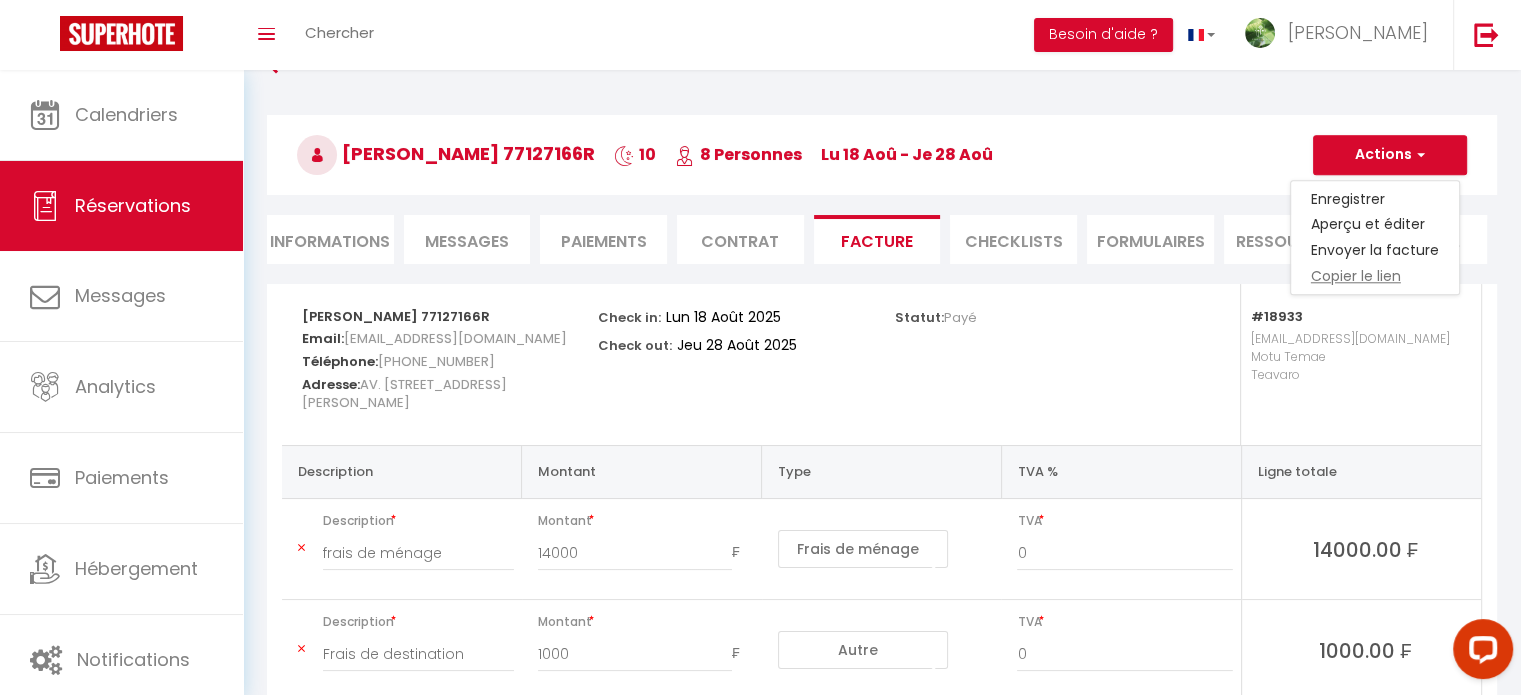 click on "Copier le lien" at bounding box center (1375, 277) 